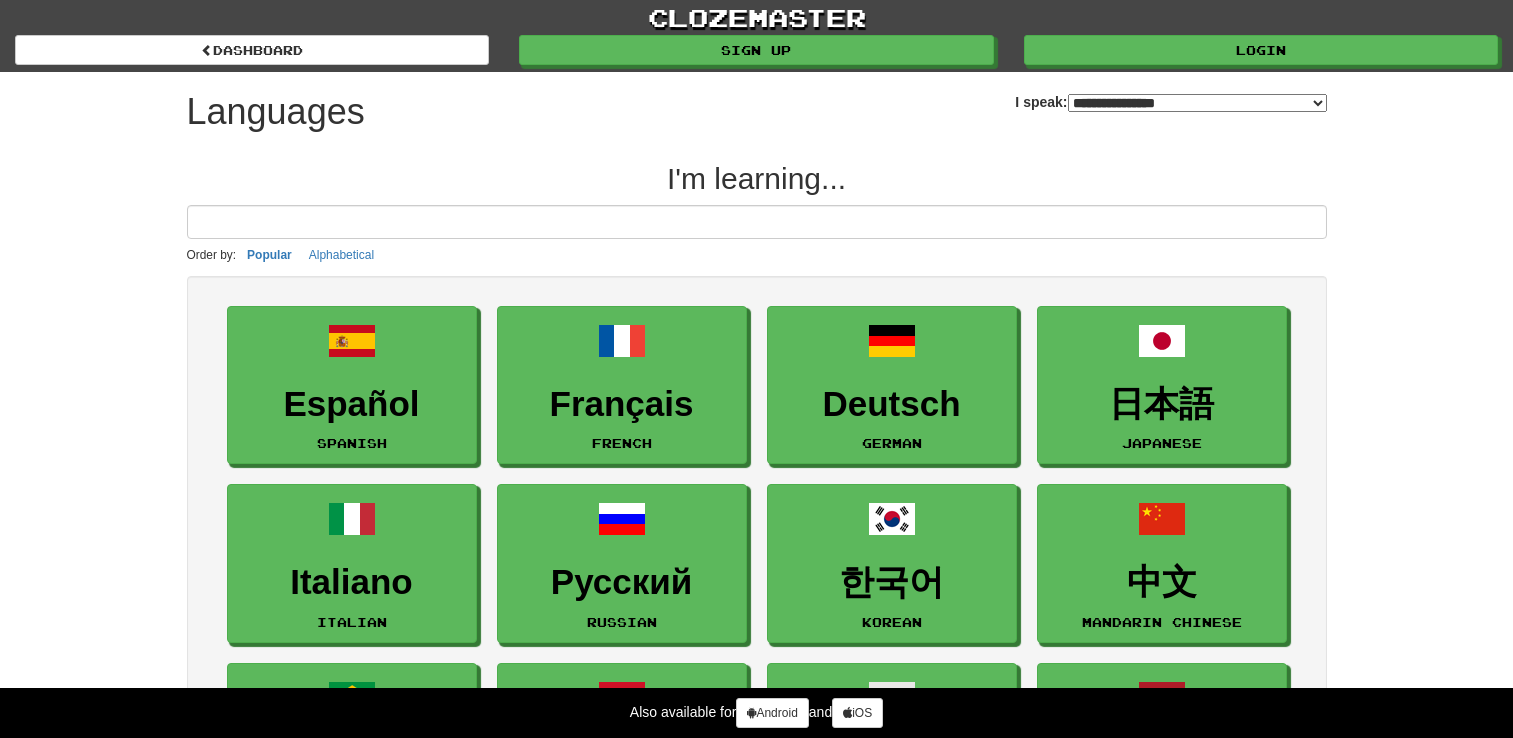 select on "*******" 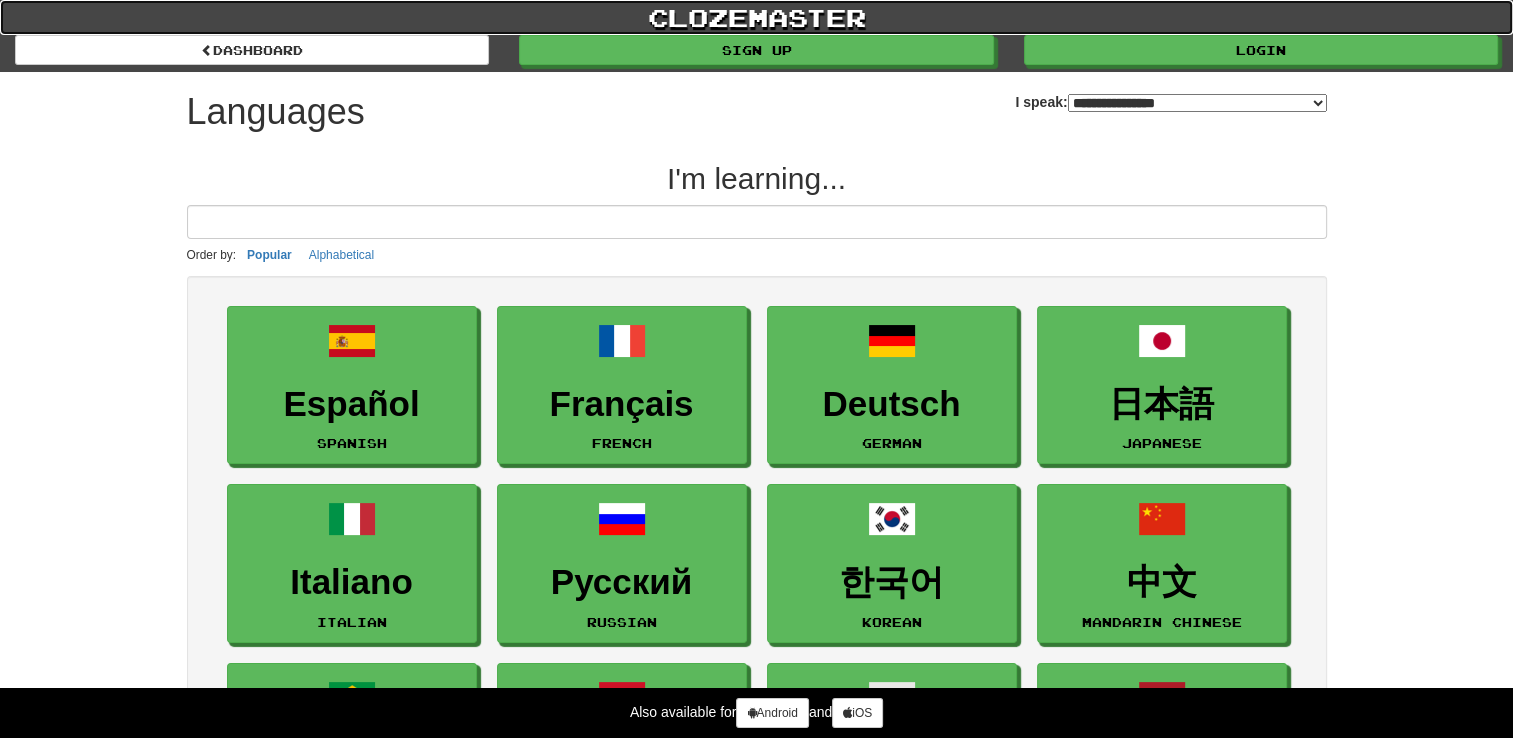 click on "clozemaster" at bounding box center [756, 17] 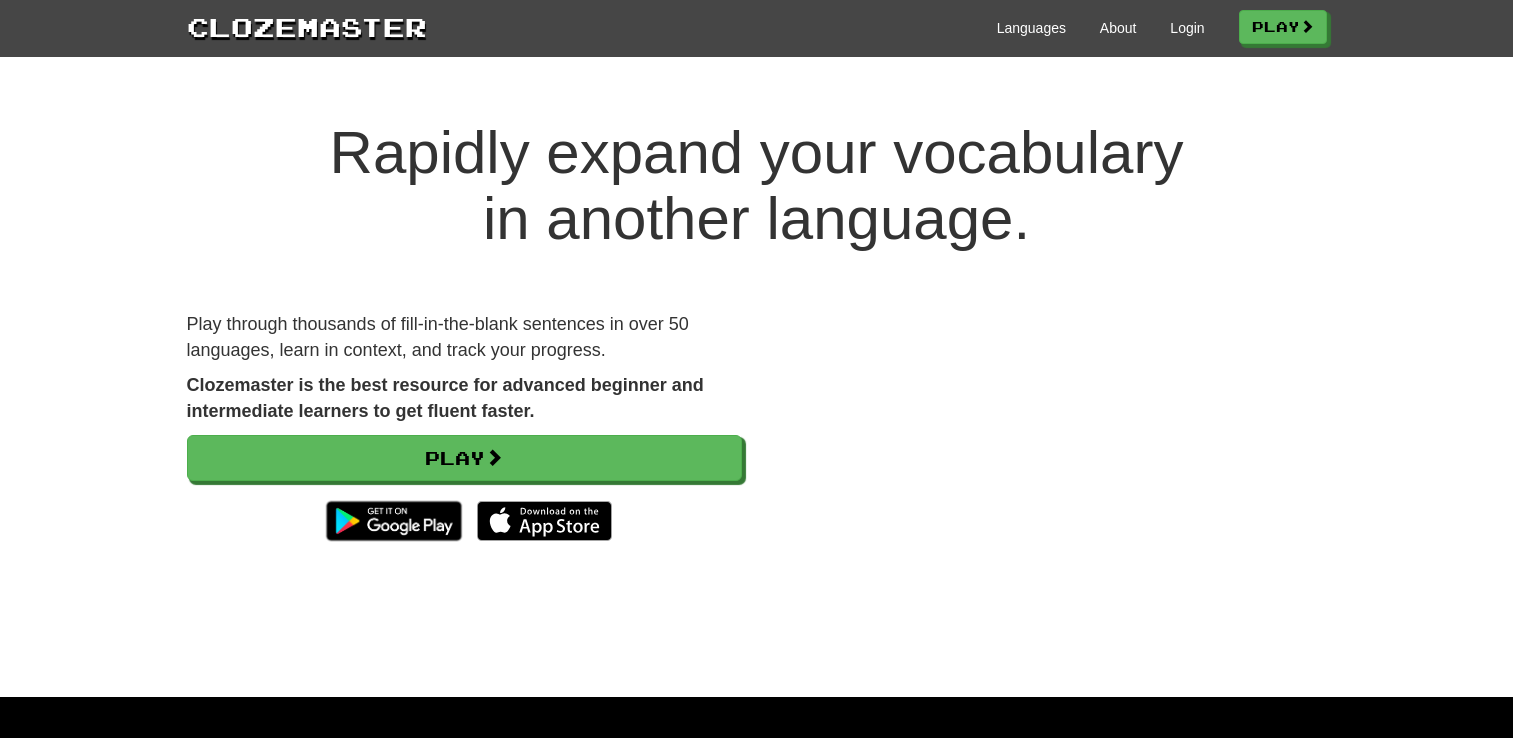 scroll, scrollTop: 0, scrollLeft: 0, axis: both 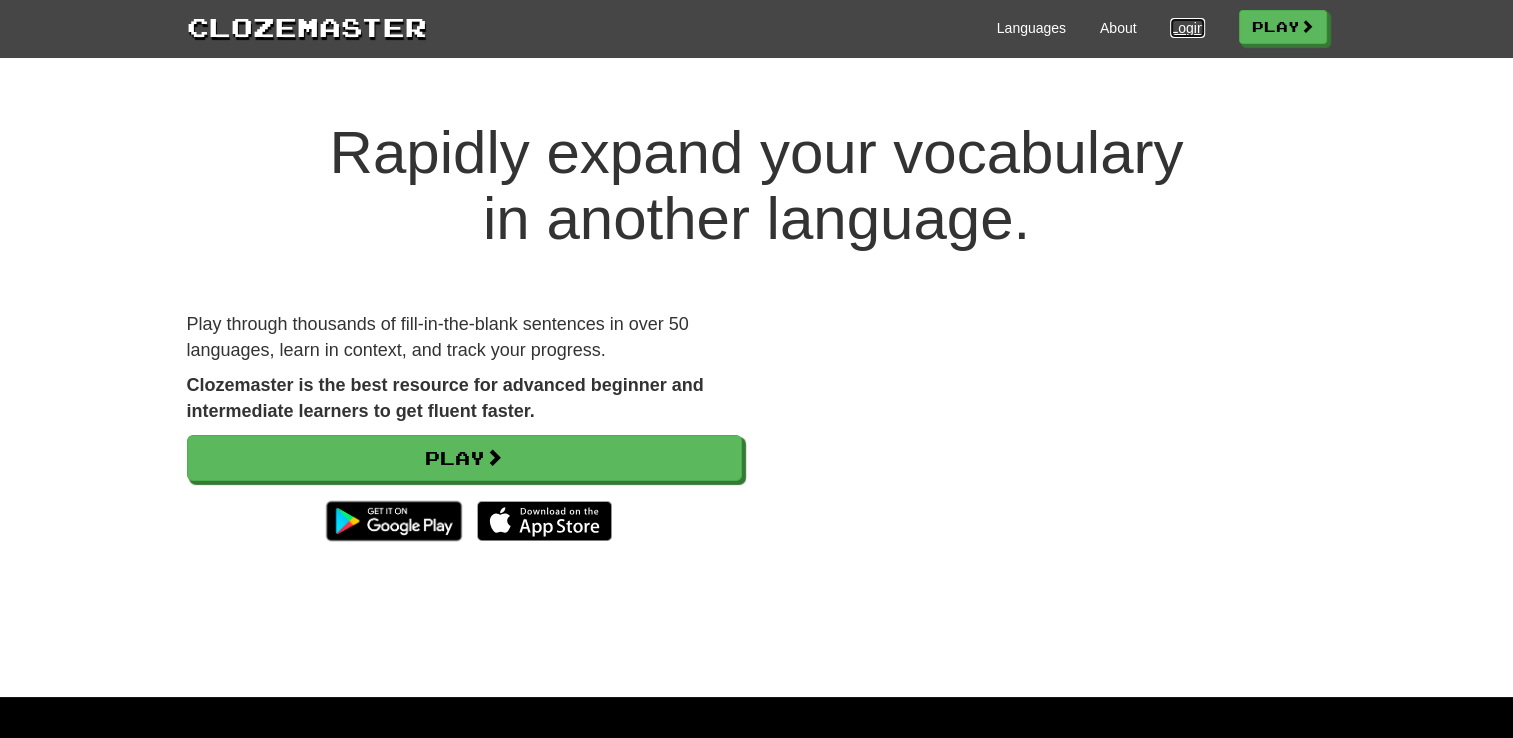 click on "Login" at bounding box center (1187, 28) 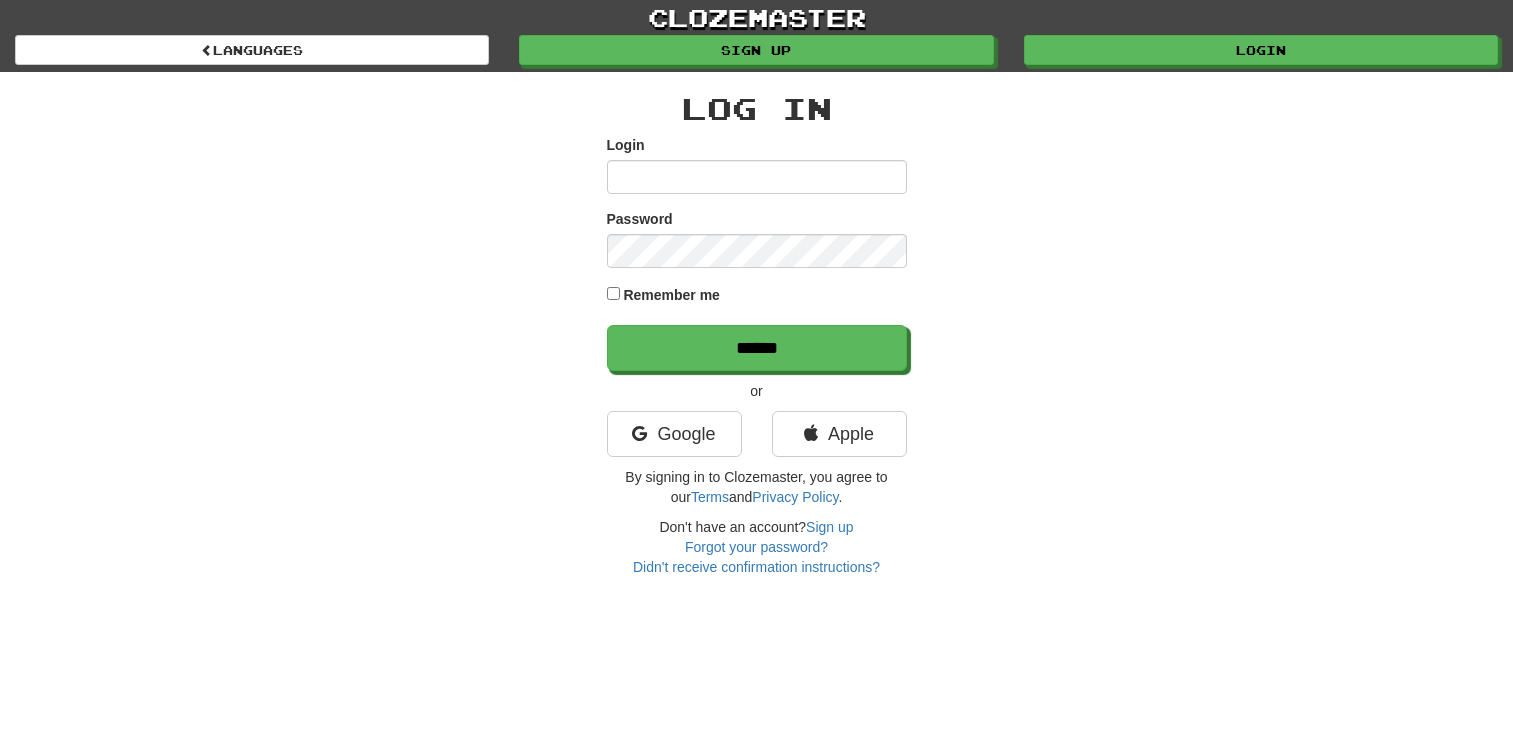 scroll, scrollTop: 0, scrollLeft: 0, axis: both 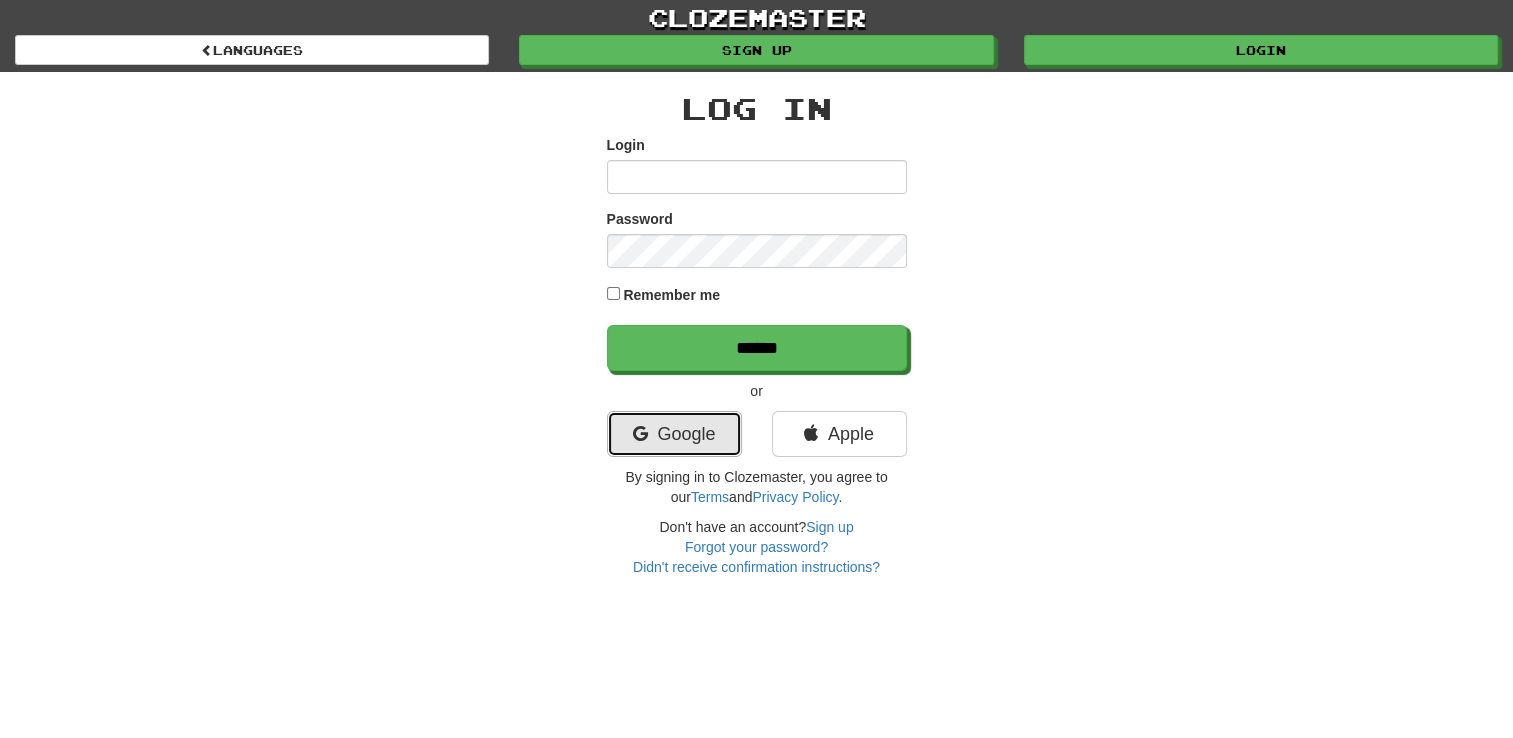 click on "Google" at bounding box center [674, 434] 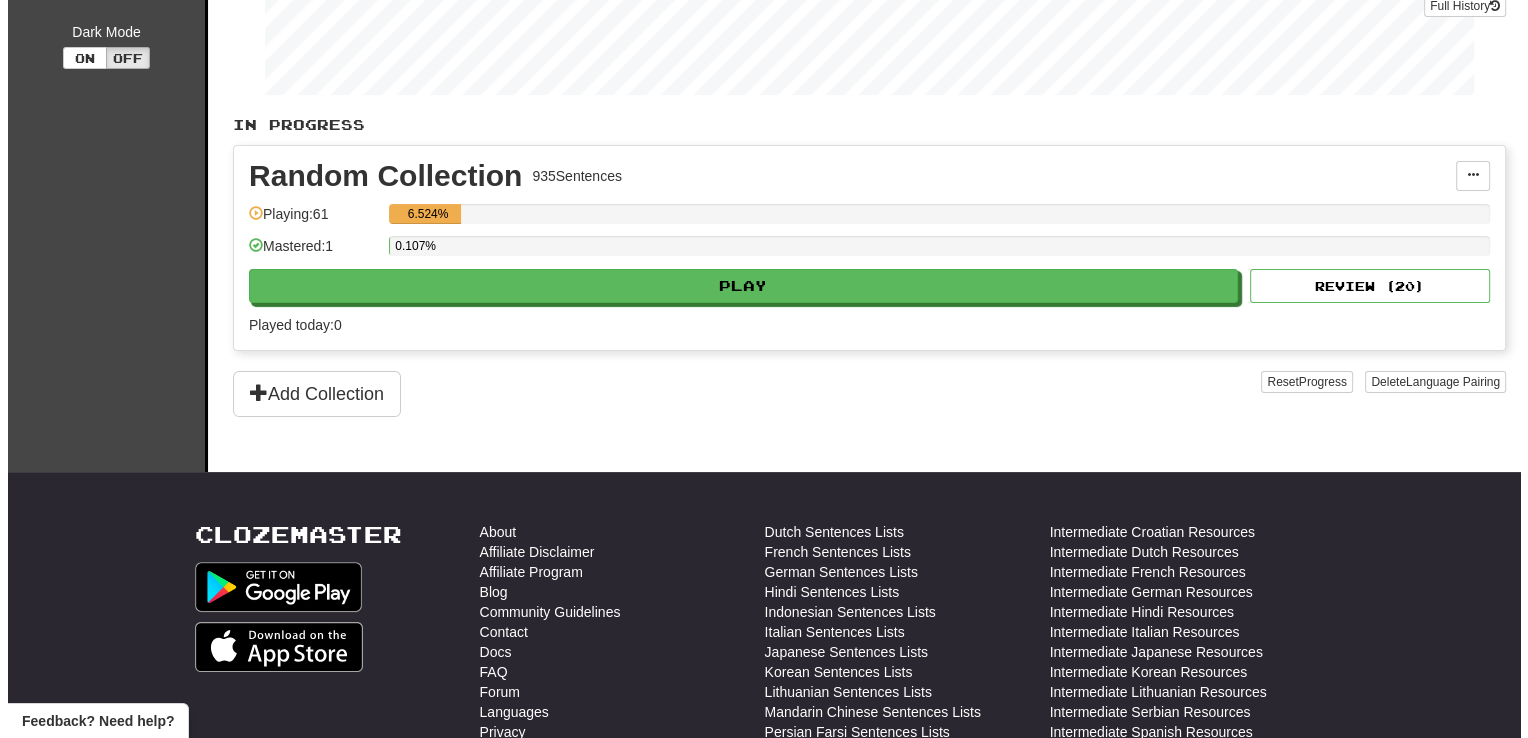 scroll, scrollTop: 0, scrollLeft: 0, axis: both 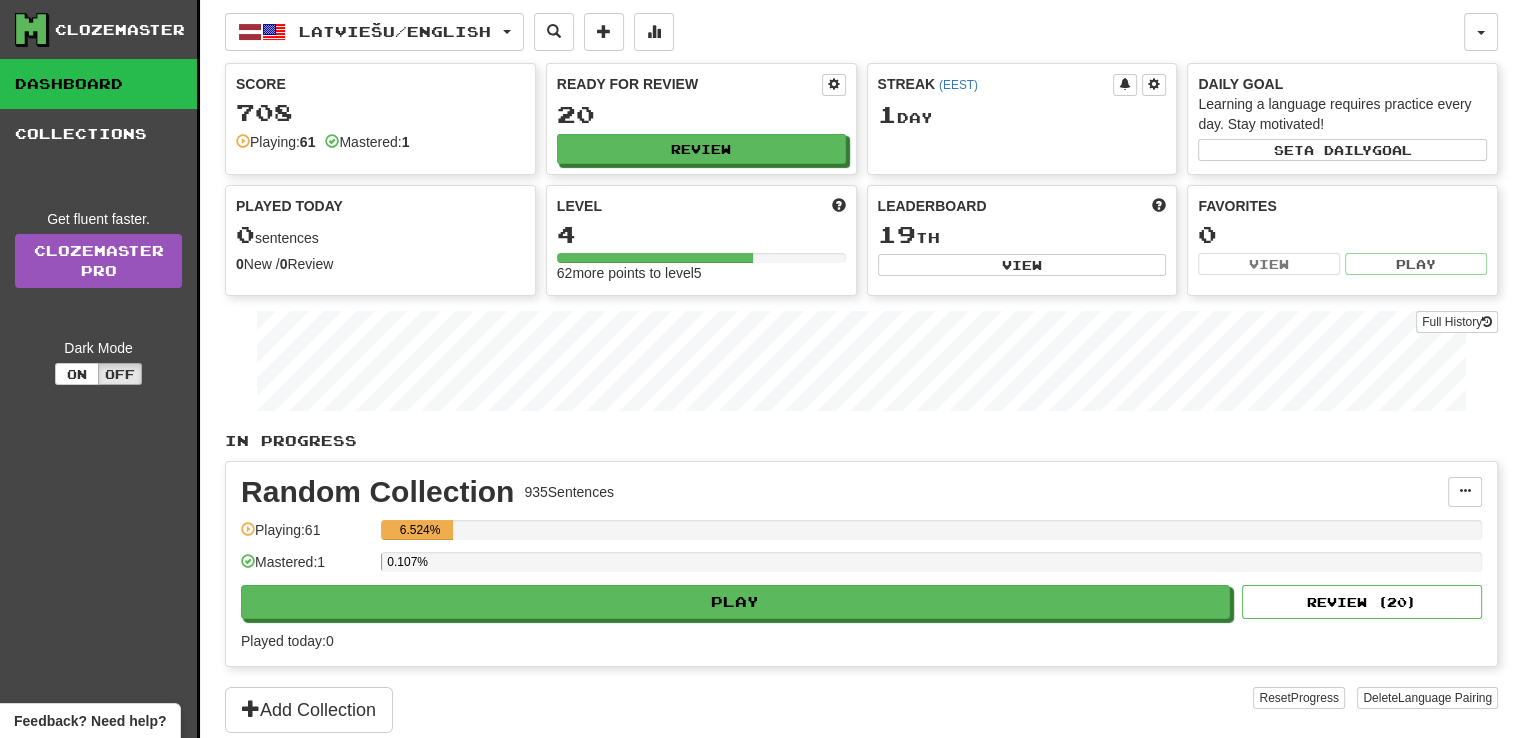 click on "0.107%" at bounding box center (931, 568) 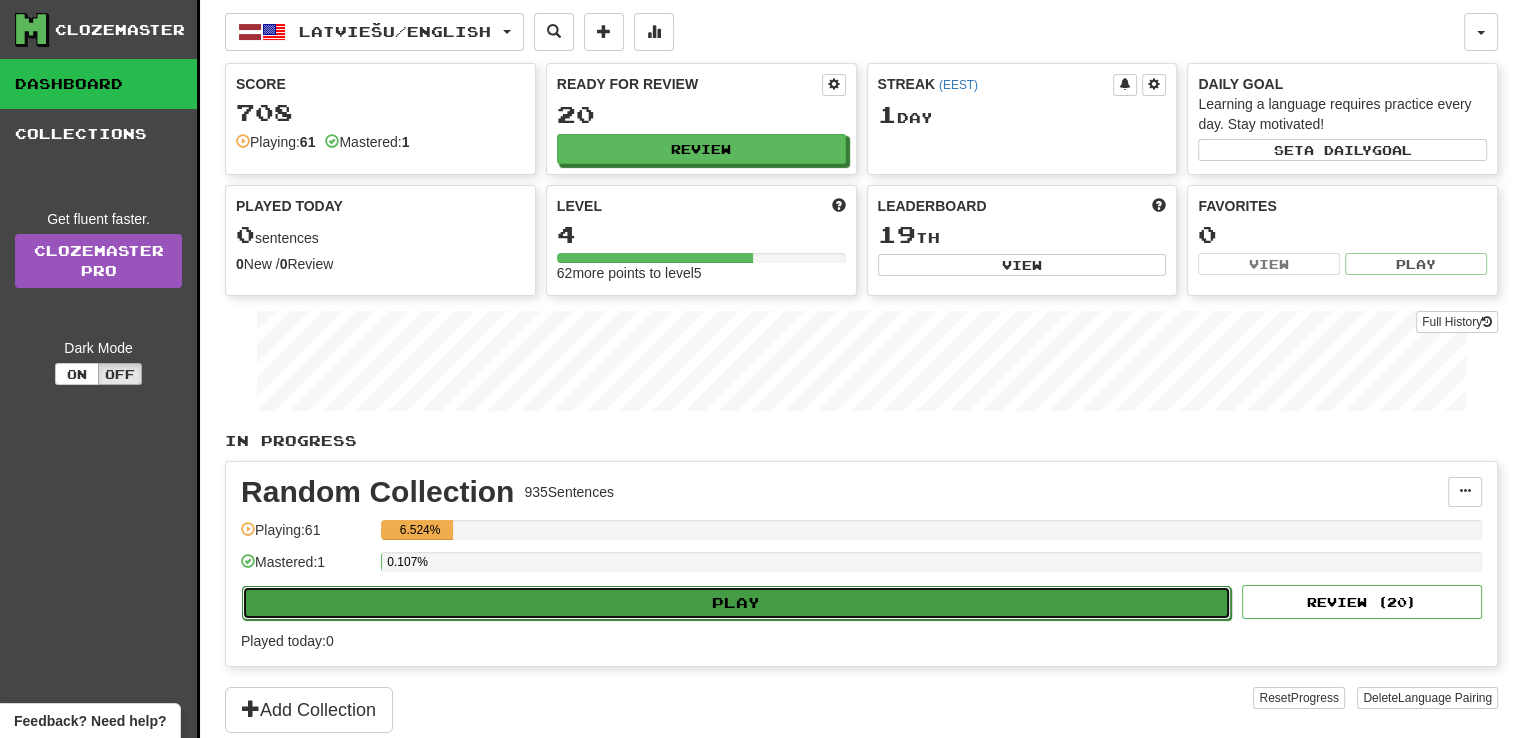 click on "Play" at bounding box center (736, 603) 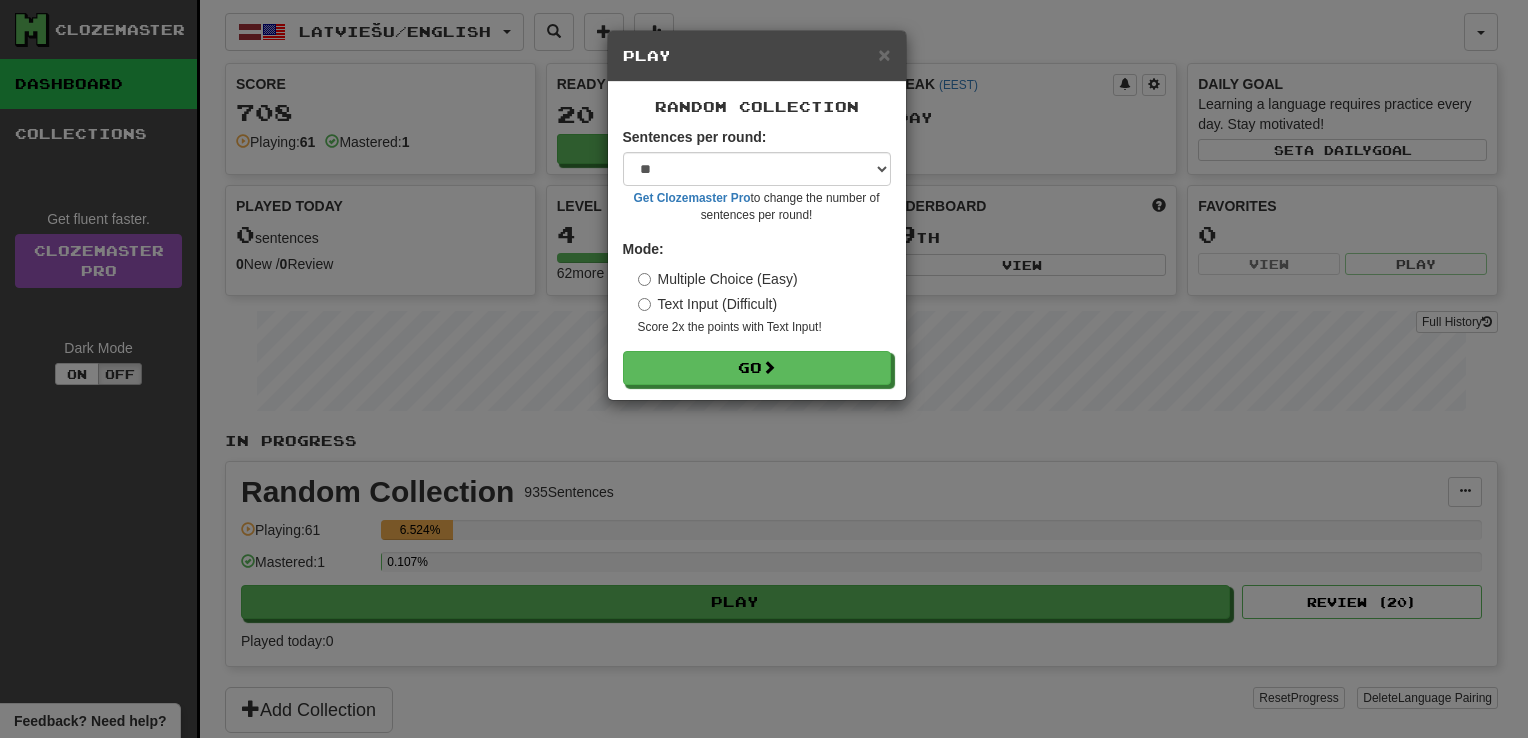 click on "Multiple Choice (Easy)" at bounding box center [718, 279] 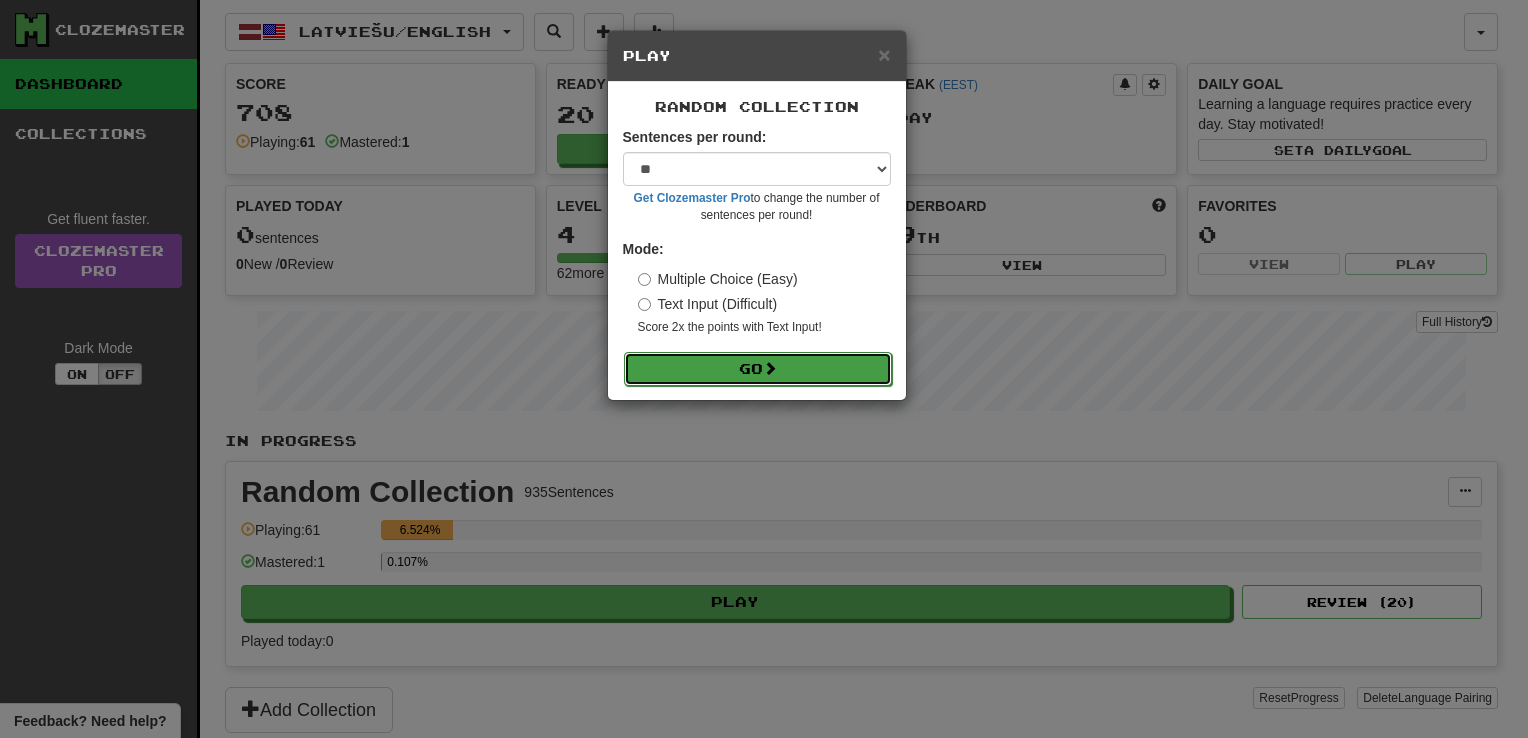 click on "Go" at bounding box center [758, 369] 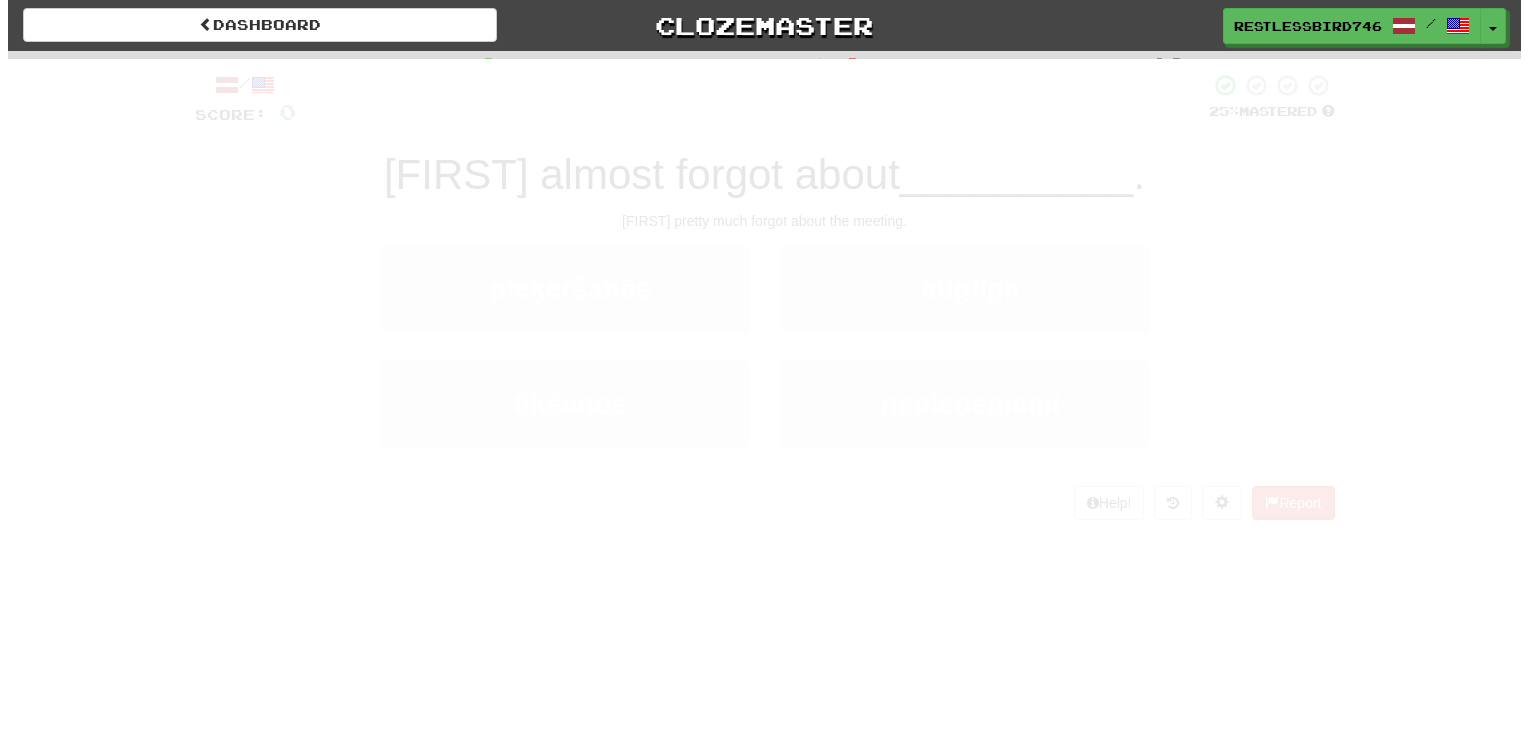 scroll, scrollTop: 0, scrollLeft: 0, axis: both 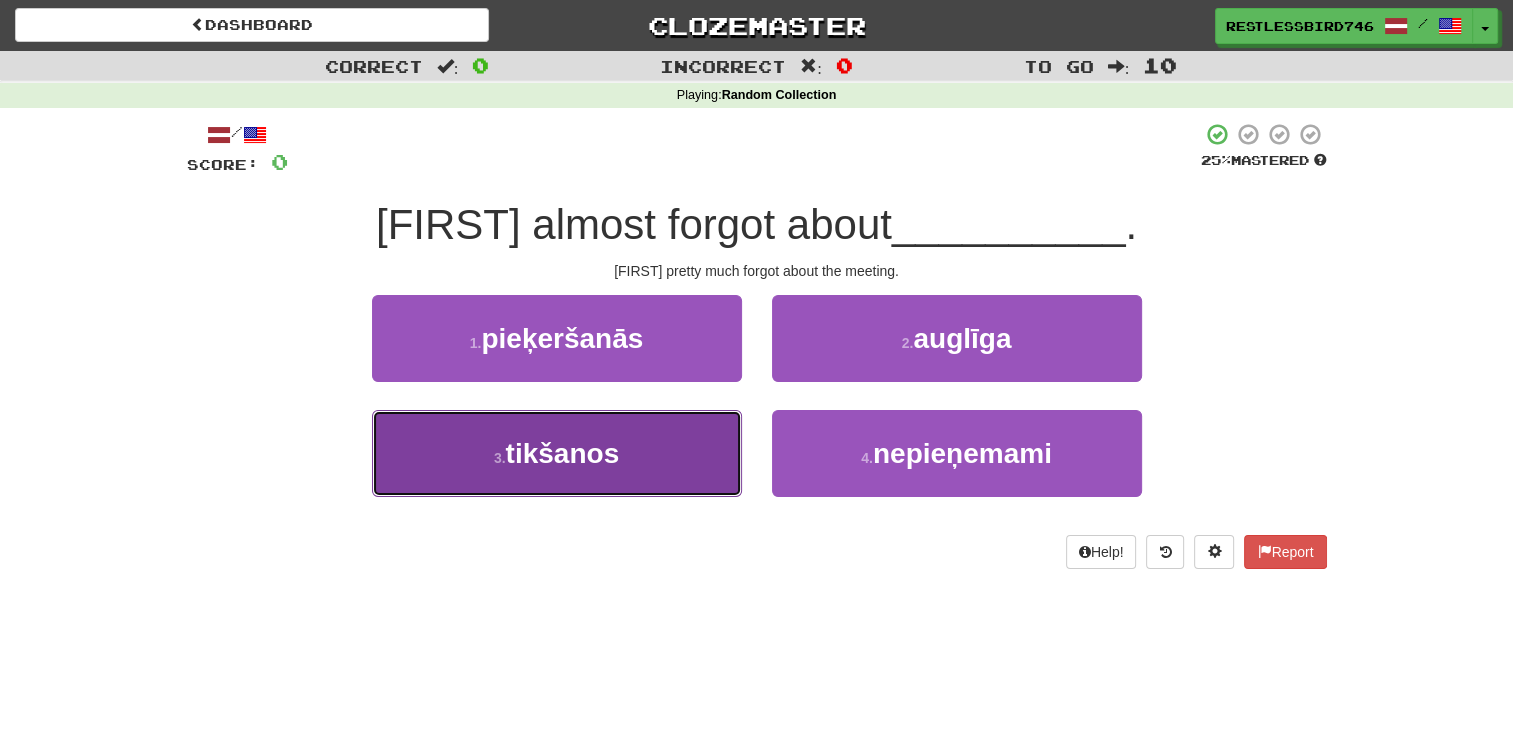 click on "3 .  tikšanos" at bounding box center [557, 453] 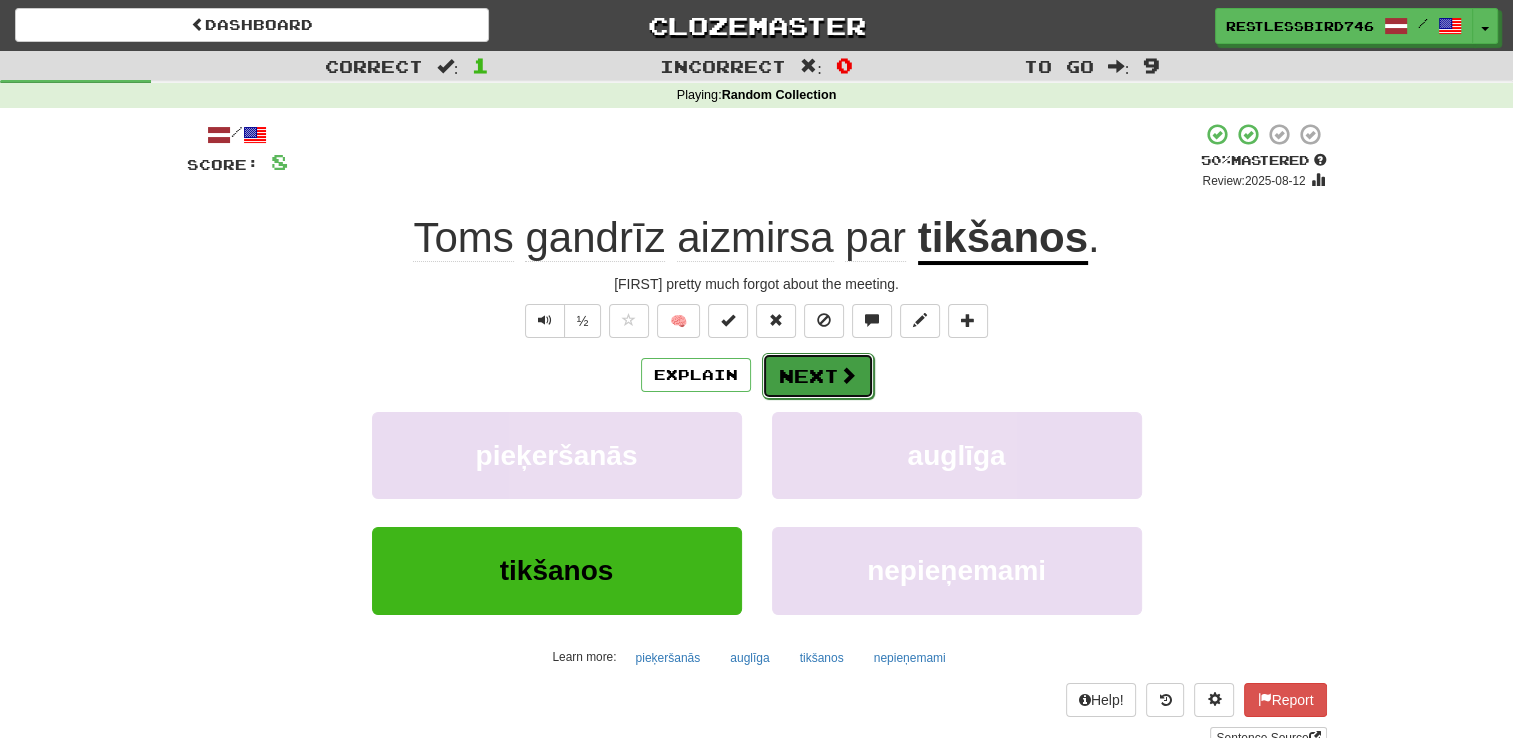 click on "Next" at bounding box center (818, 376) 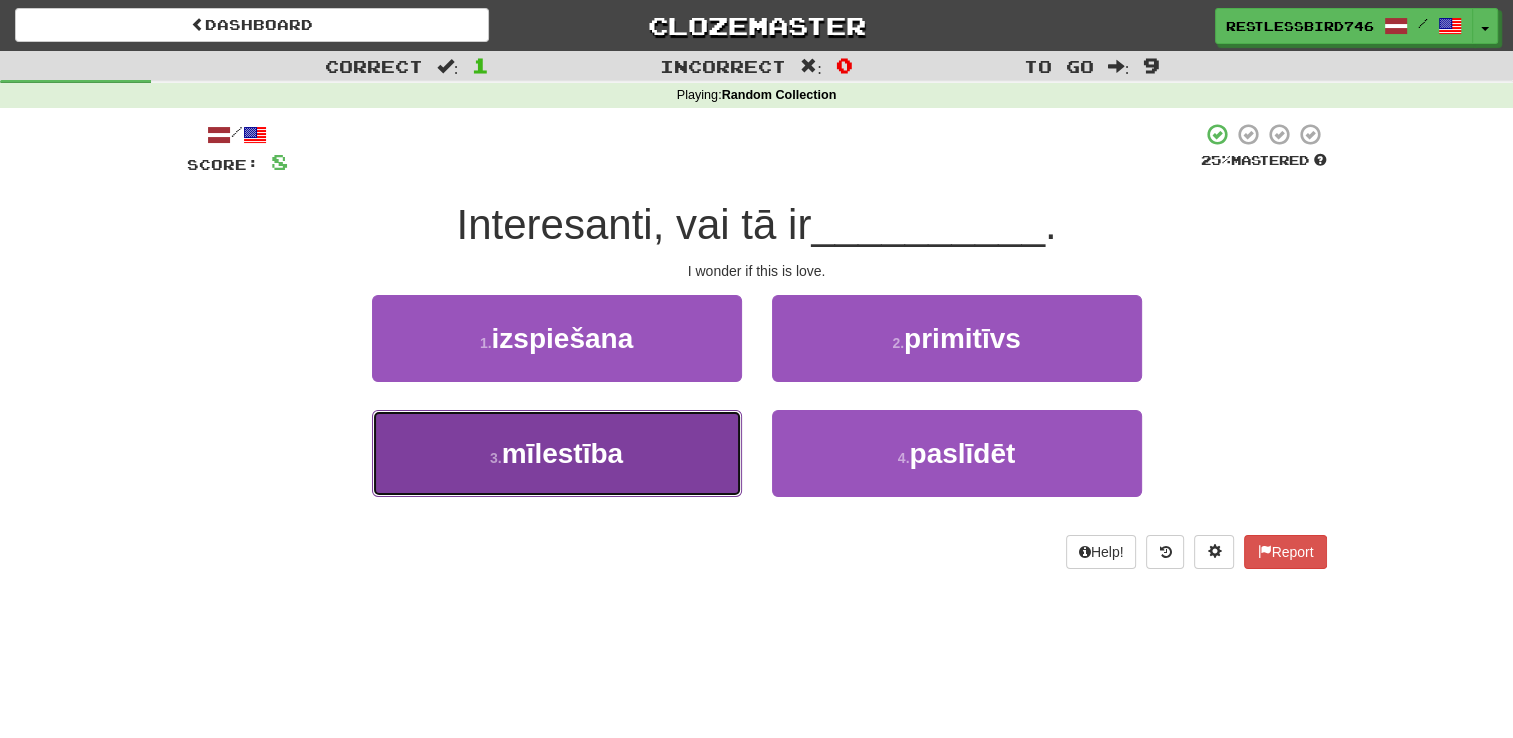 click on "3 .  mīlestība" at bounding box center (557, 453) 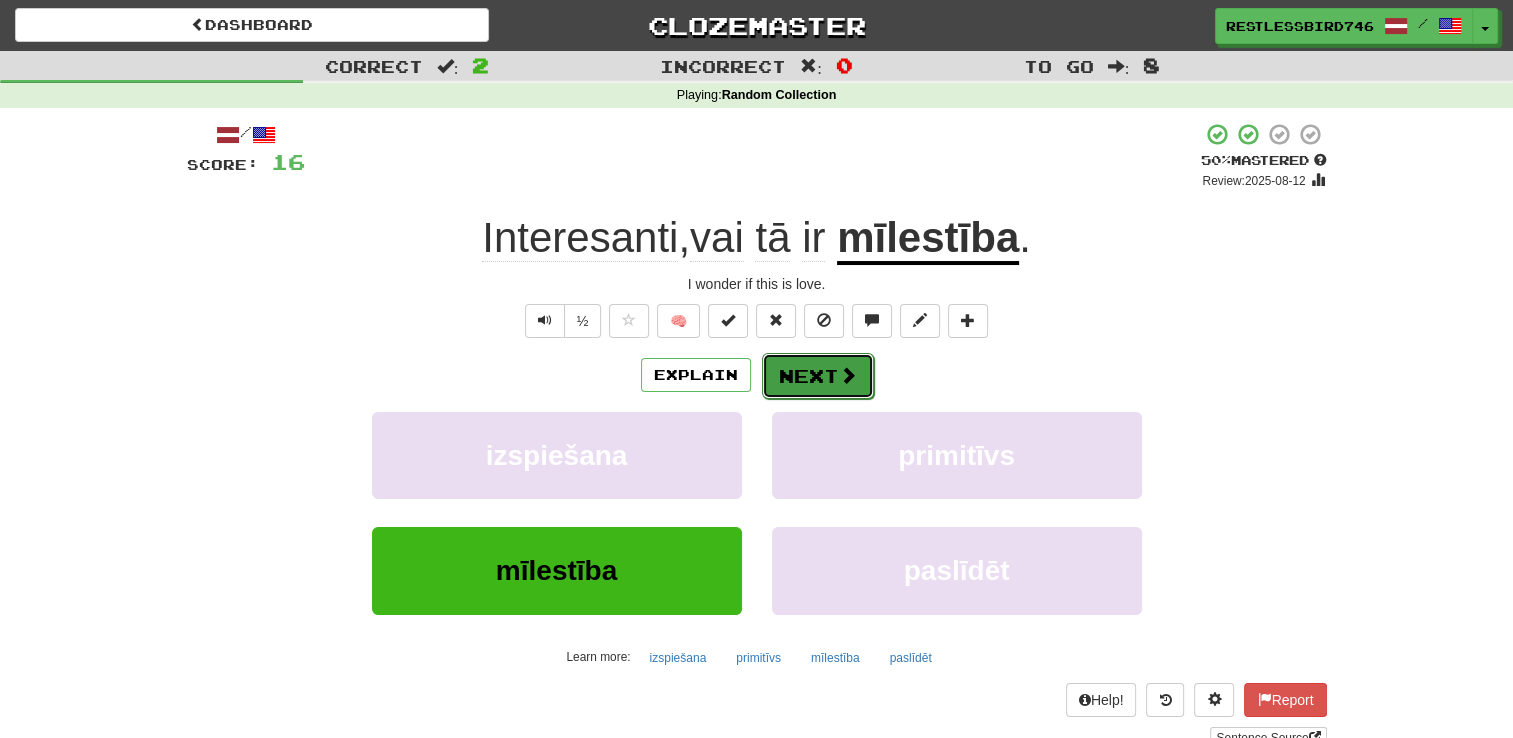 click on "Next" at bounding box center [818, 376] 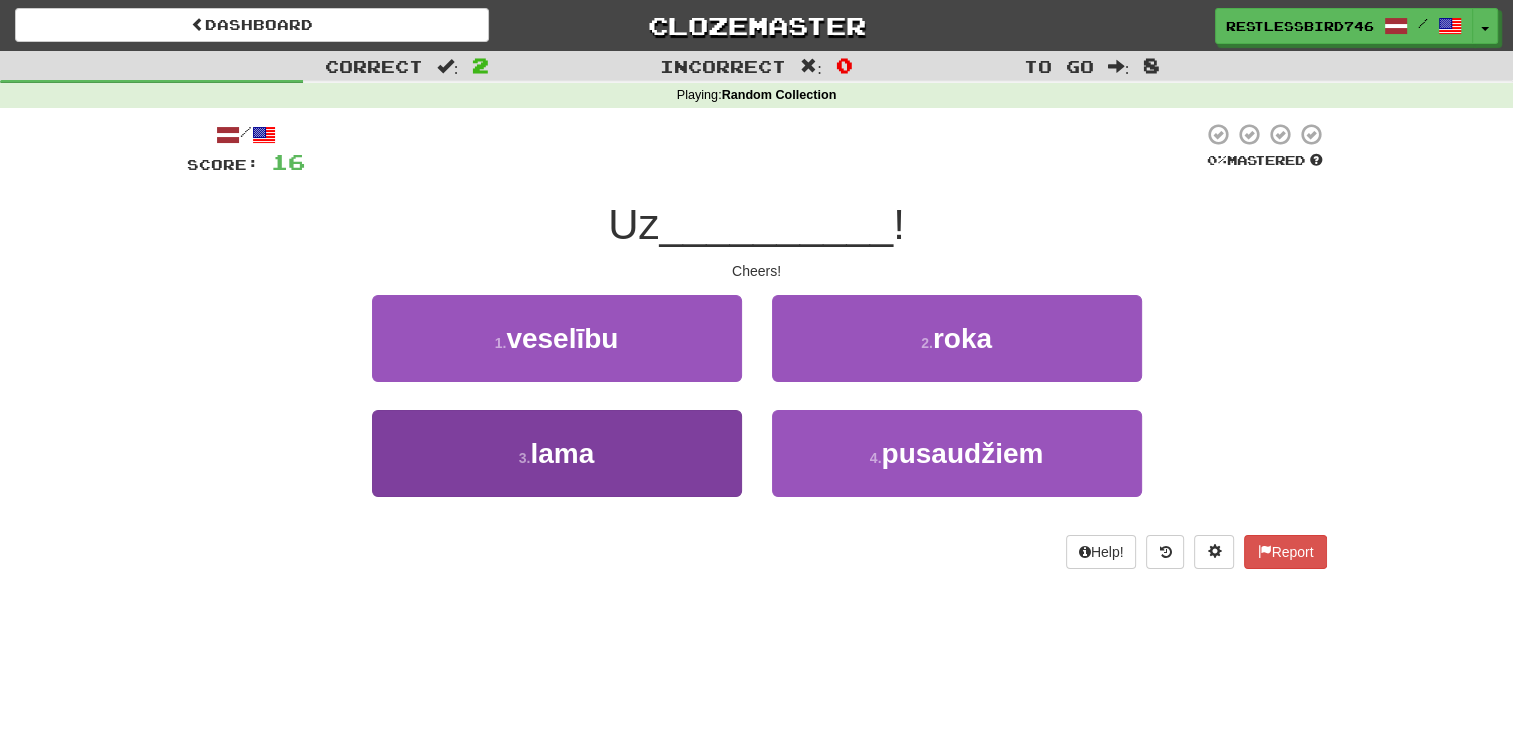 drag, startPoint x: 644, startPoint y: 508, endPoint x: 672, endPoint y: 440, distance: 73.53911 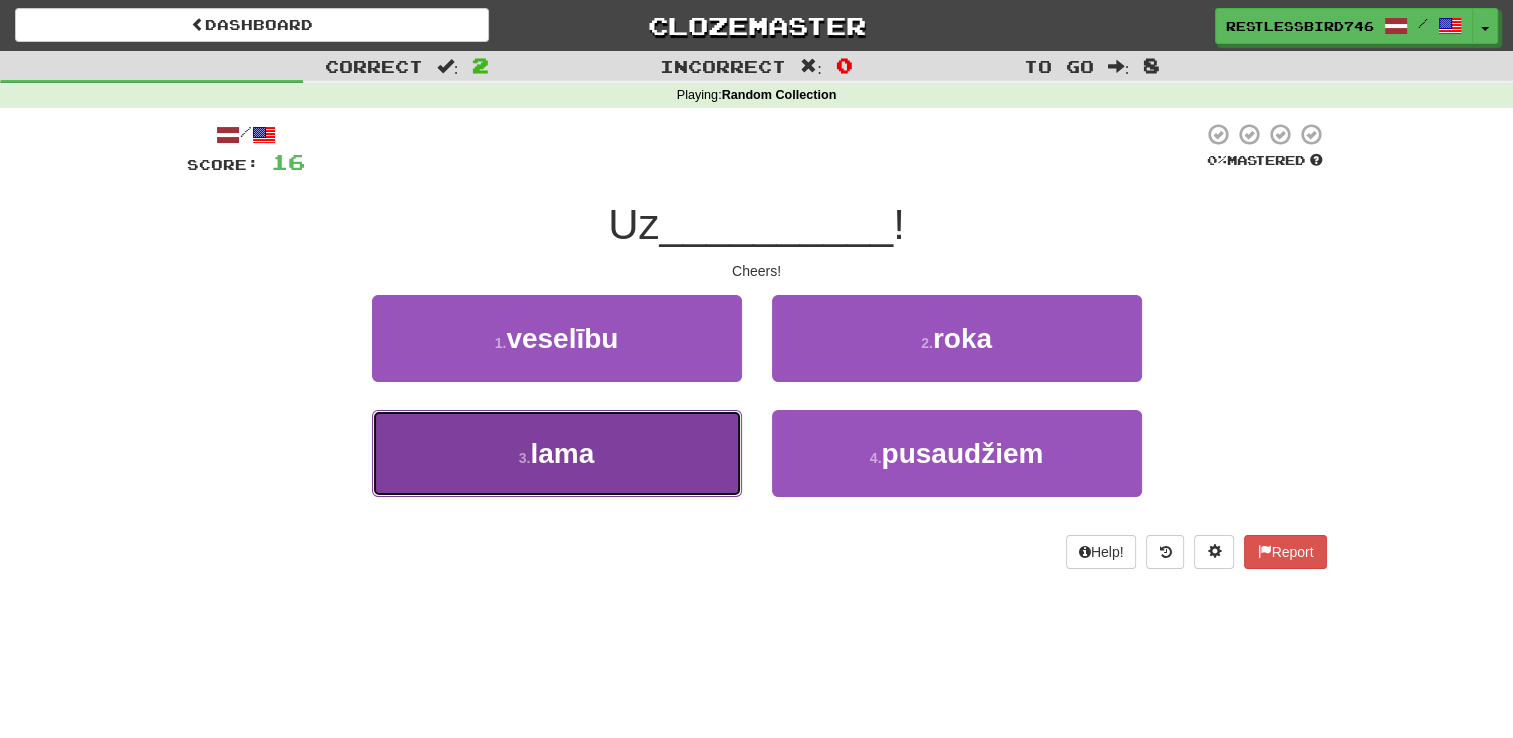 click on "3 .  lama" at bounding box center (557, 453) 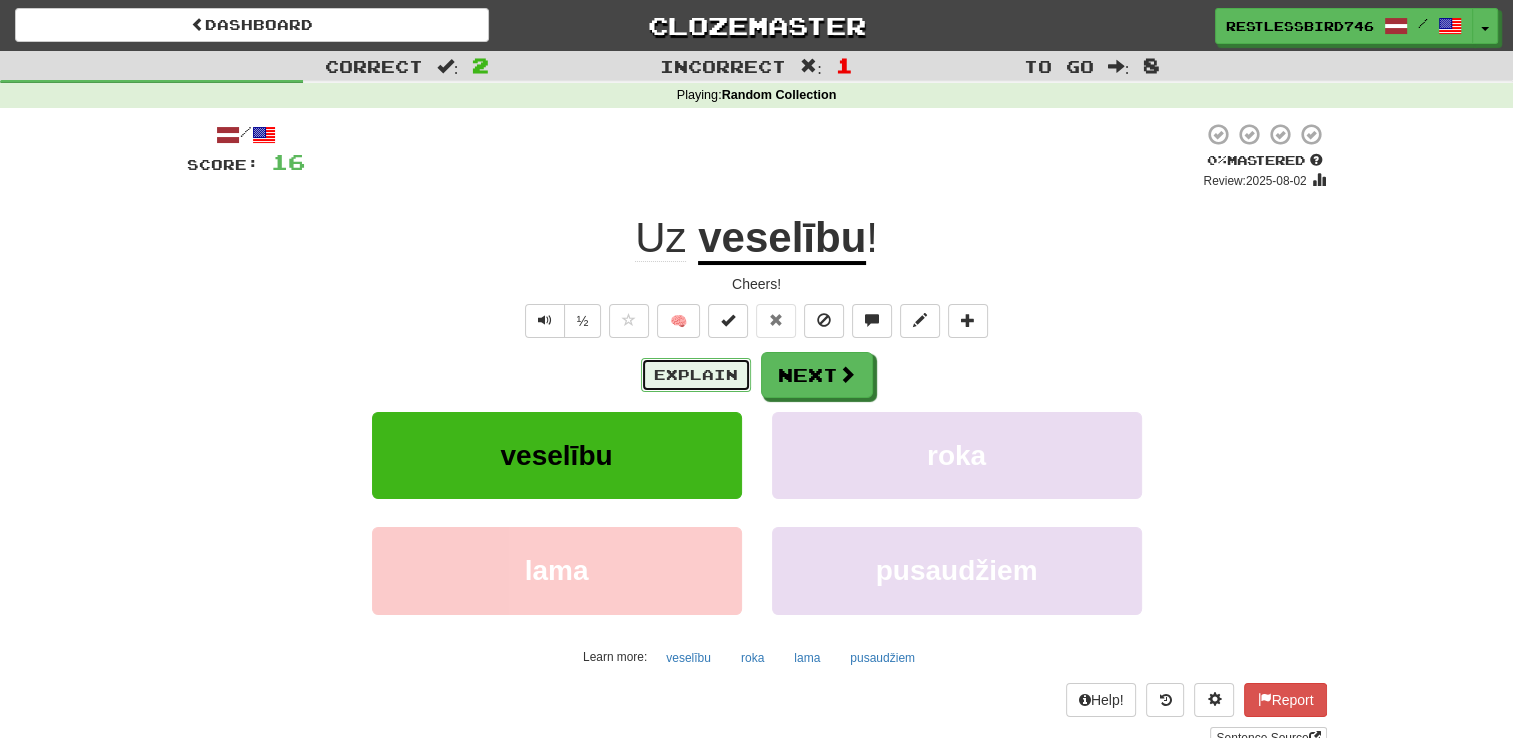 click on "Explain" at bounding box center (696, 375) 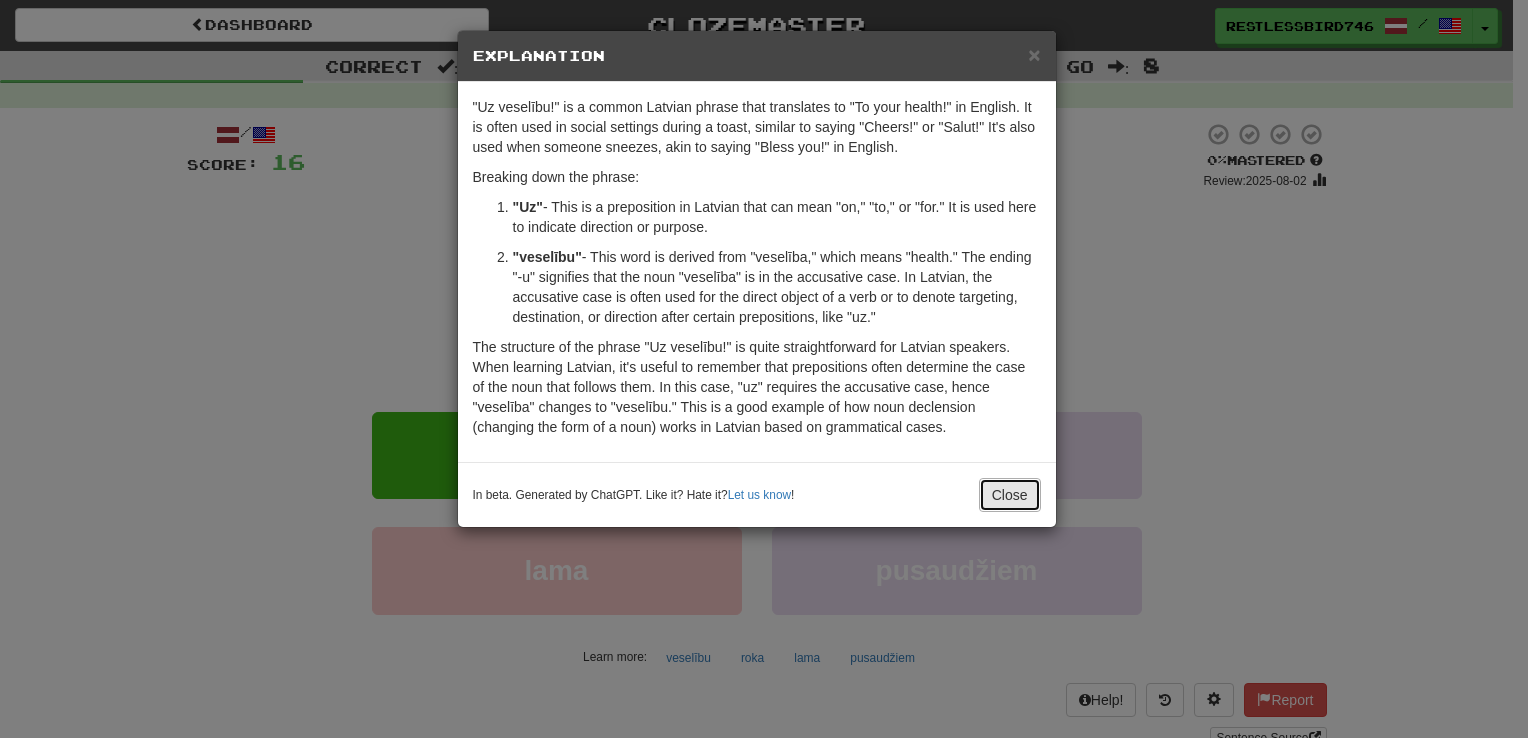 click on "Close" at bounding box center [1010, 495] 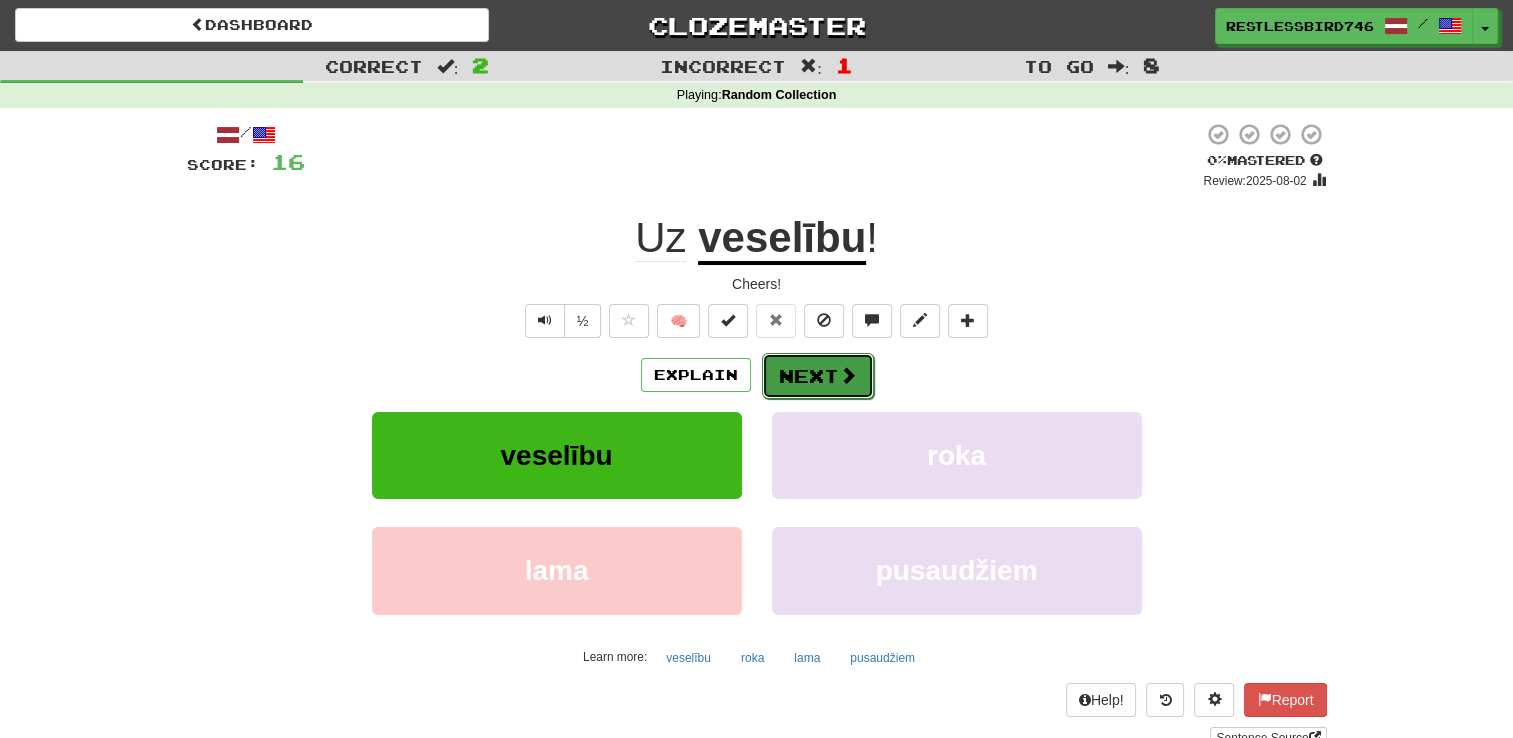 click on "Next" at bounding box center [818, 376] 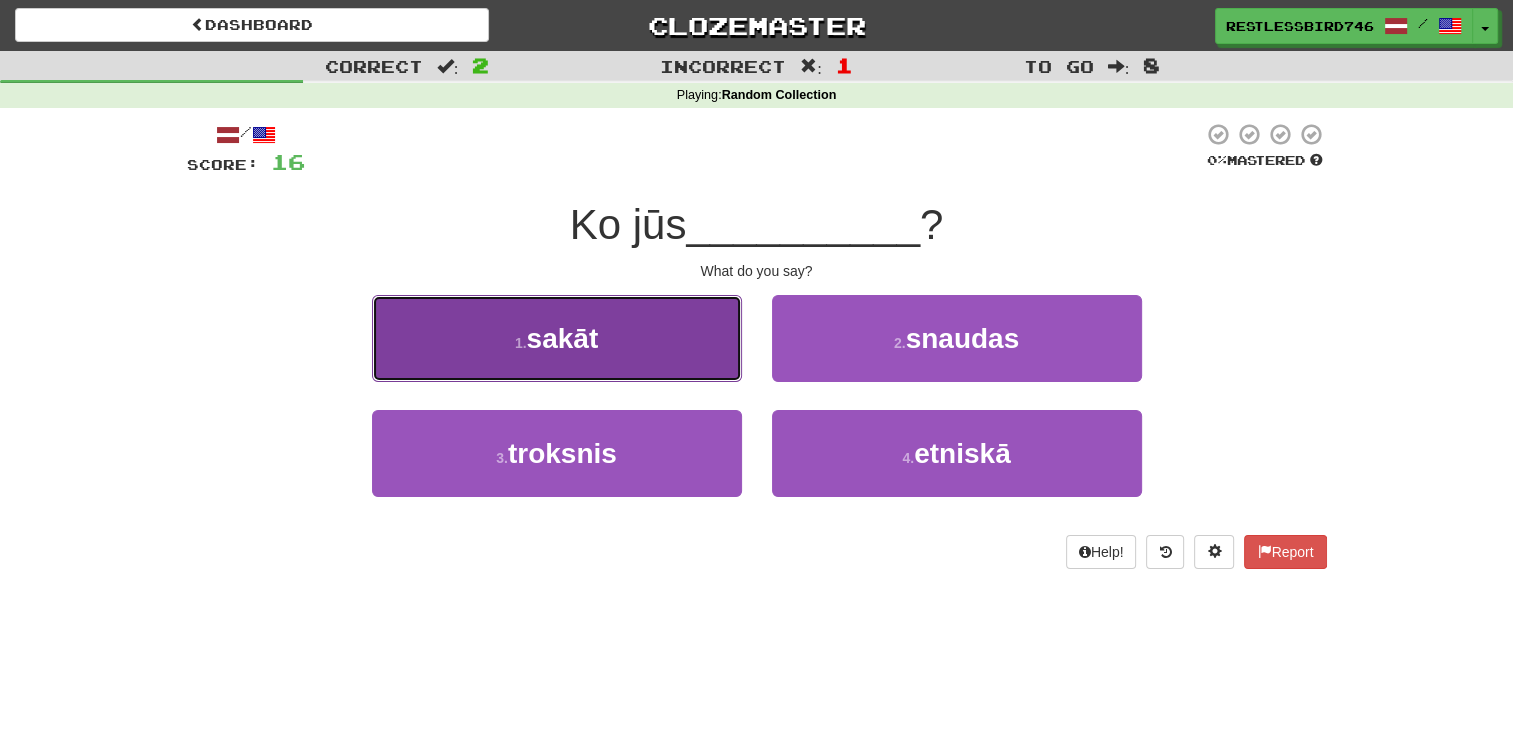 click on "1 .  sakāt" at bounding box center (557, 338) 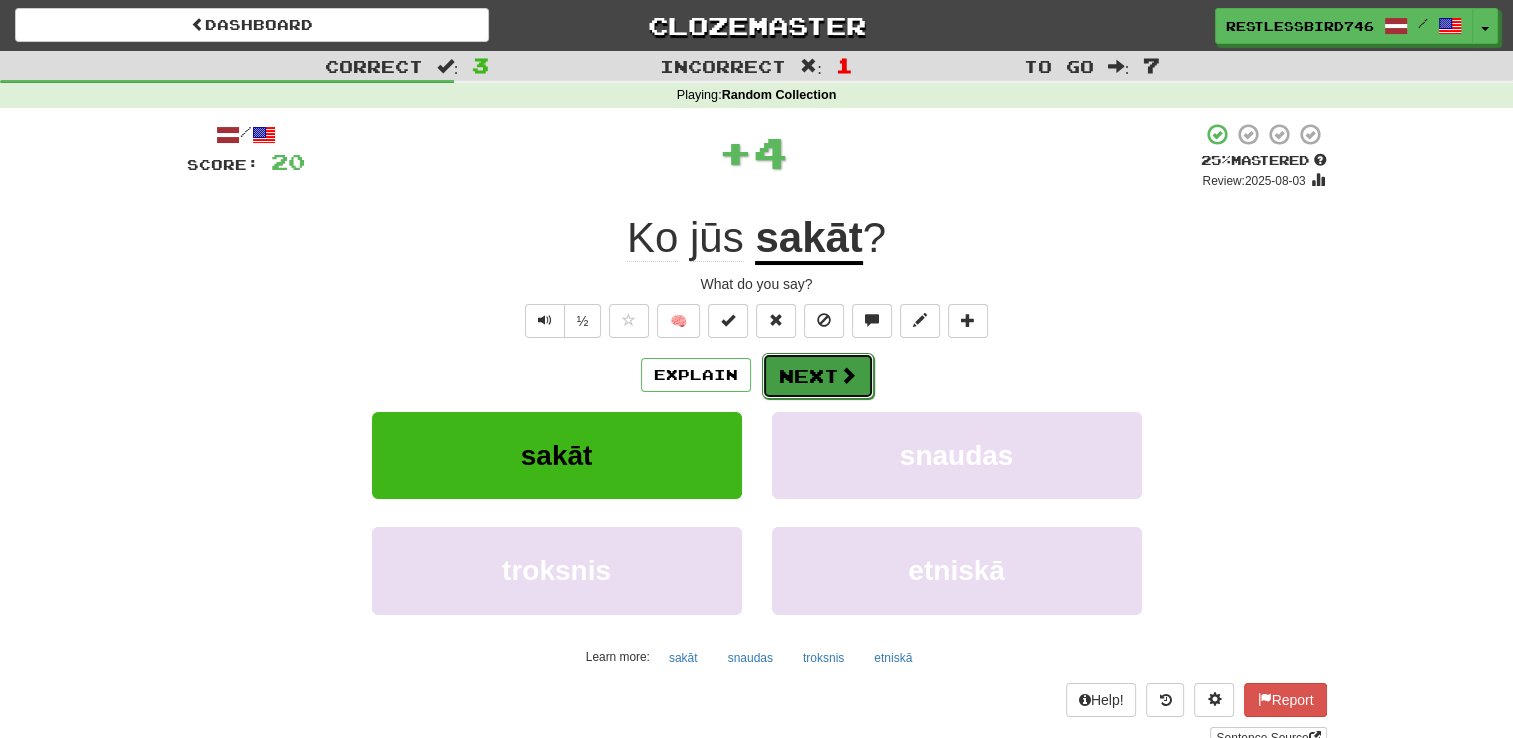 click at bounding box center (848, 375) 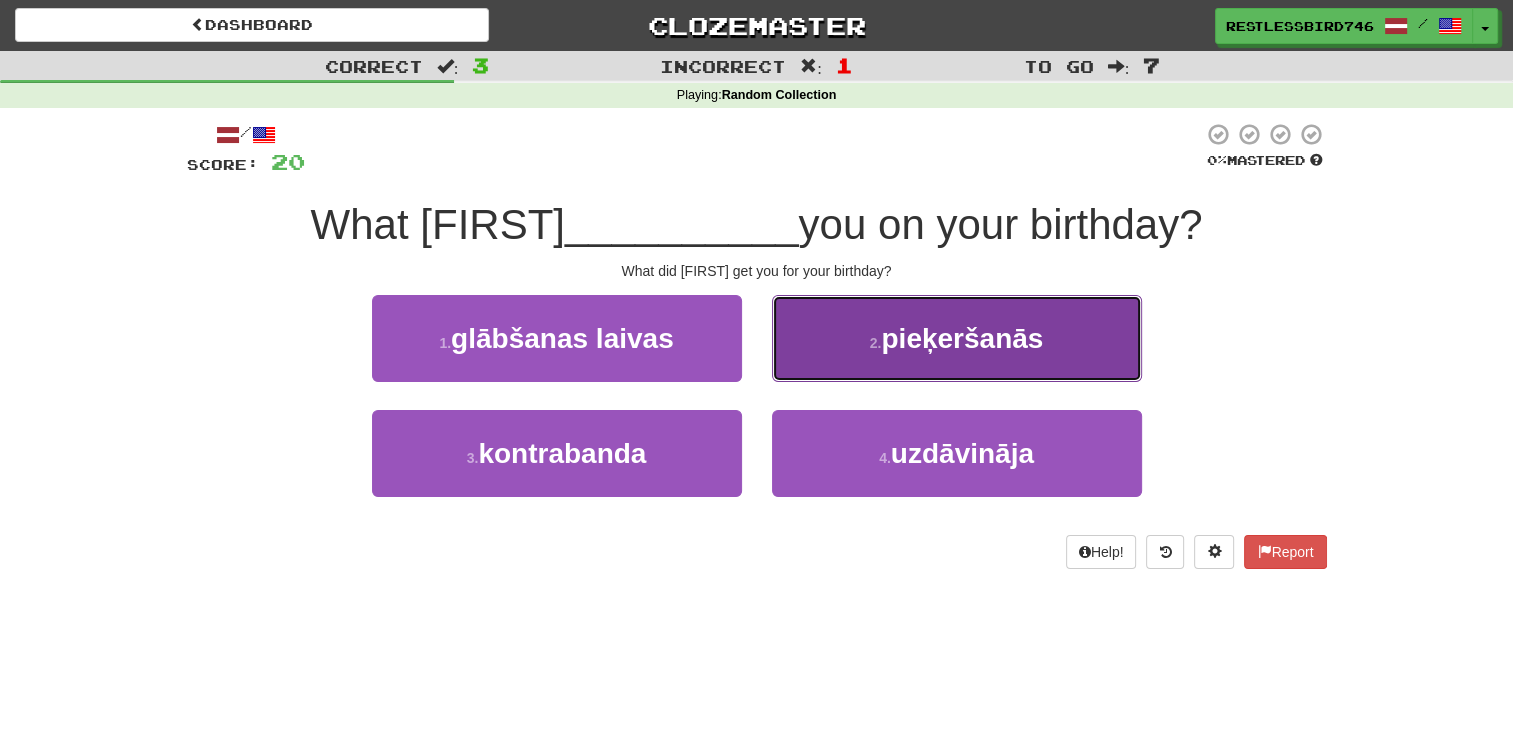 click on "2 .  pieķeršanās" at bounding box center (957, 338) 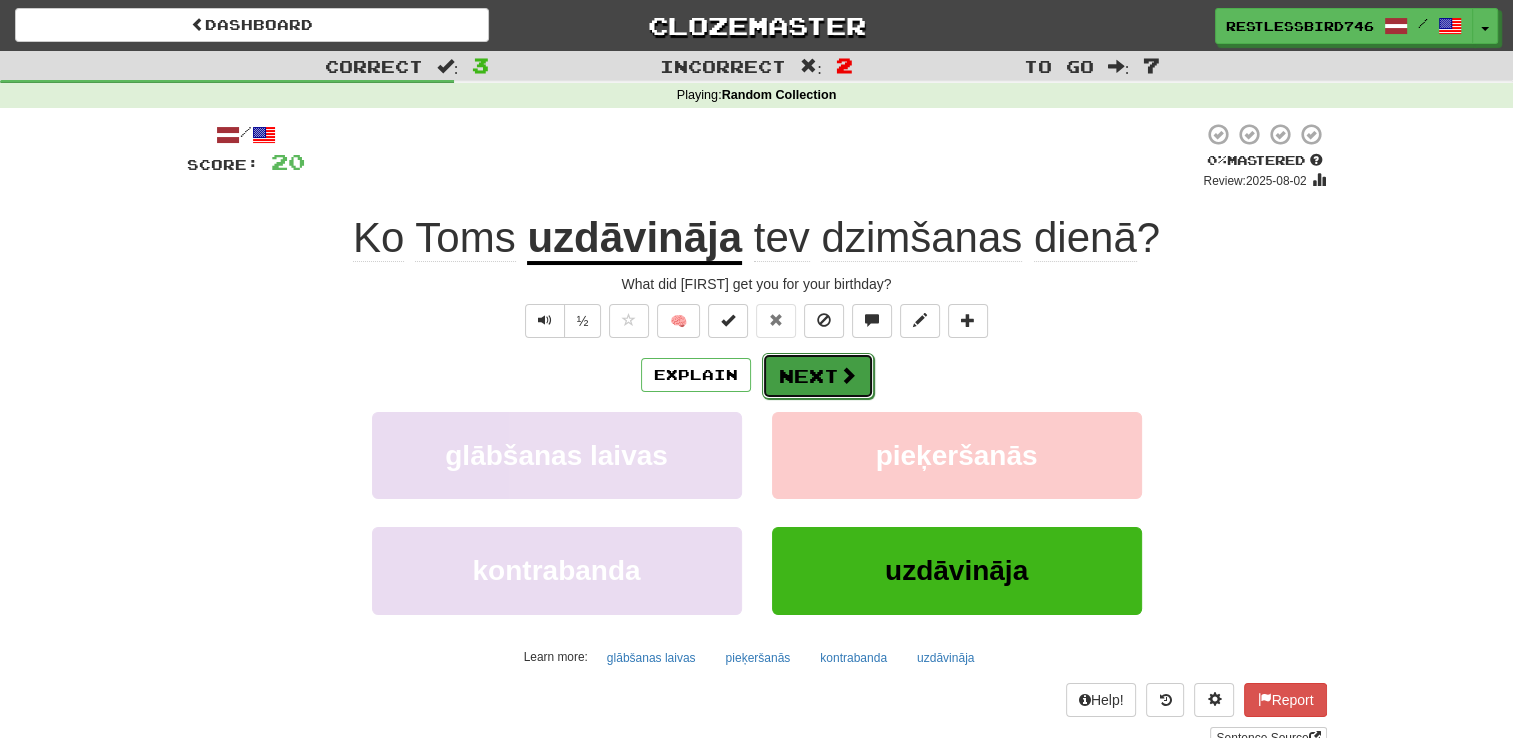 click on "Next" at bounding box center (818, 376) 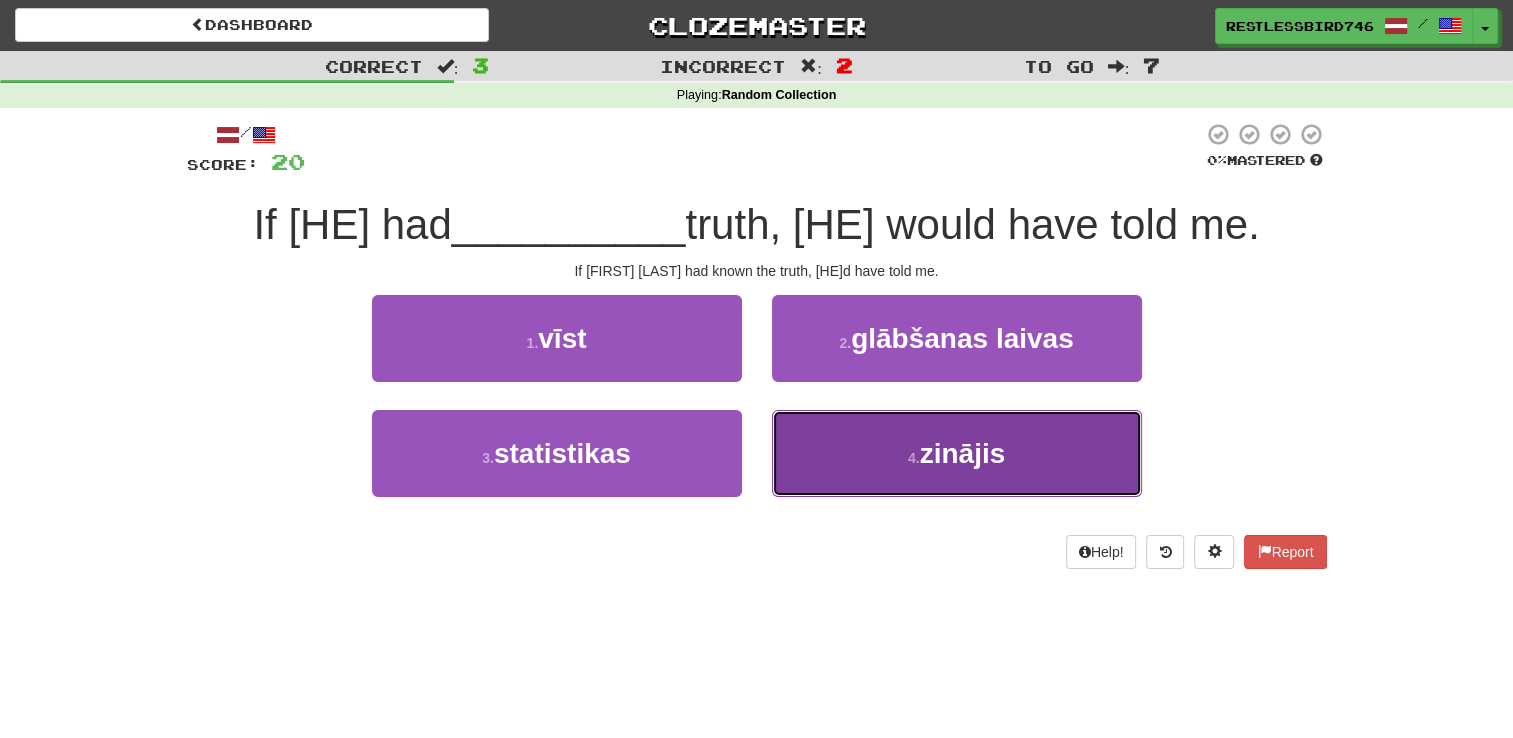 click on "zinājis" at bounding box center [963, 453] 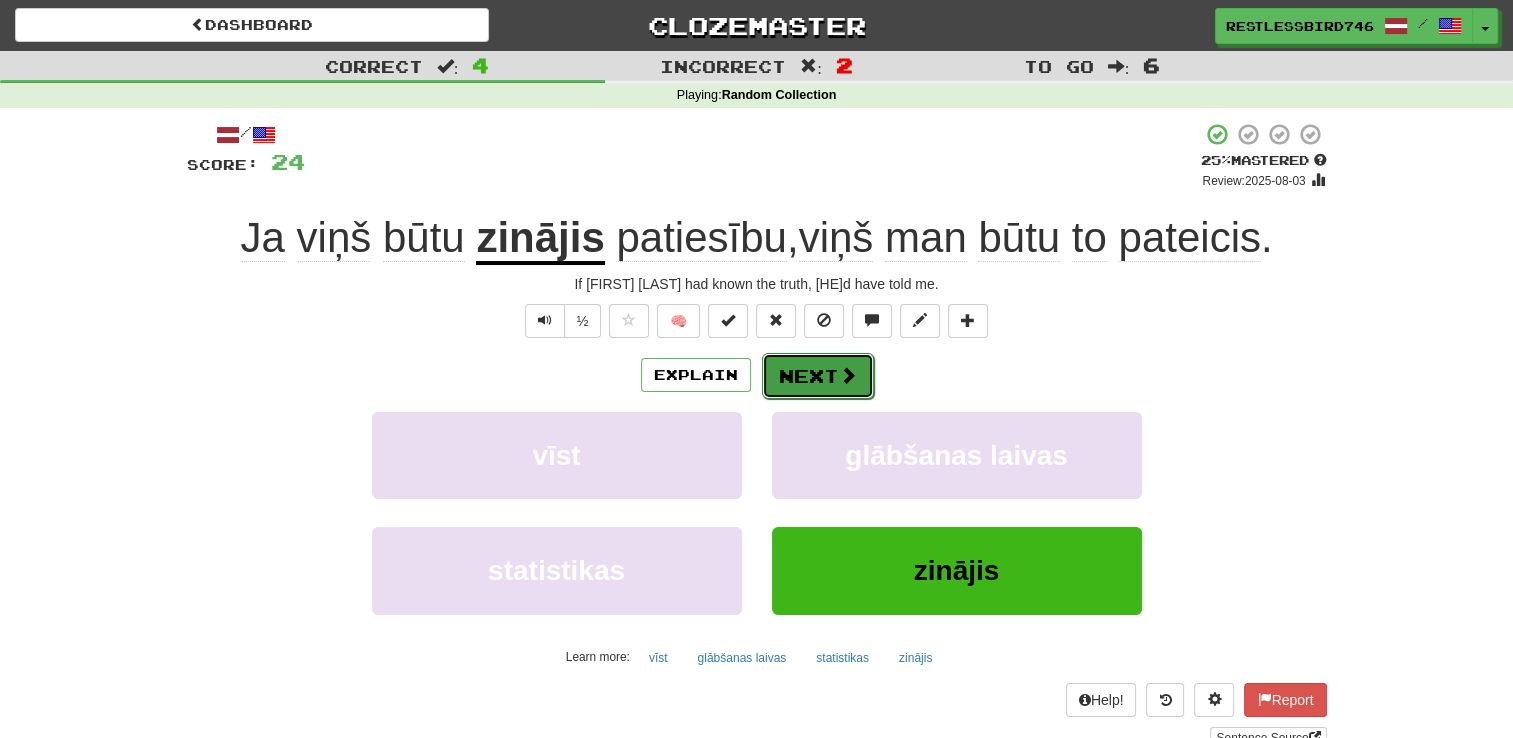 click on "Next" at bounding box center (818, 376) 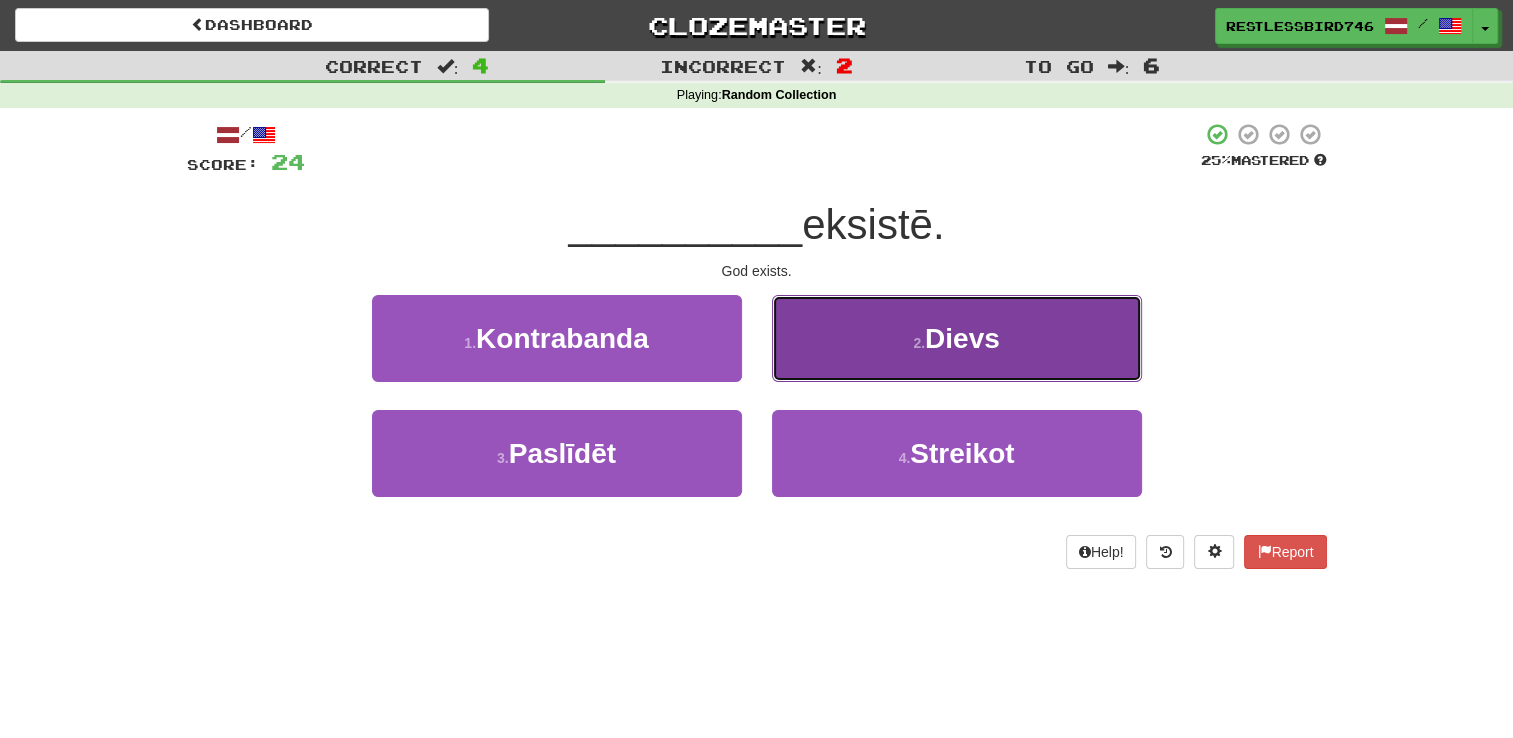click on "2 .  Dievs" at bounding box center (957, 338) 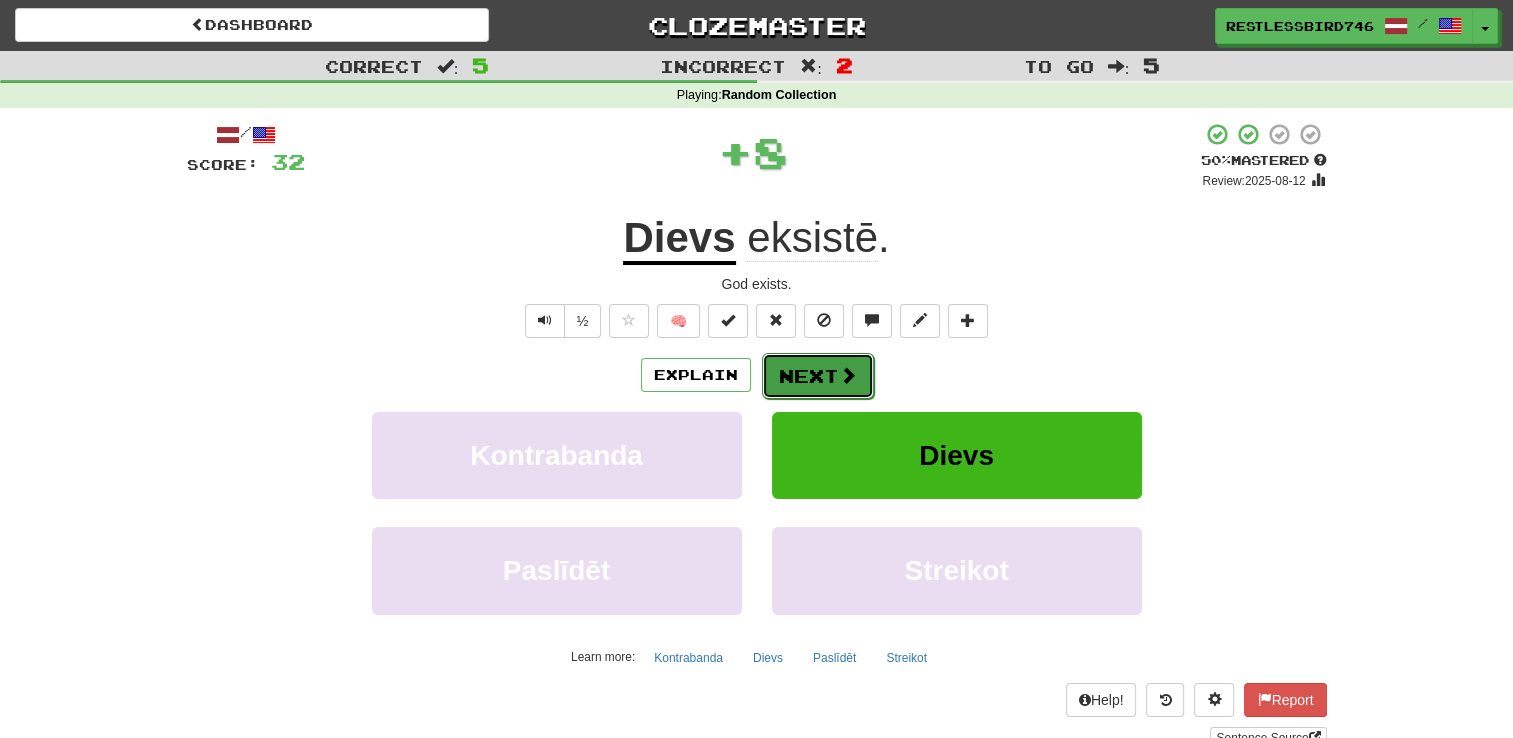 click on "Next" at bounding box center [818, 376] 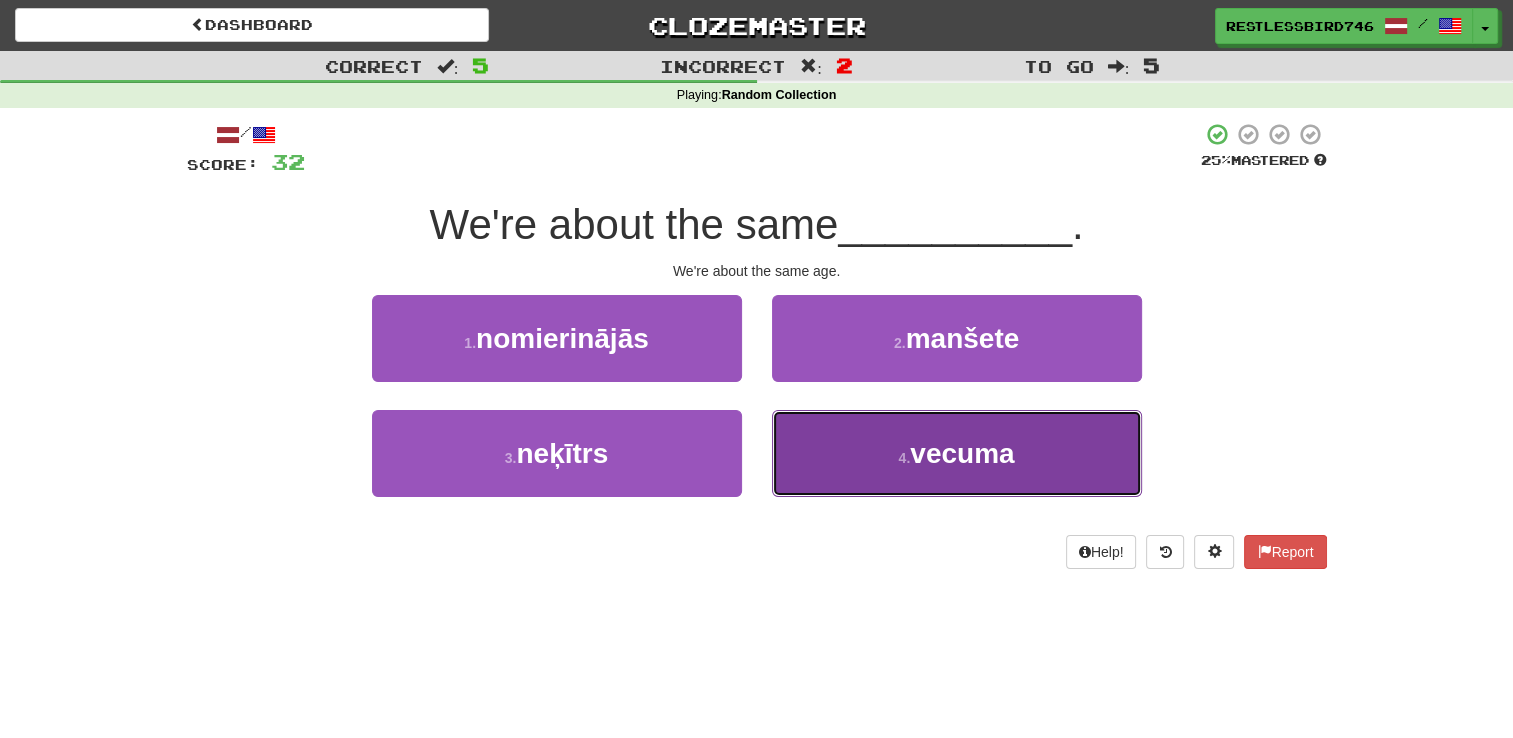 click on "4 .  vecuma" at bounding box center [957, 453] 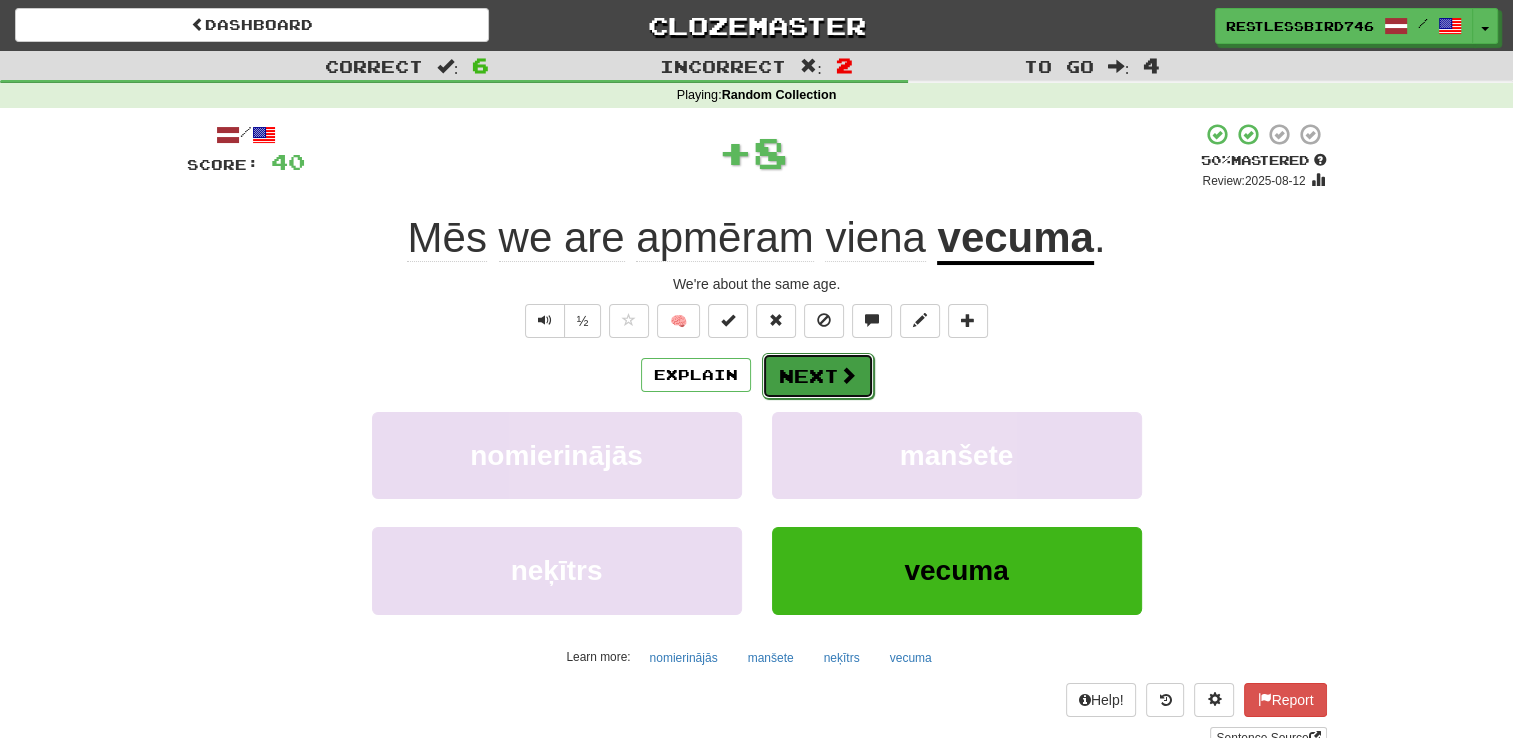 click at bounding box center (848, 375) 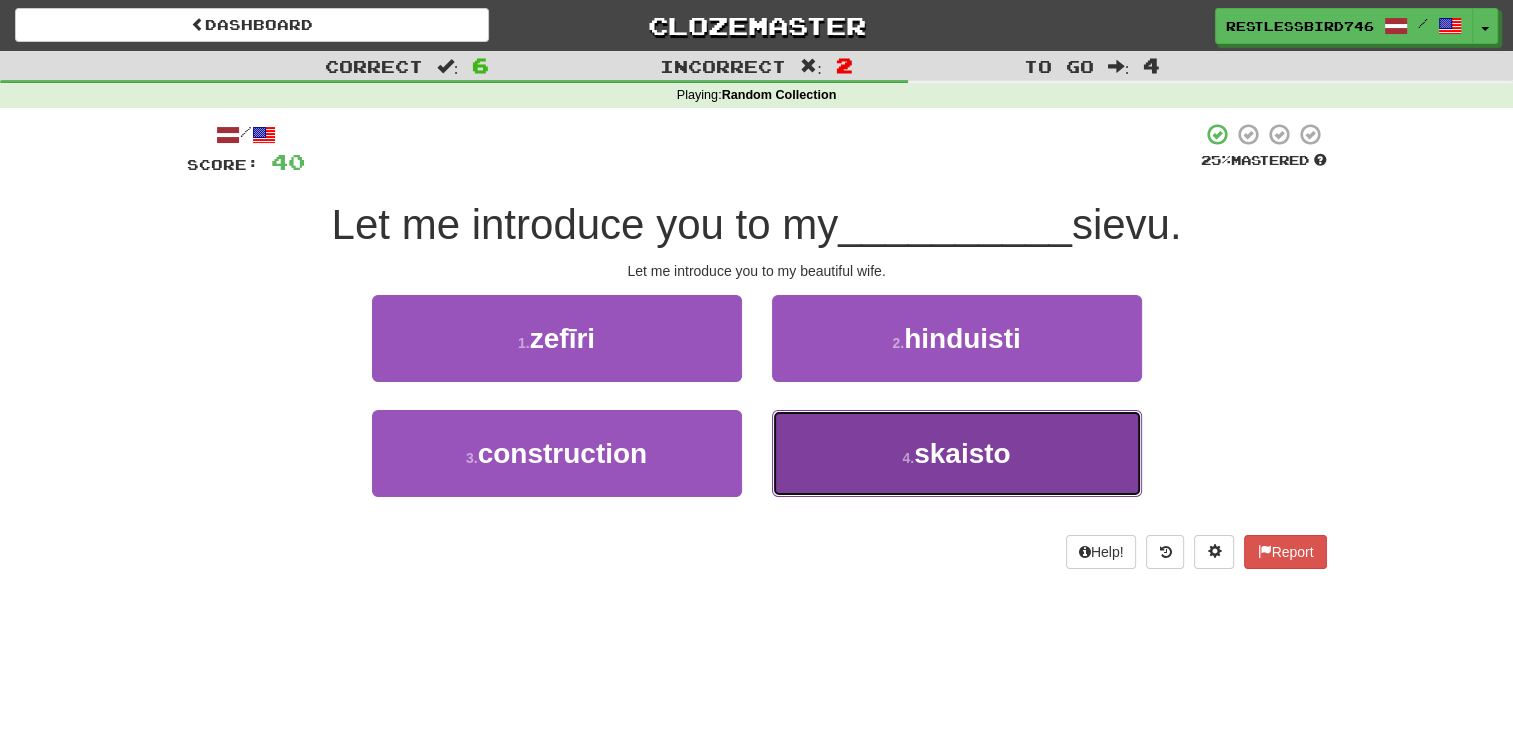 click on "4 .  skaisto" at bounding box center (957, 453) 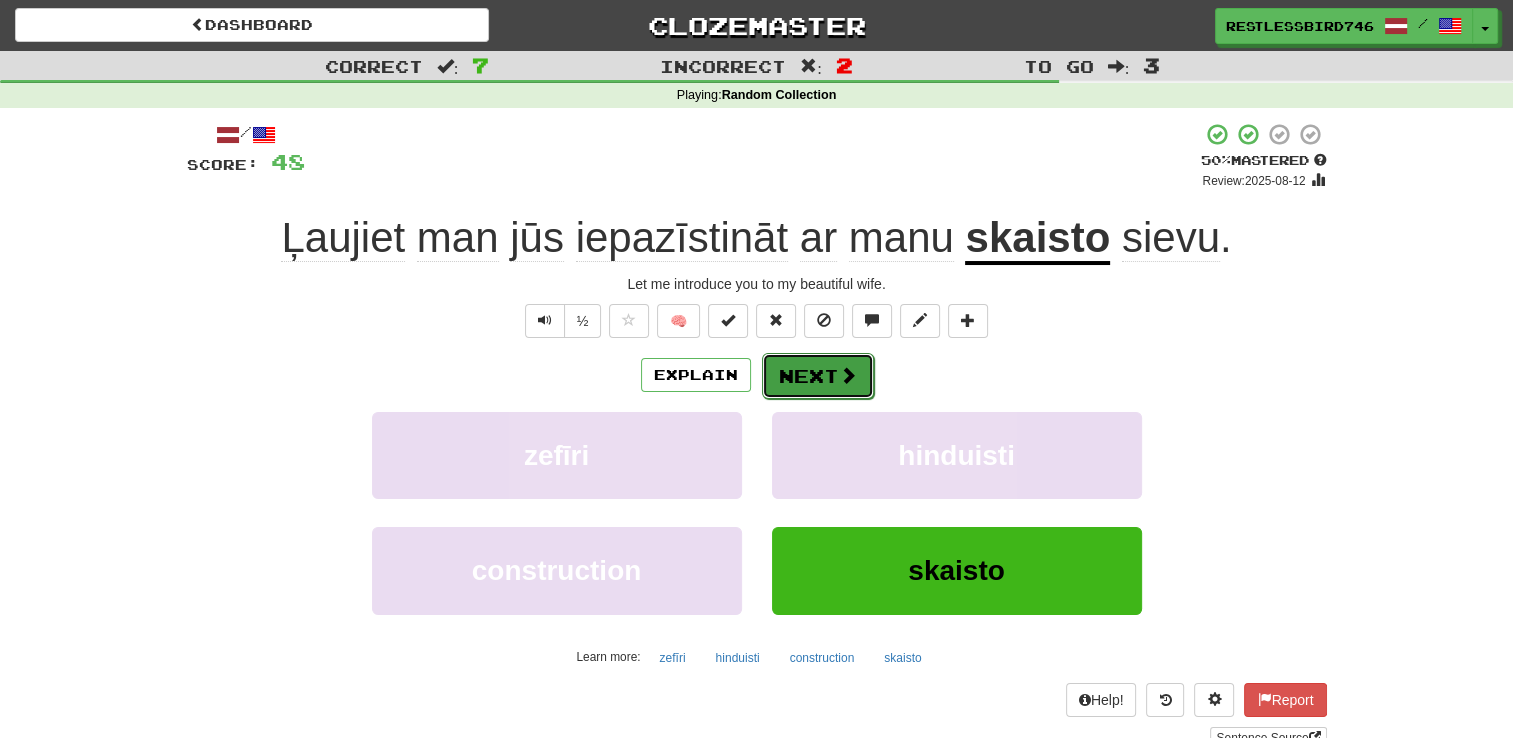 click at bounding box center (848, 375) 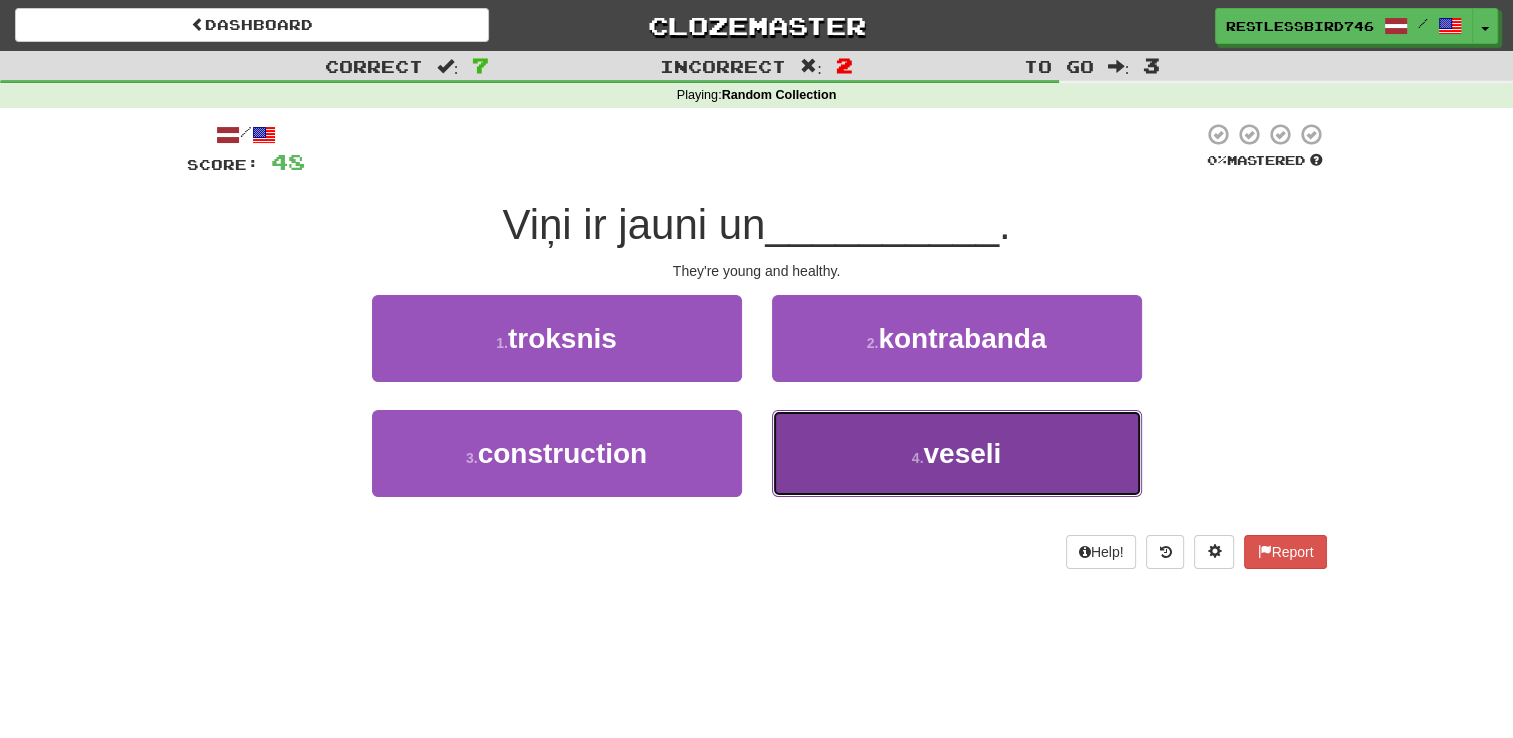 click on "4 .  veseli" at bounding box center [957, 453] 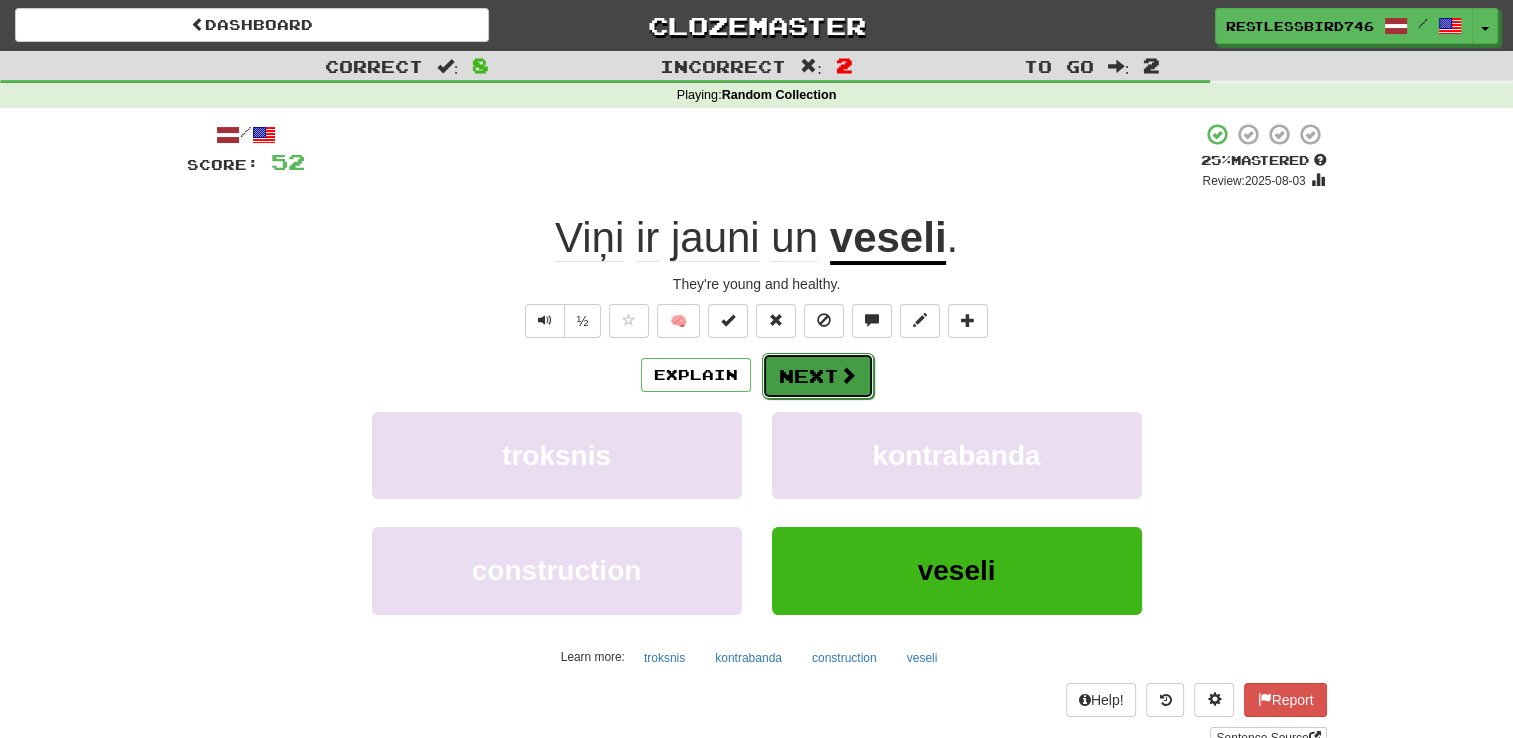 click at bounding box center [848, 375] 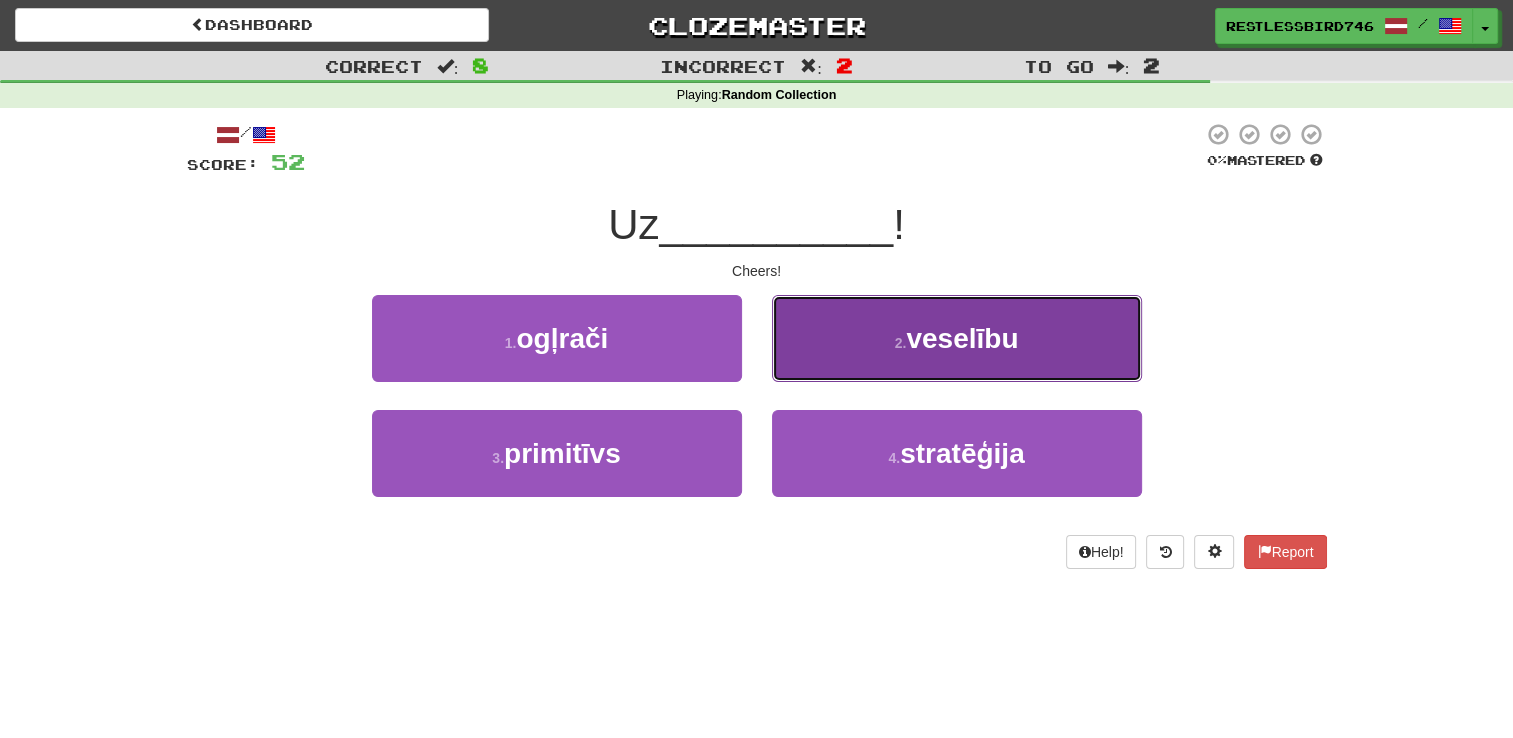 click on "2 .  veselību" at bounding box center [957, 338] 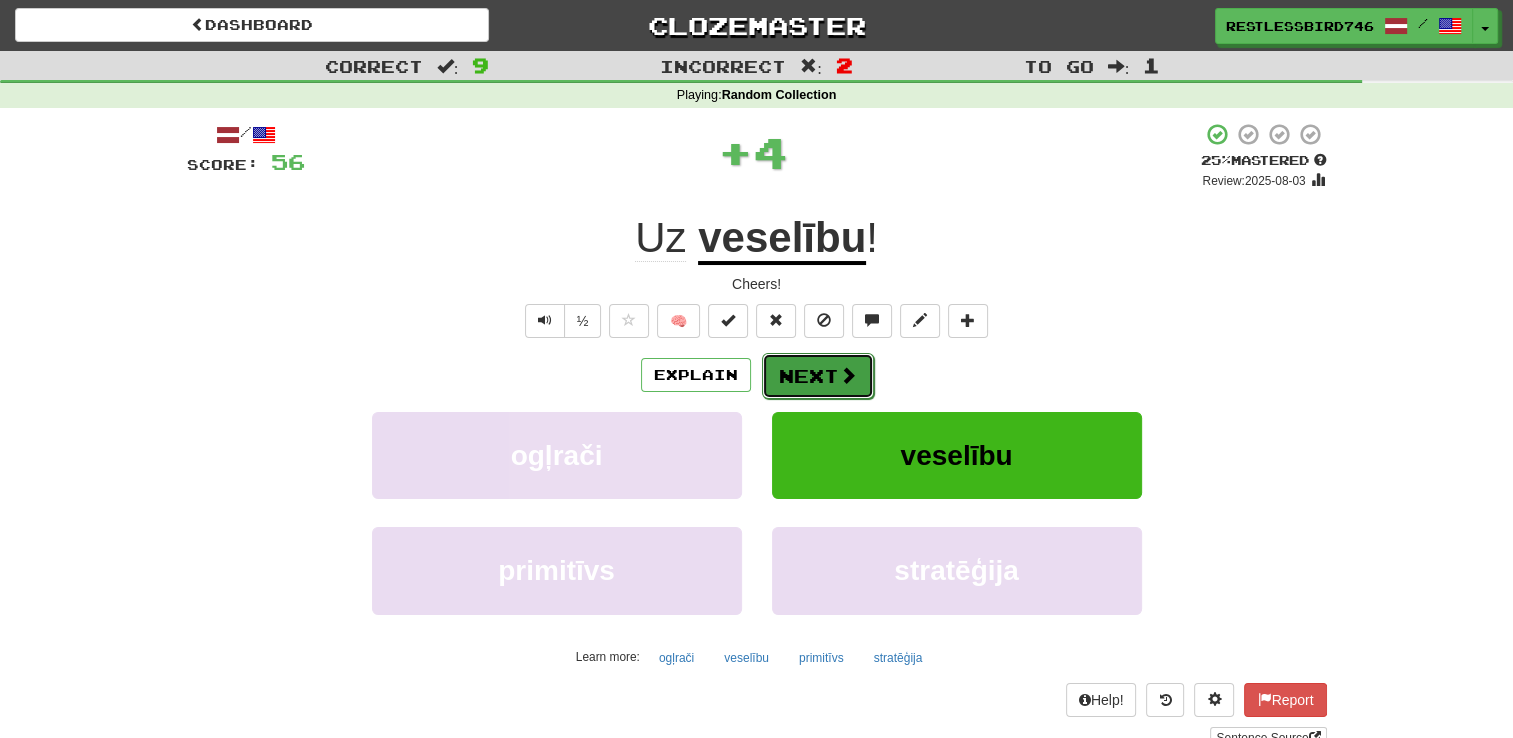 click at bounding box center (848, 375) 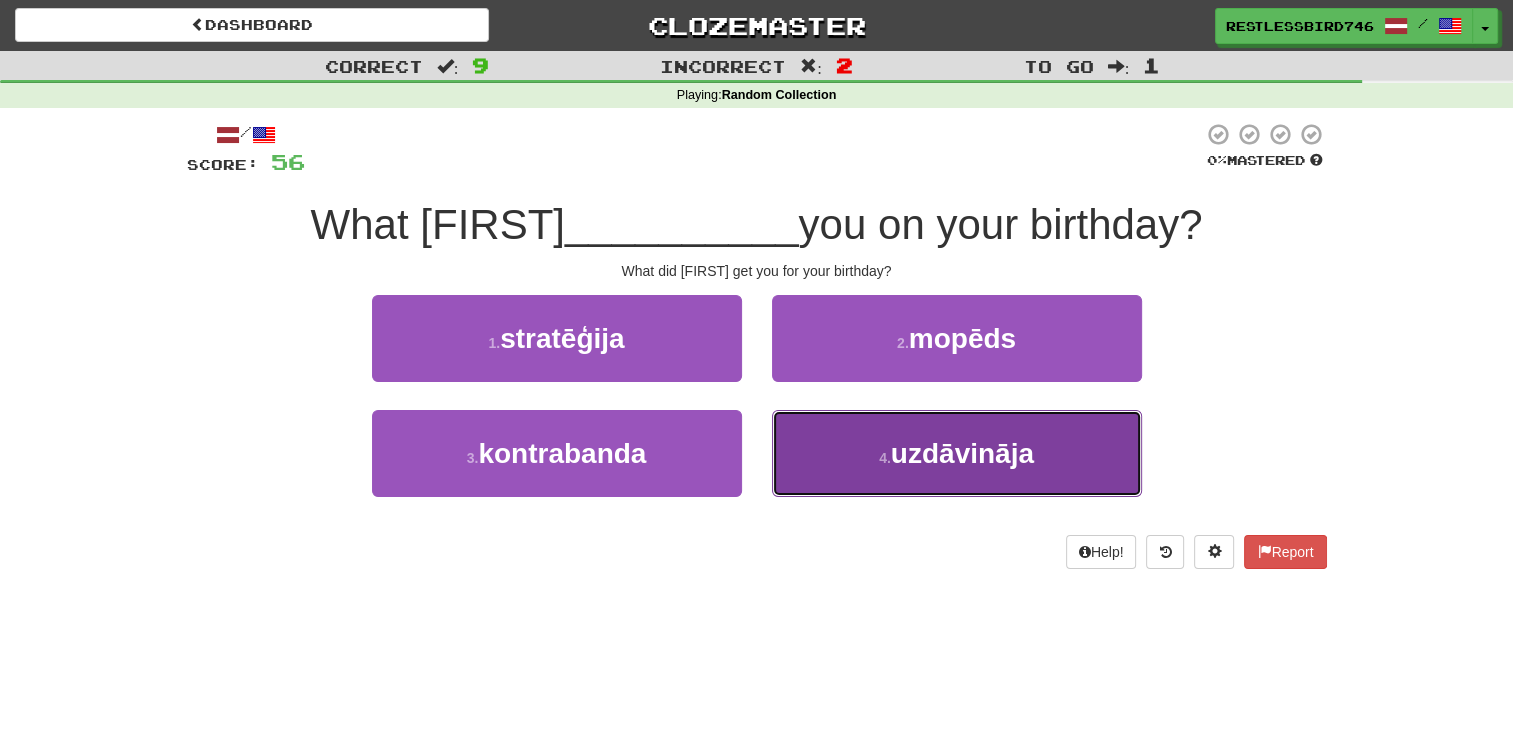 click on "uzdāvināja" at bounding box center [962, 453] 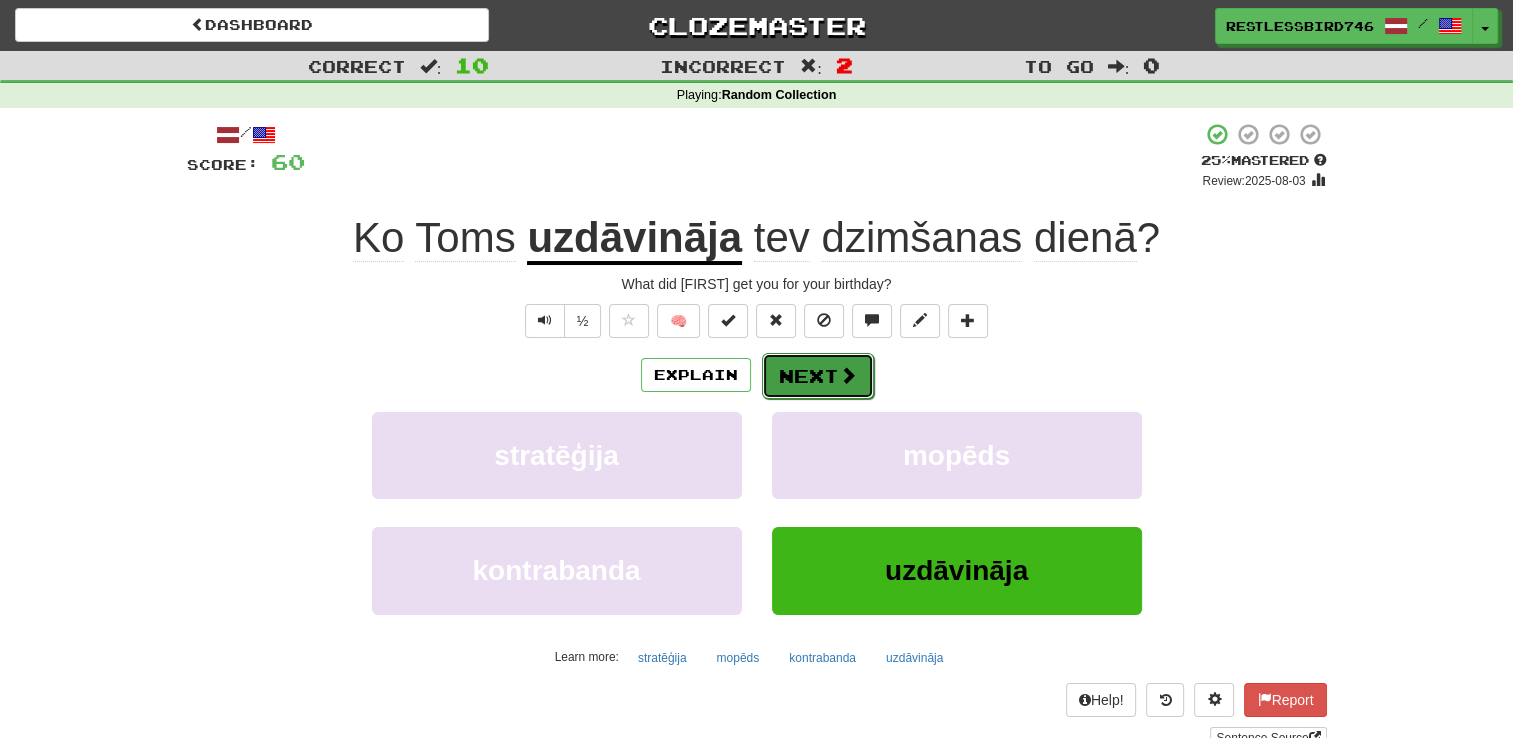 click on "Next" at bounding box center (818, 376) 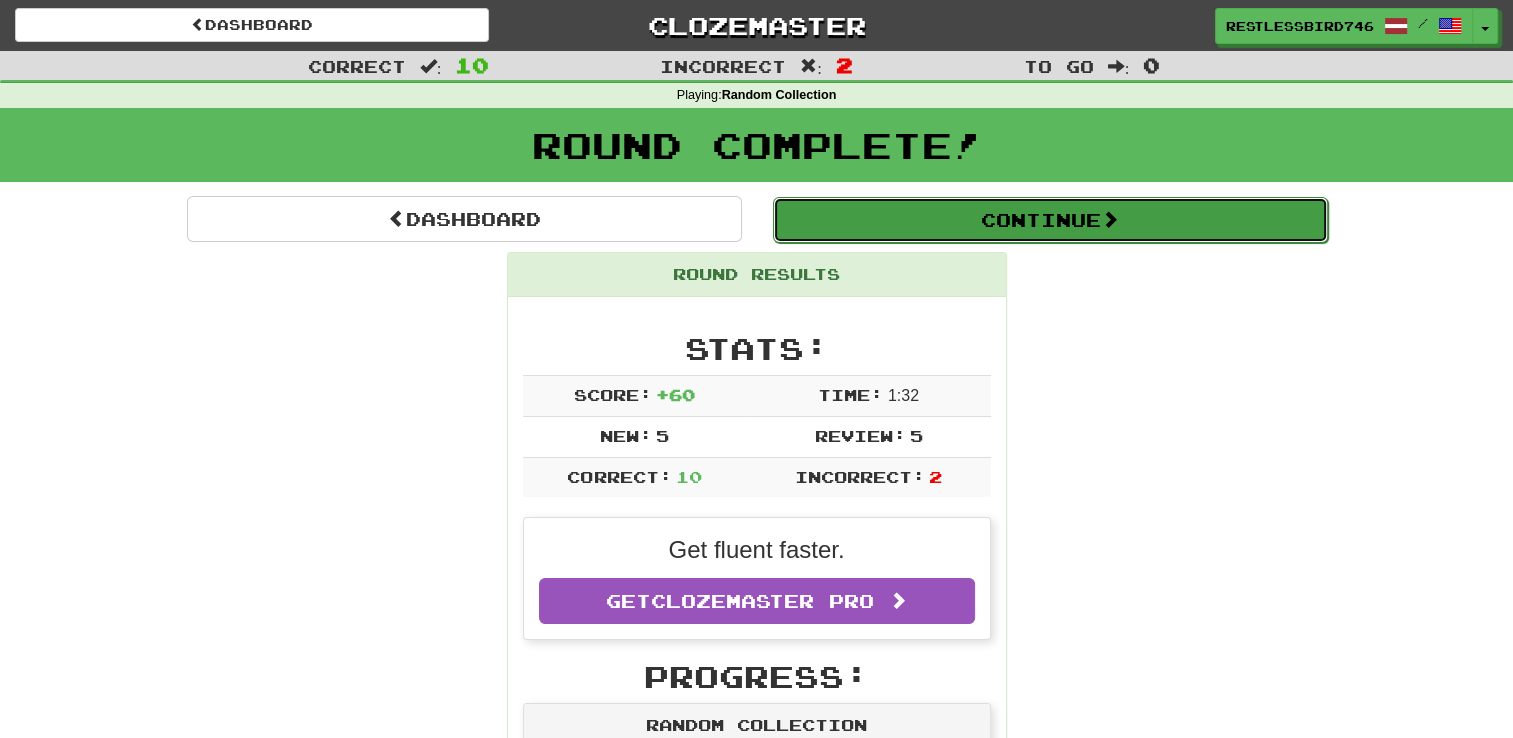 click on "Continue" at bounding box center [1050, 220] 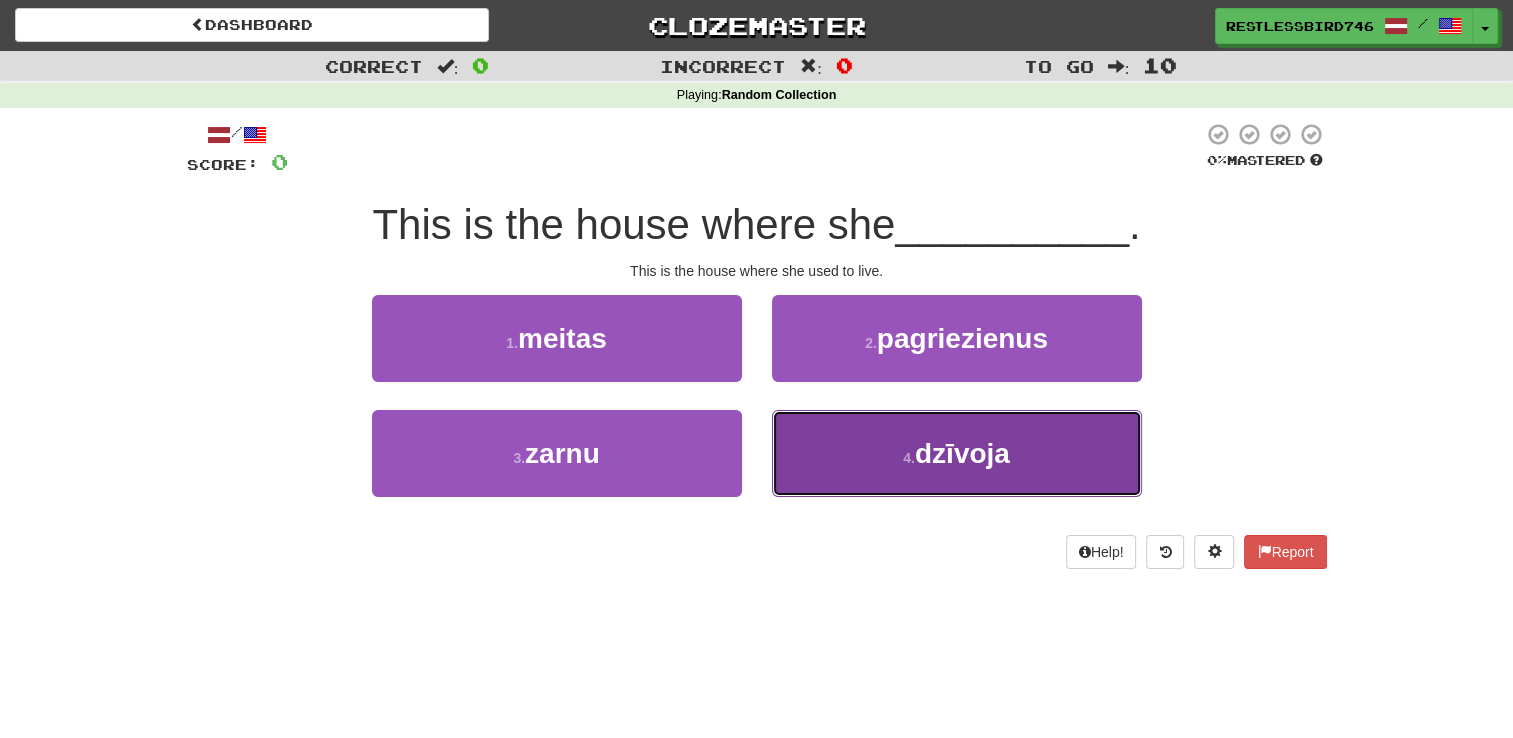 click on "4 .  dzīvoja" at bounding box center [957, 453] 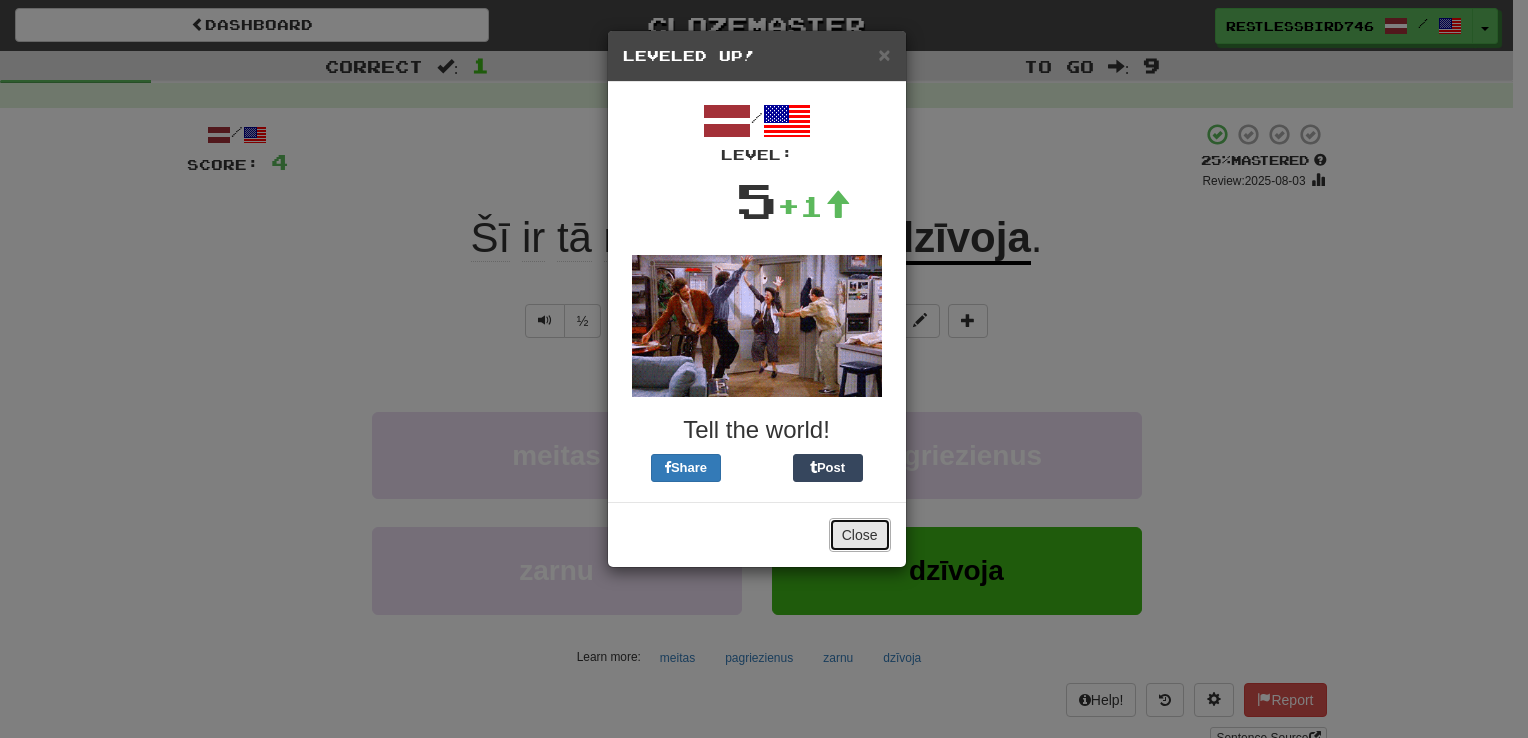 click on "Close" at bounding box center [860, 535] 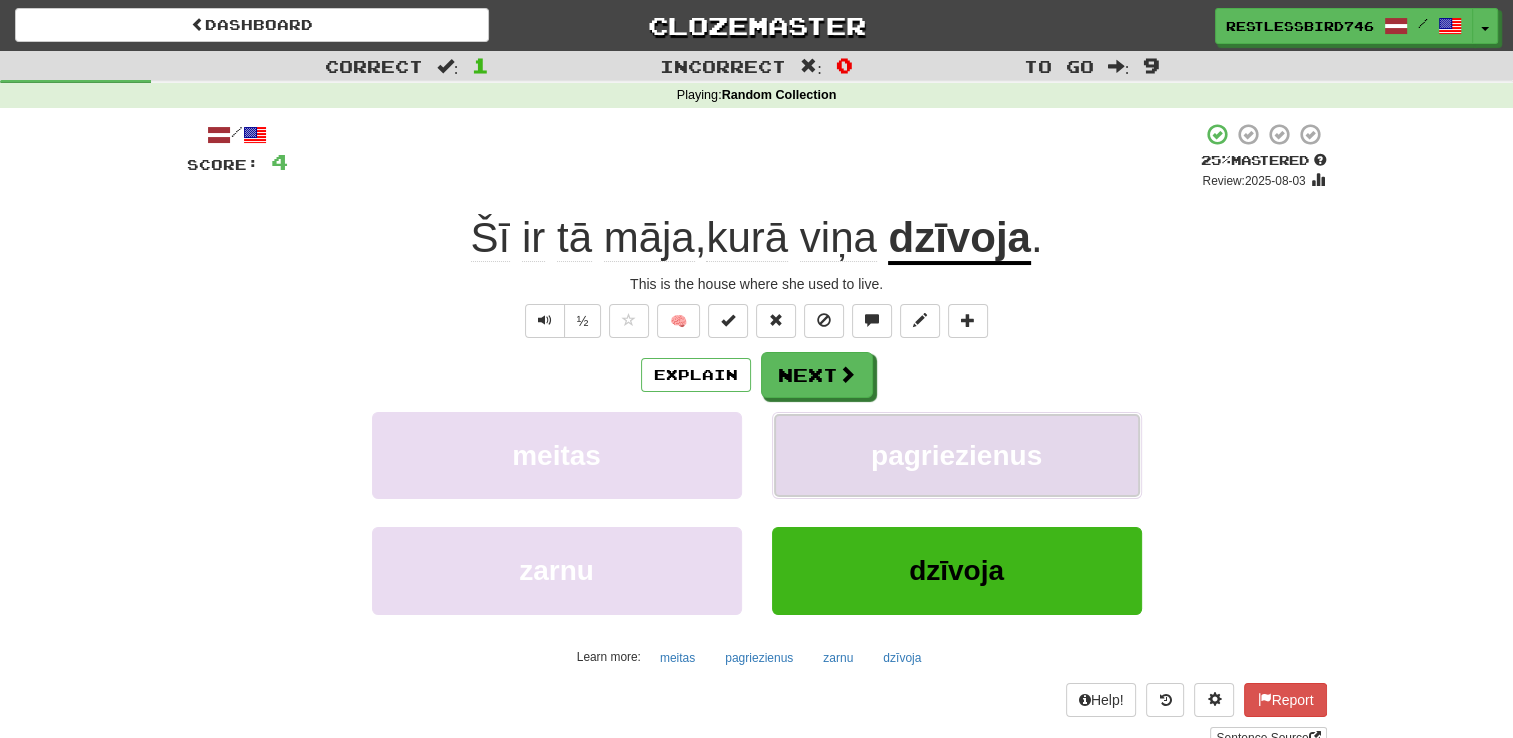 click on "pagriezienus" at bounding box center [957, 455] 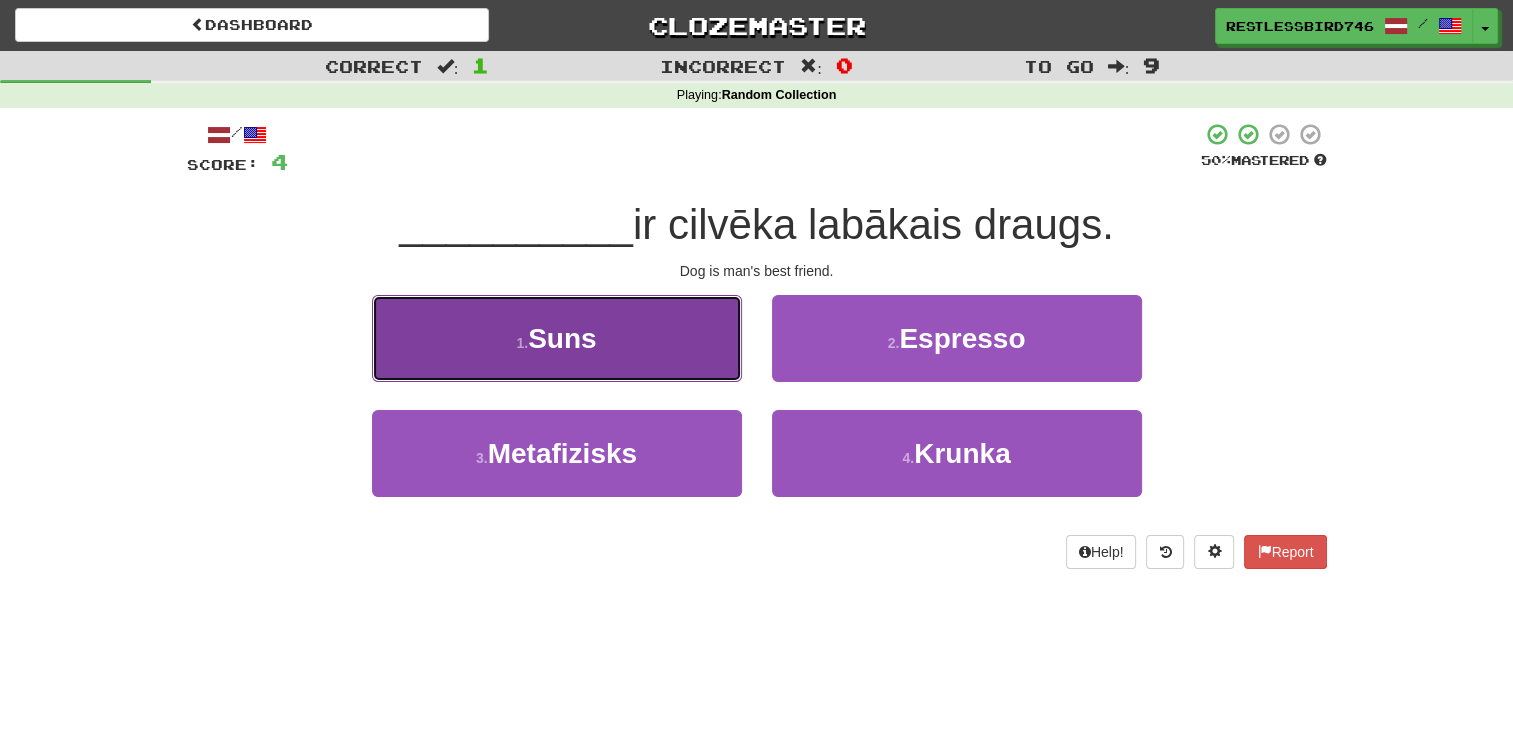 click on "1 .  Suns" at bounding box center (557, 338) 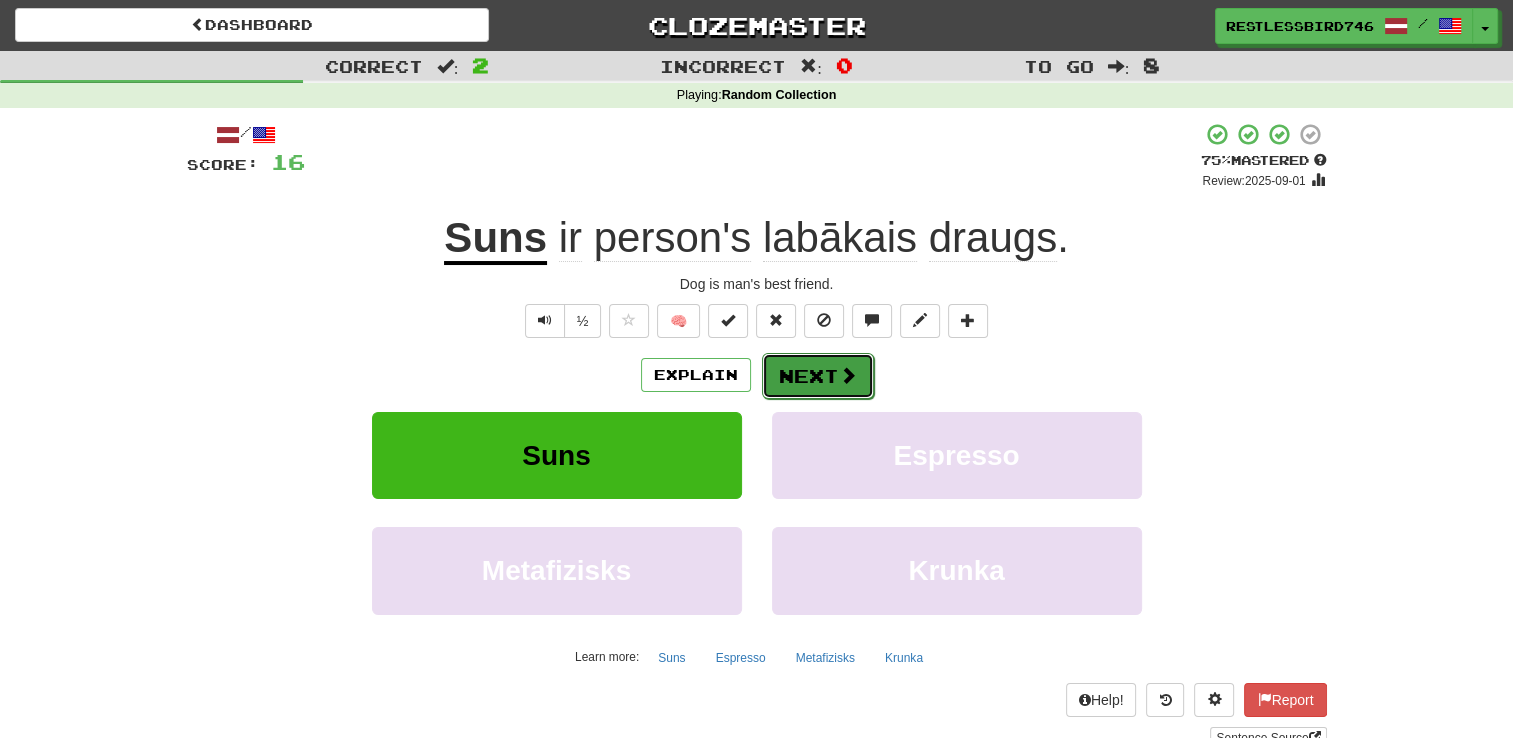 click on "Next" at bounding box center (818, 376) 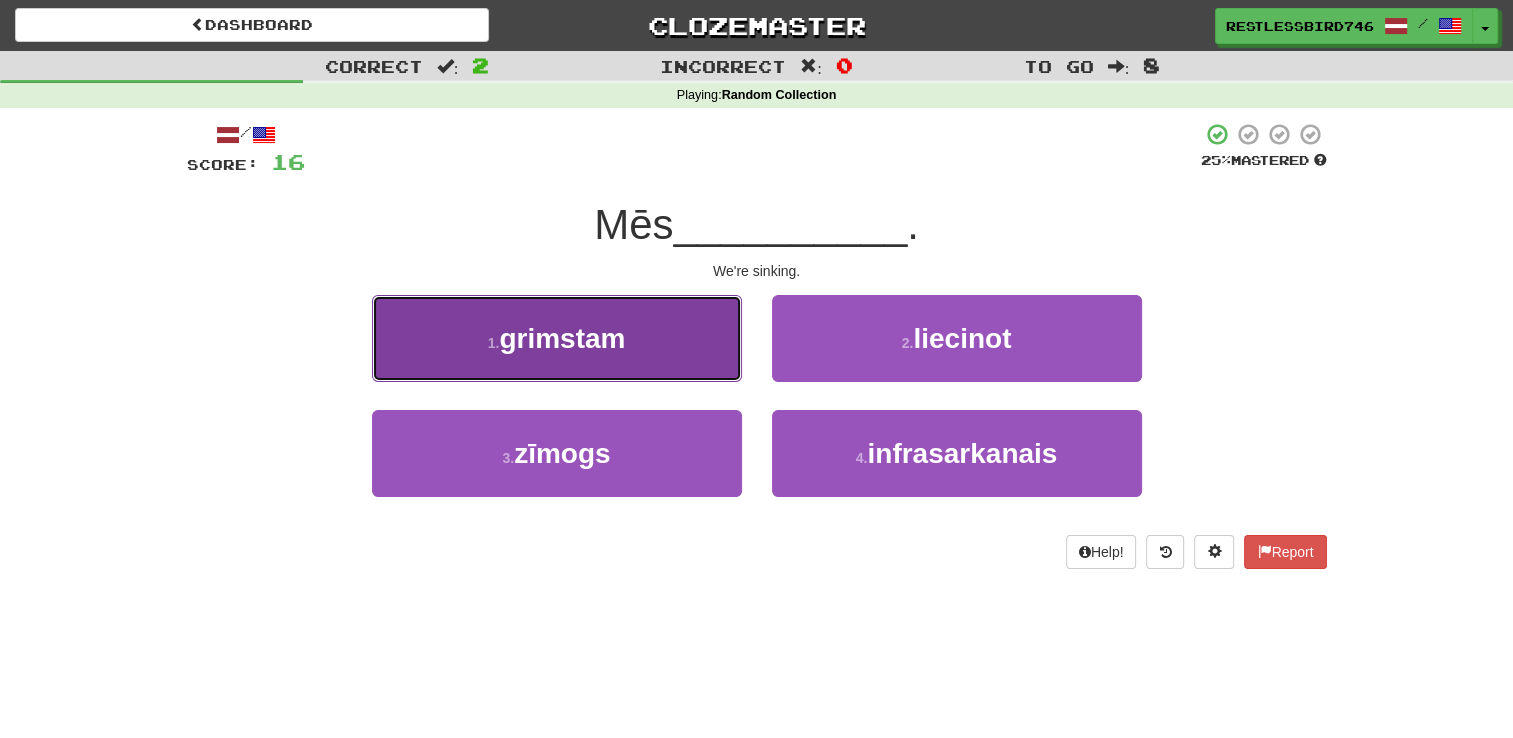 click on "1 .  grimstam" at bounding box center [557, 338] 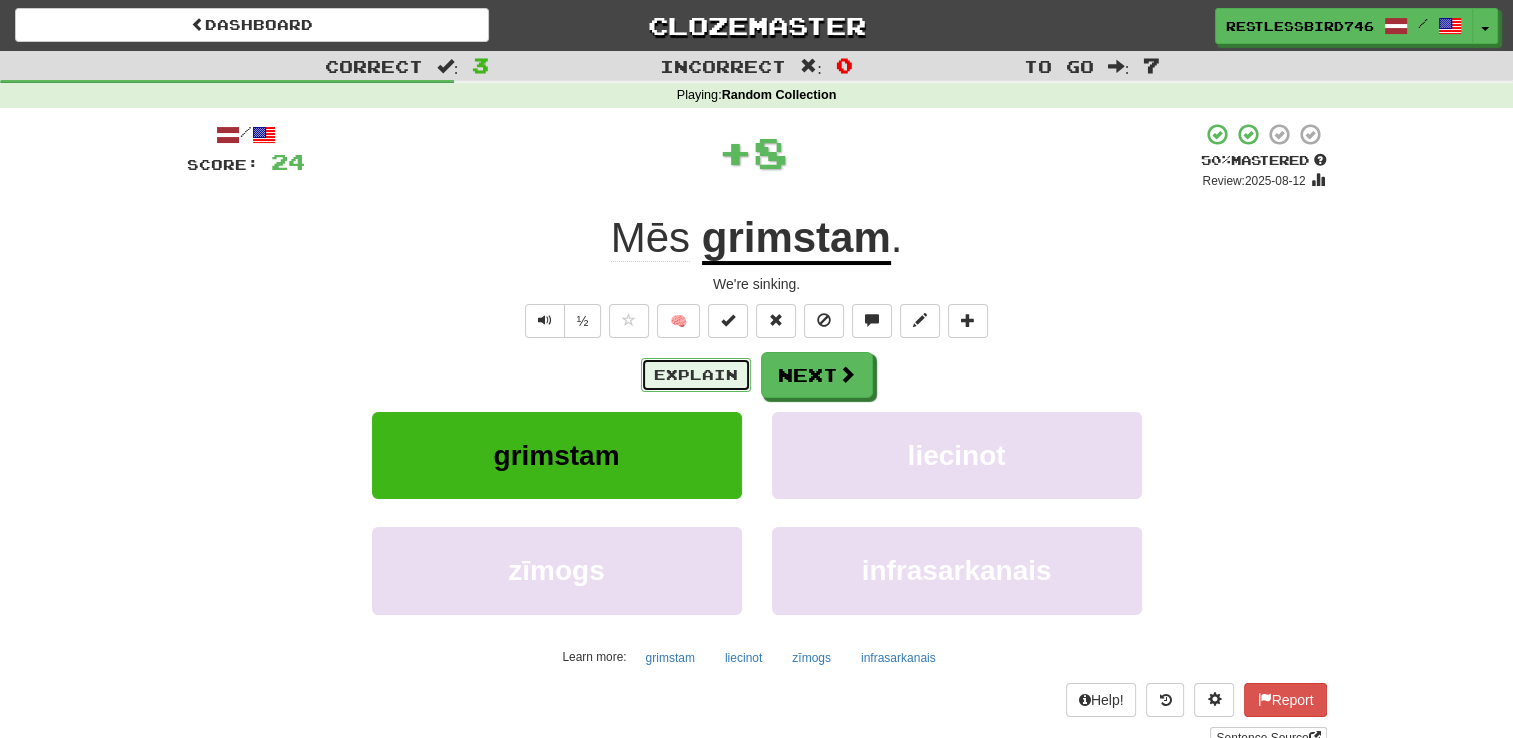 click on "Explain" at bounding box center [696, 375] 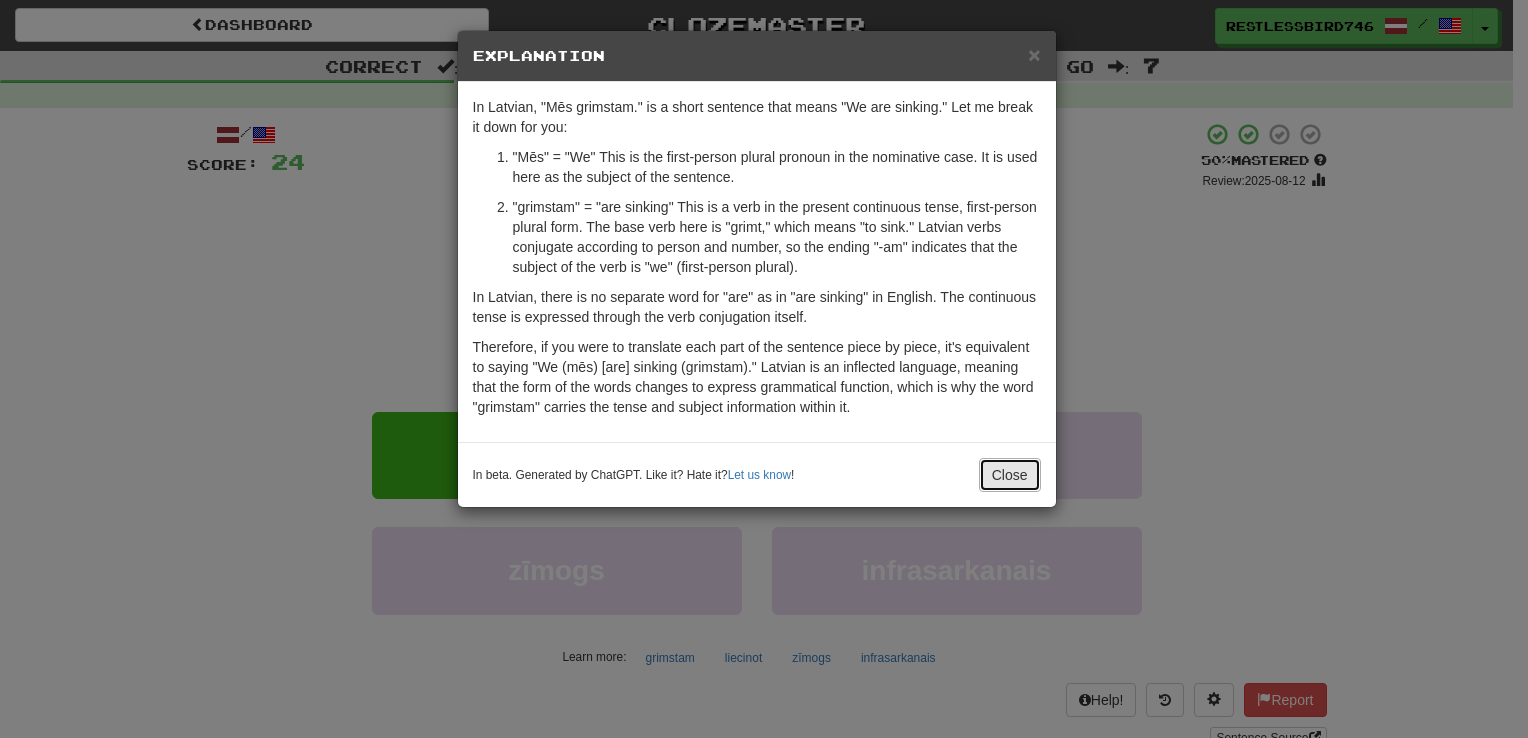 click on "Close" at bounding box center [1010, 475] 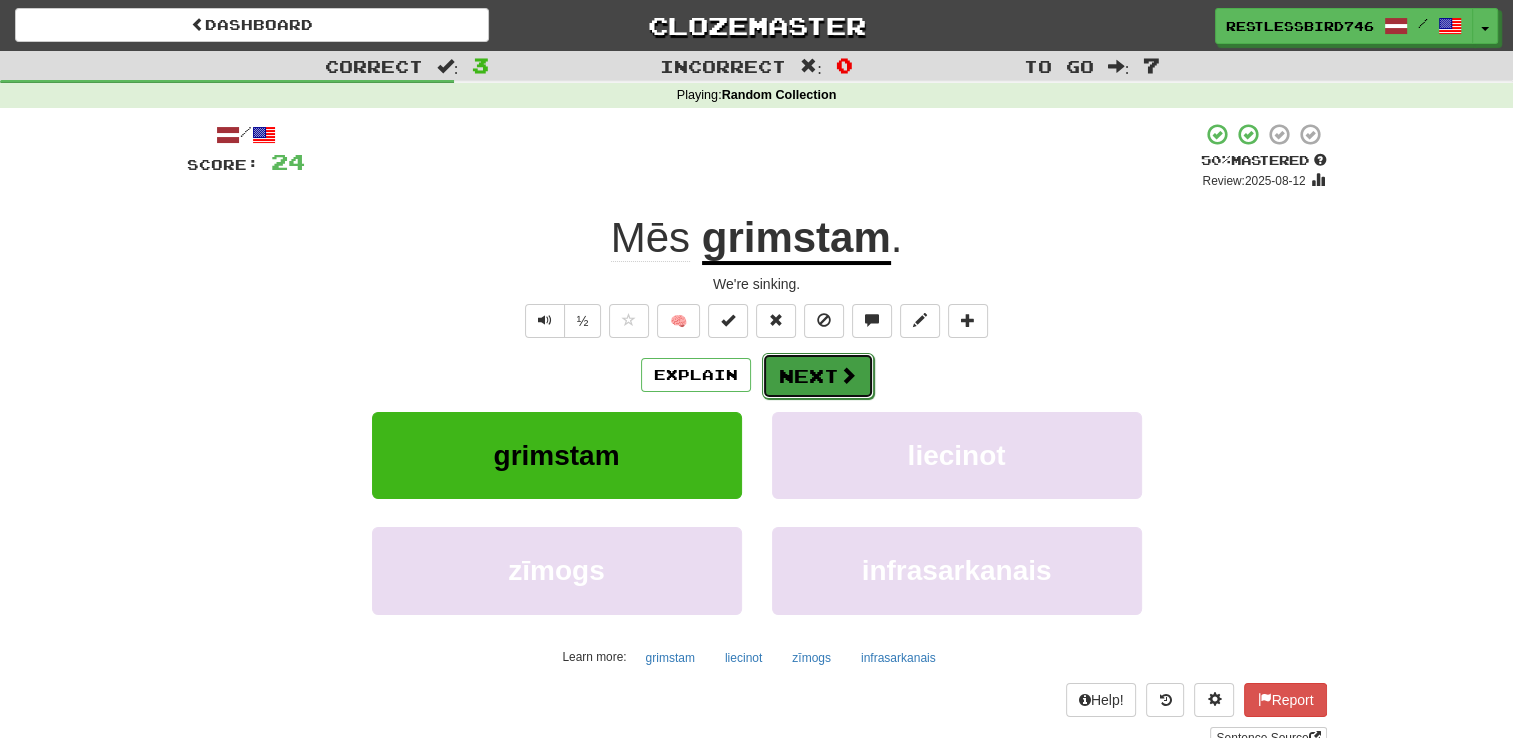 click on "Next" at bounding box center [818, 376] 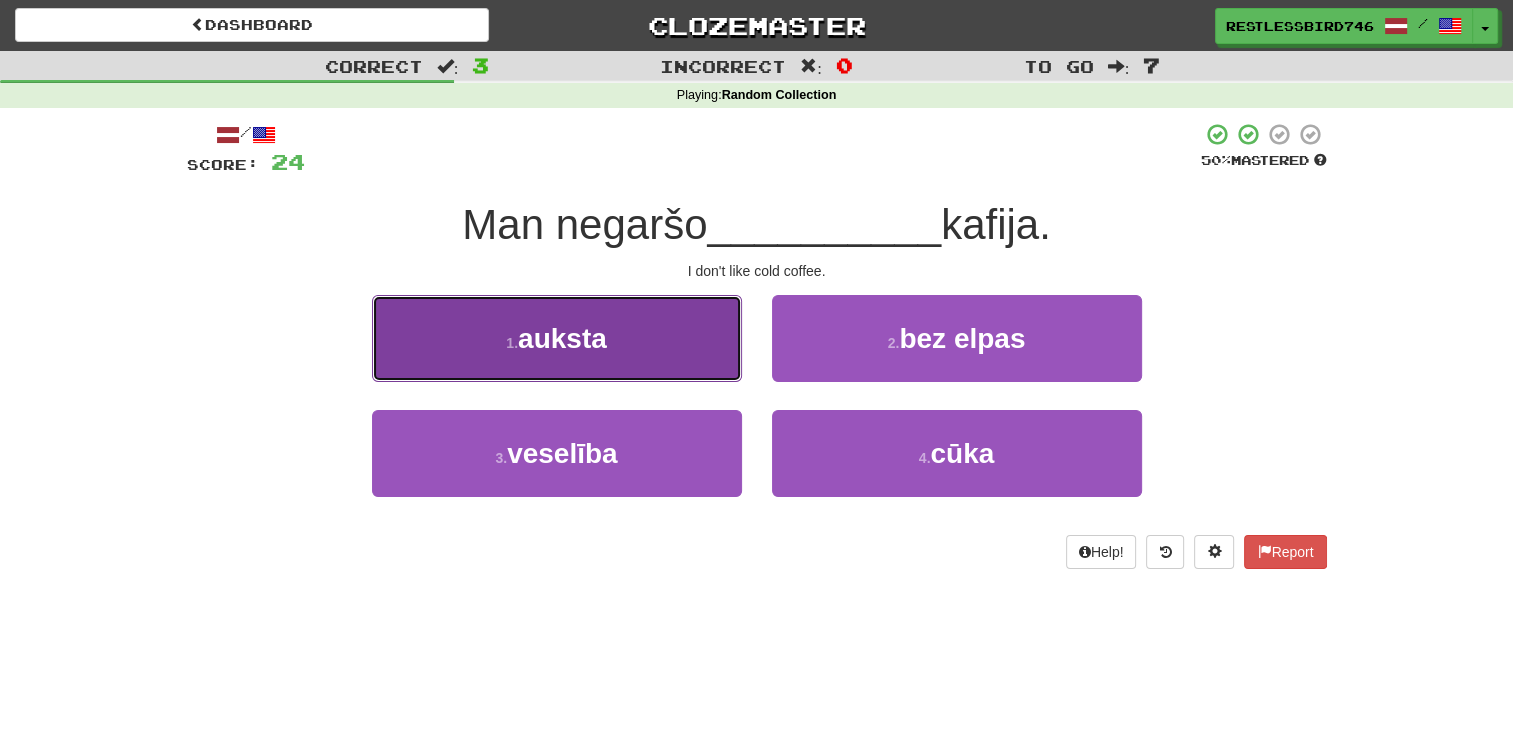 click on "1 .  auksta" at bounding box center [557, 338] 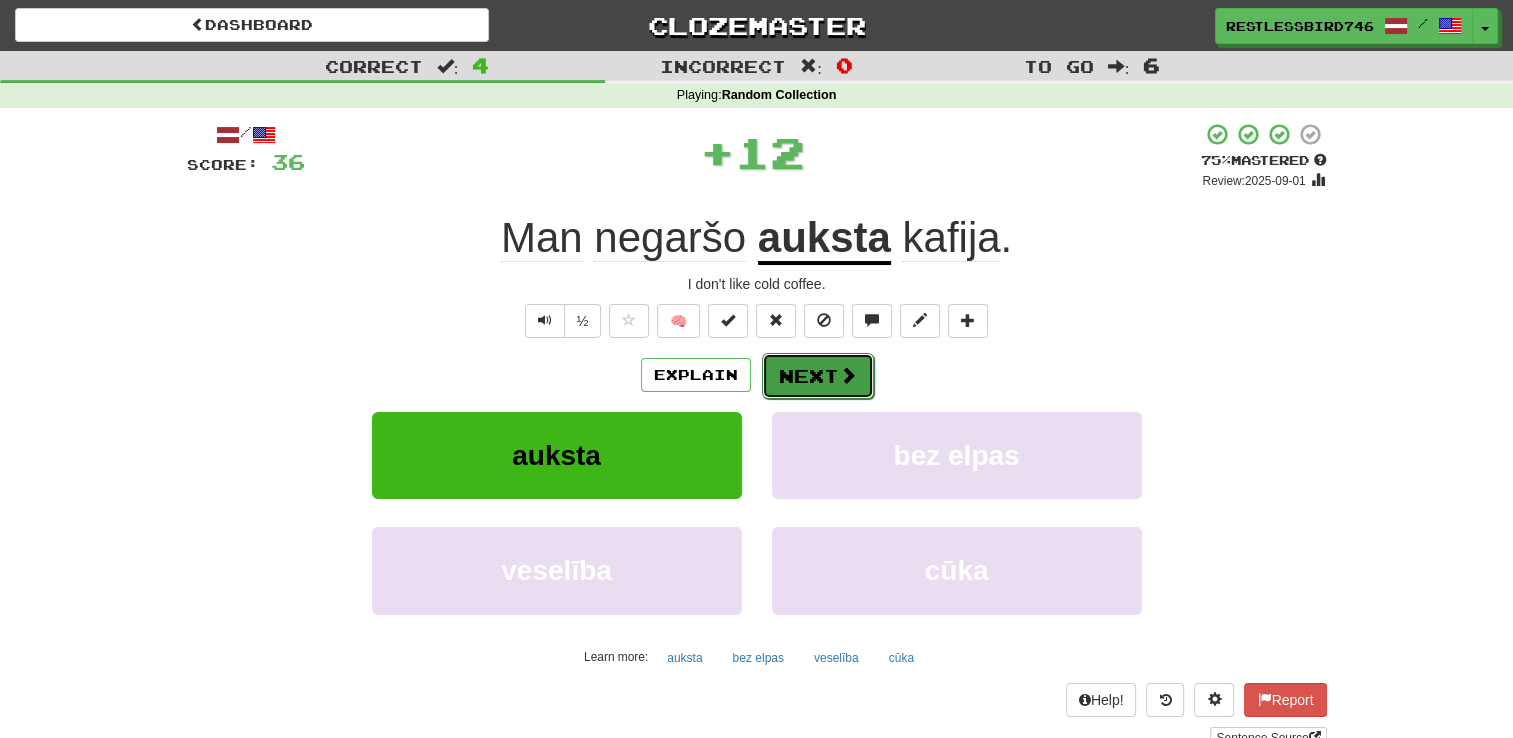 click on "Next" at bounding box center (818, 376) 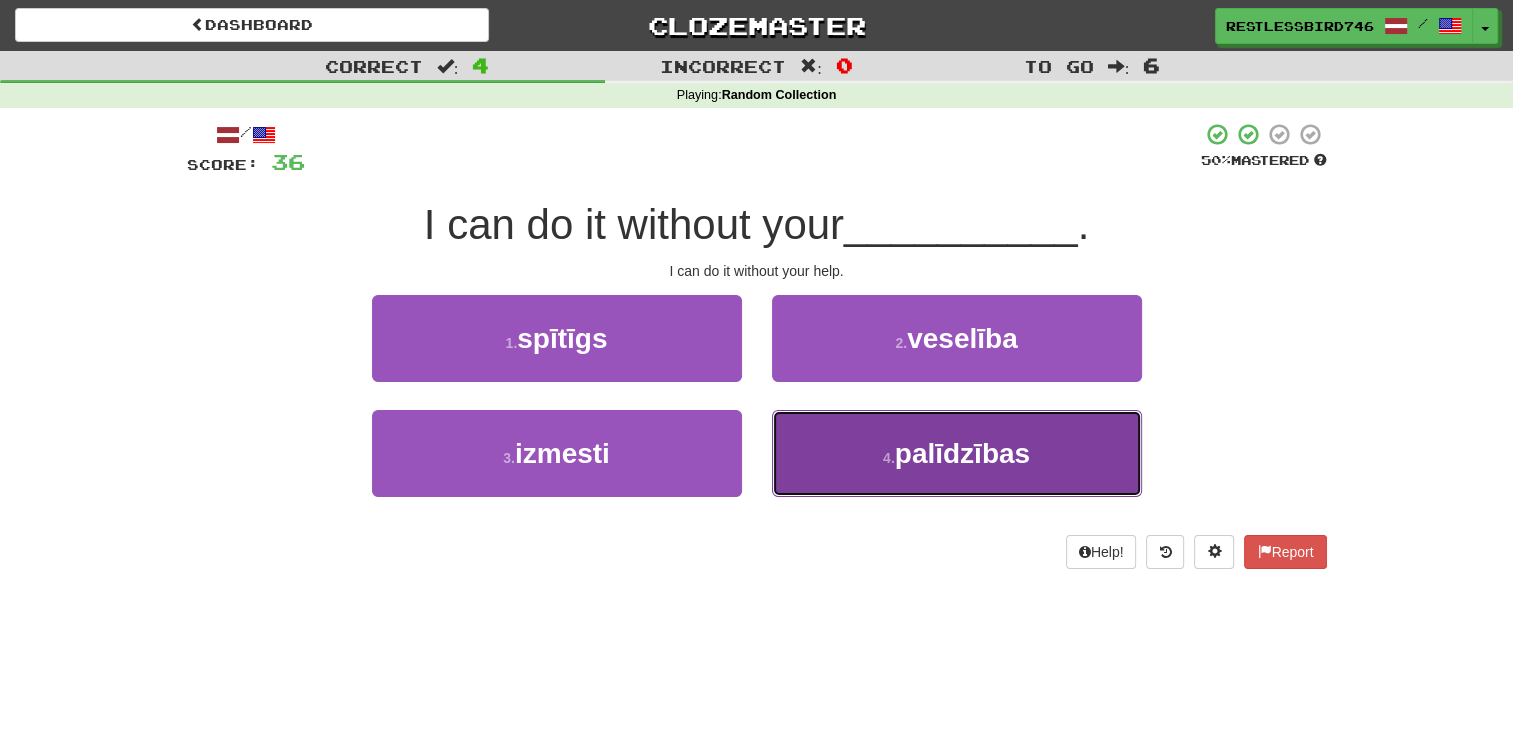 click on "palīdzības" at bounding box center (962, 453) 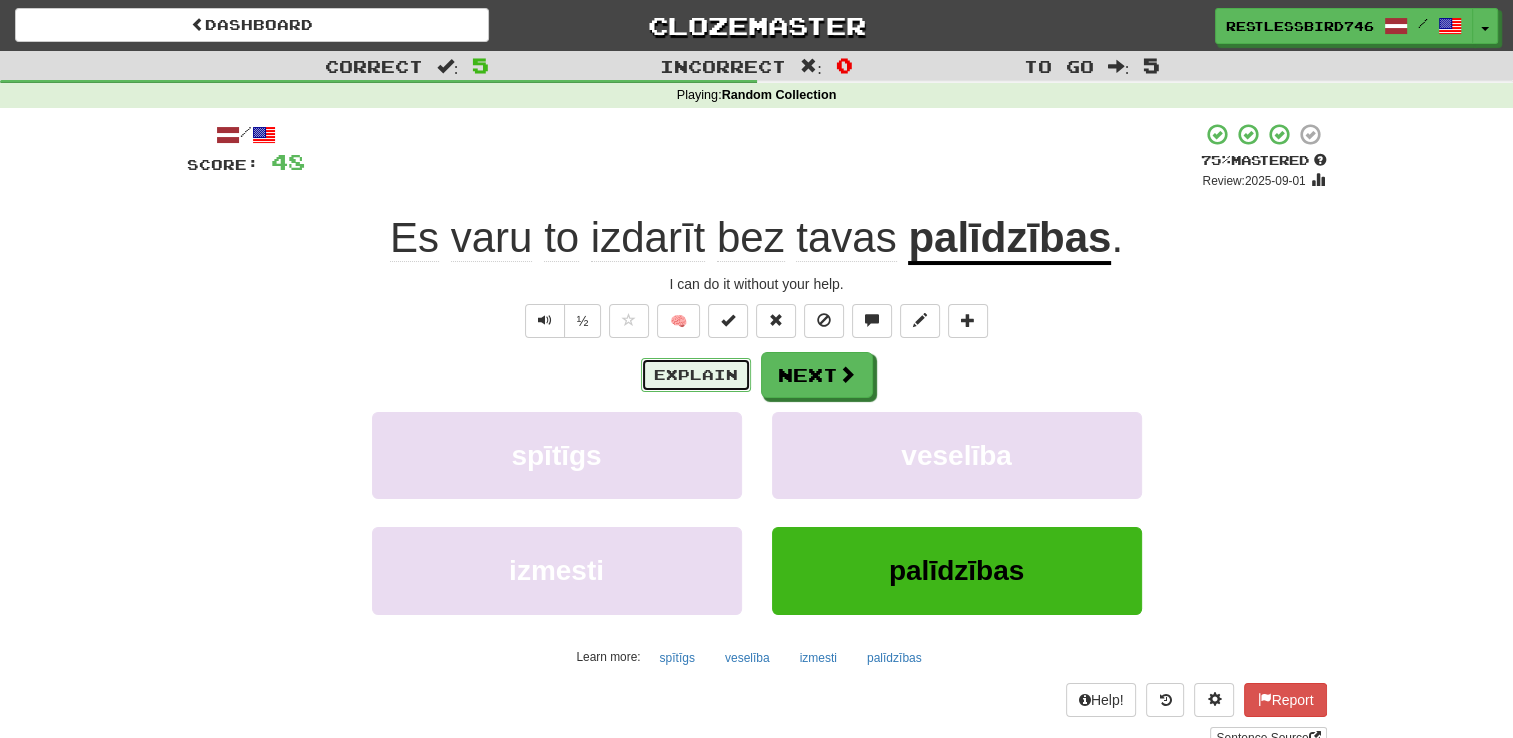 click on "Explain" at bounding box center [696, 375] 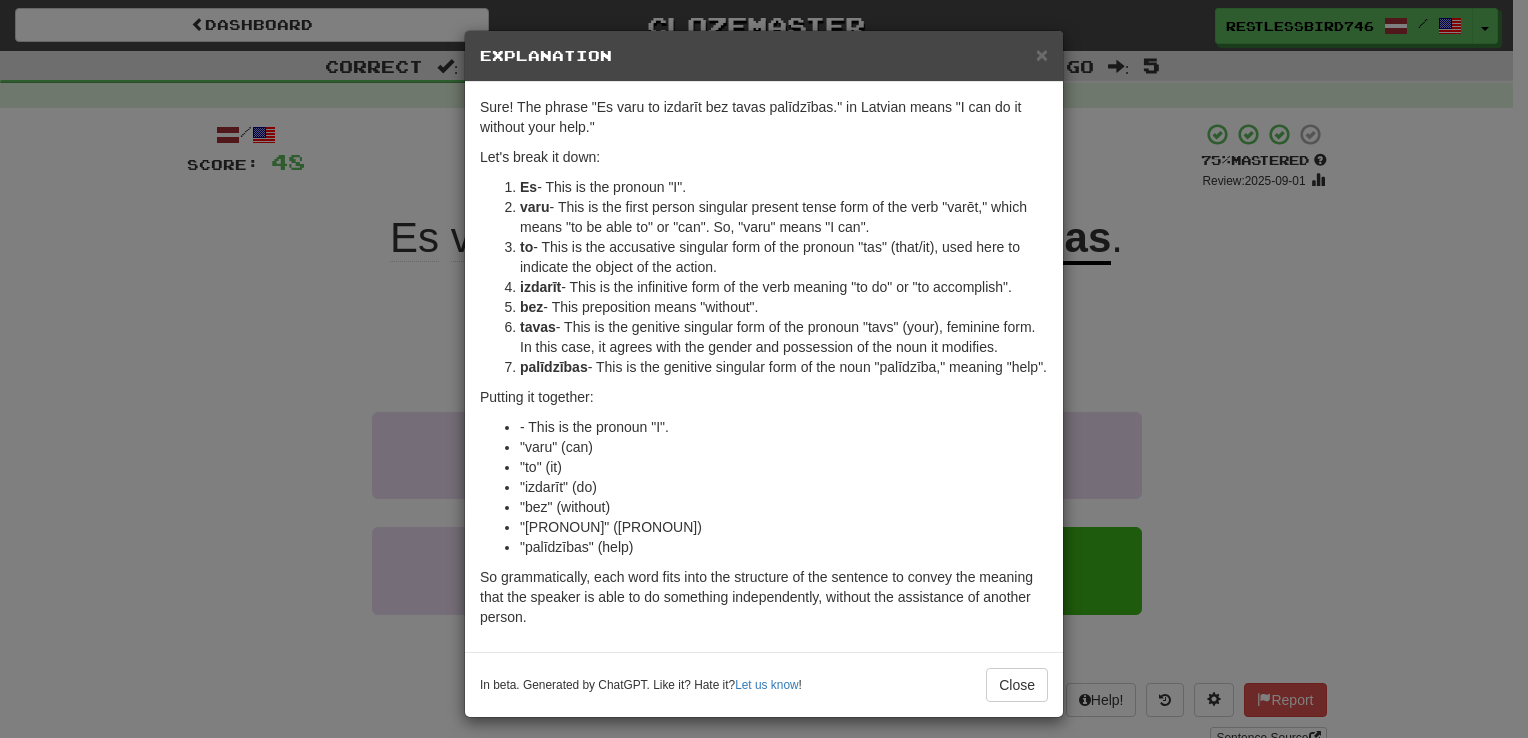 click on "to  - This is the accusative singular form of the pronoun "tas" (that/it), used here to indicate the object of the action." at bounding box center [784, 257] 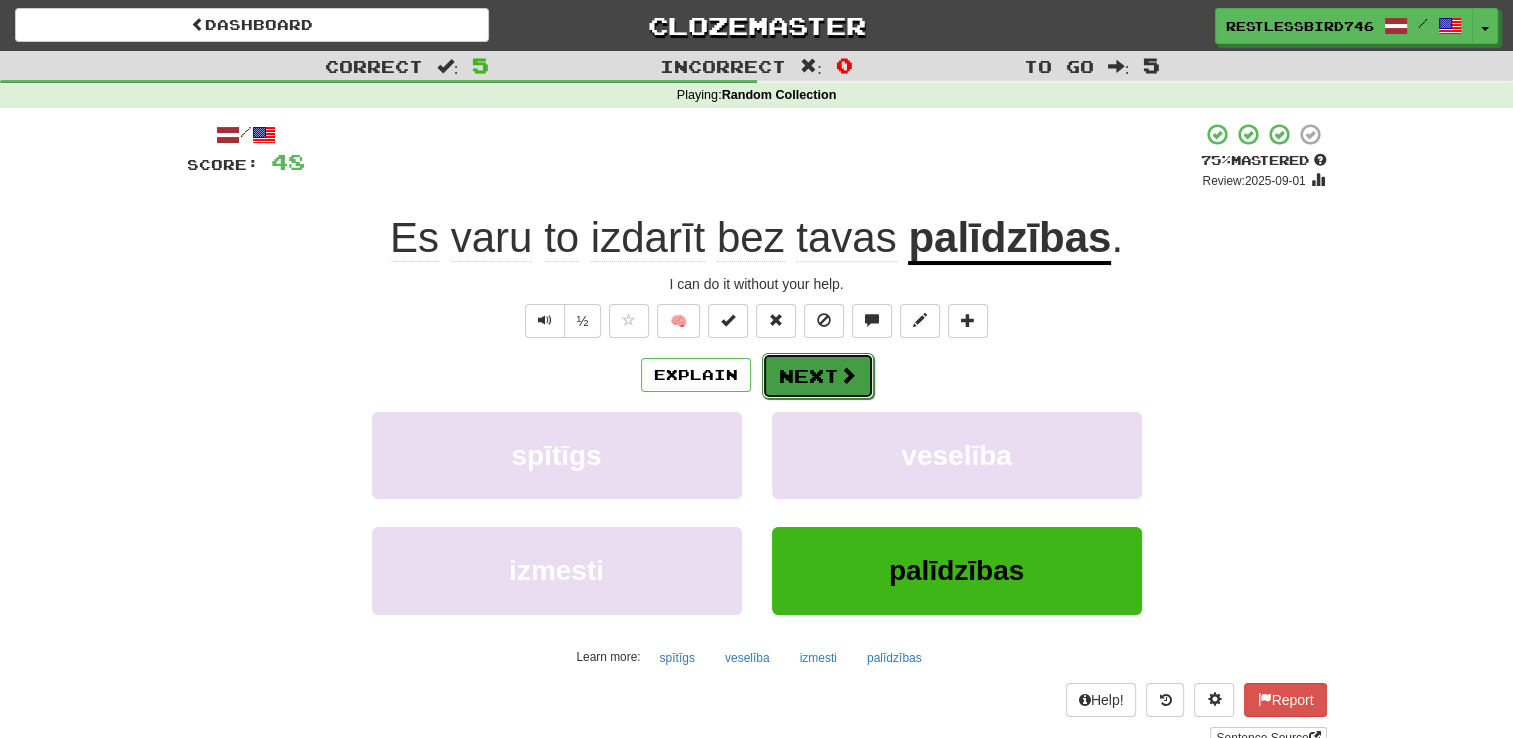 click on "Next" at bounding box center [818, 376] 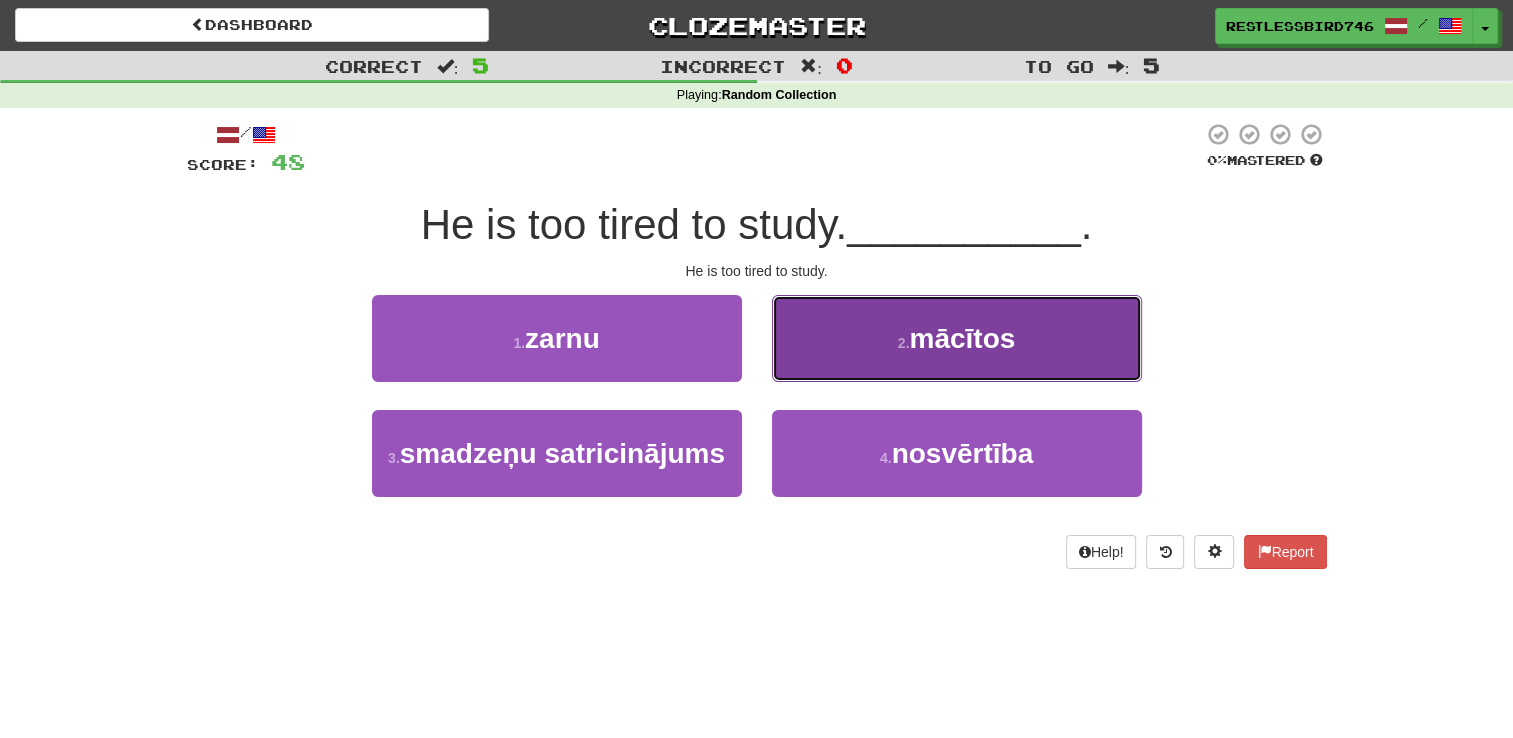 click on "2 .  mācītos" at bounding box center (957, 338) 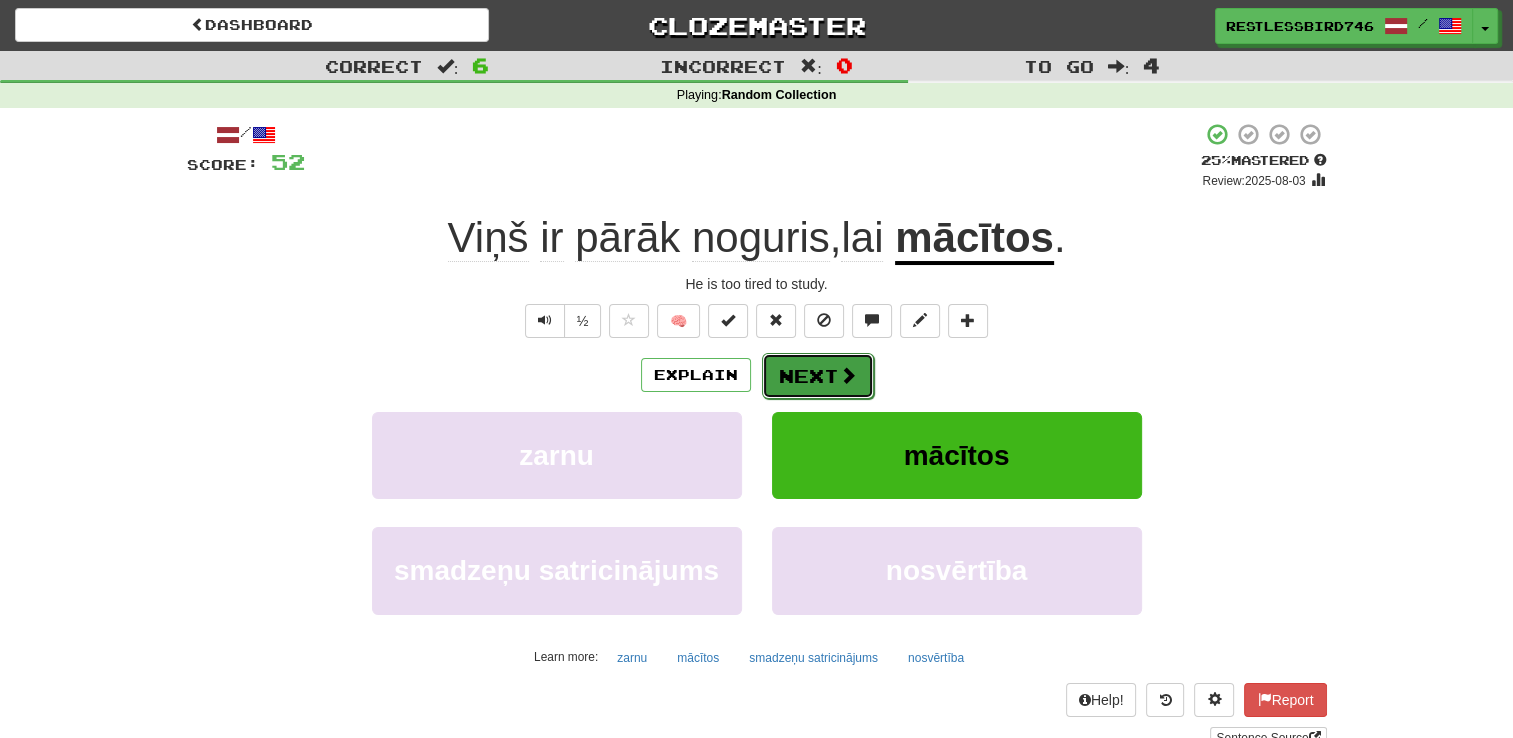 click on "Next" at bounding box center (818, 376) 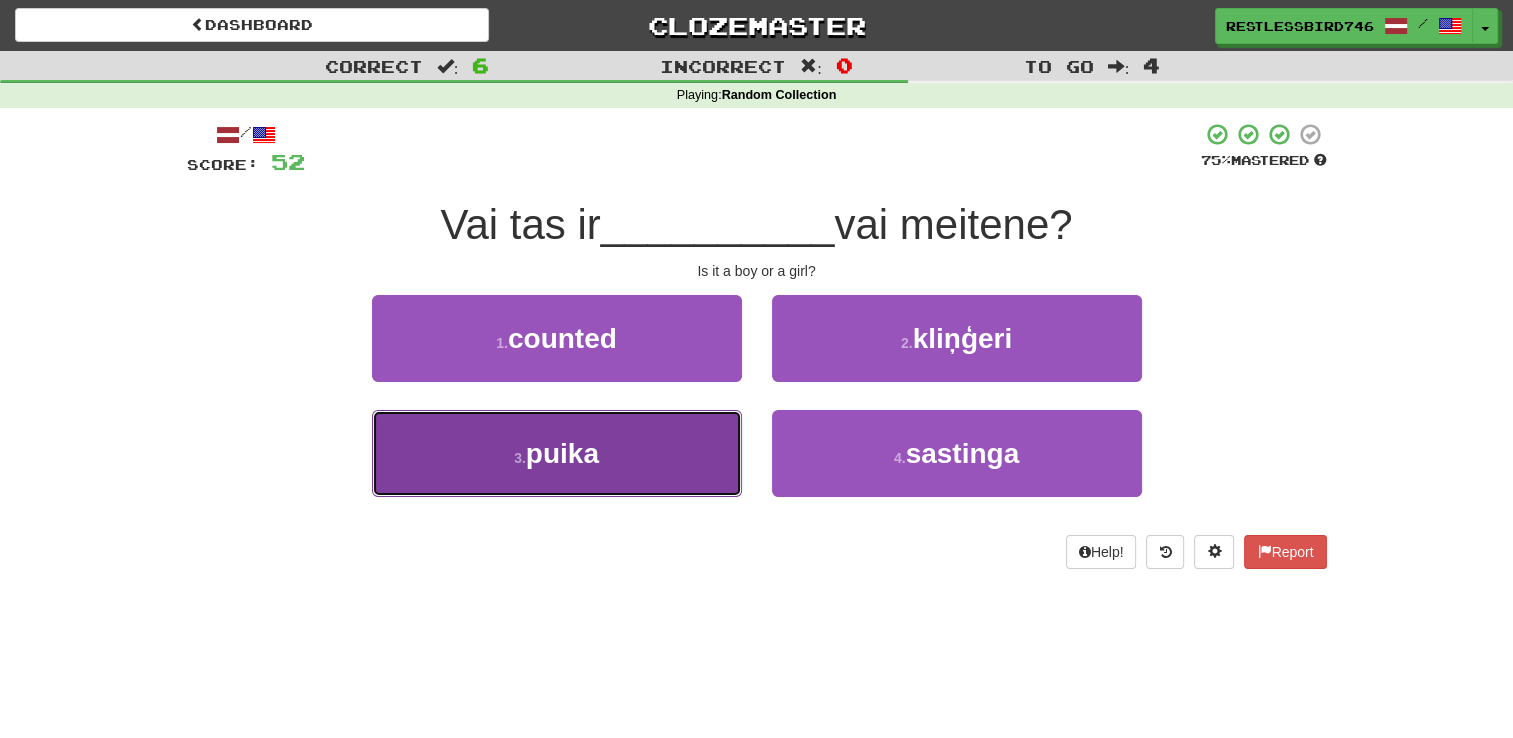 click on "puika" at bounding box center (562, 453) 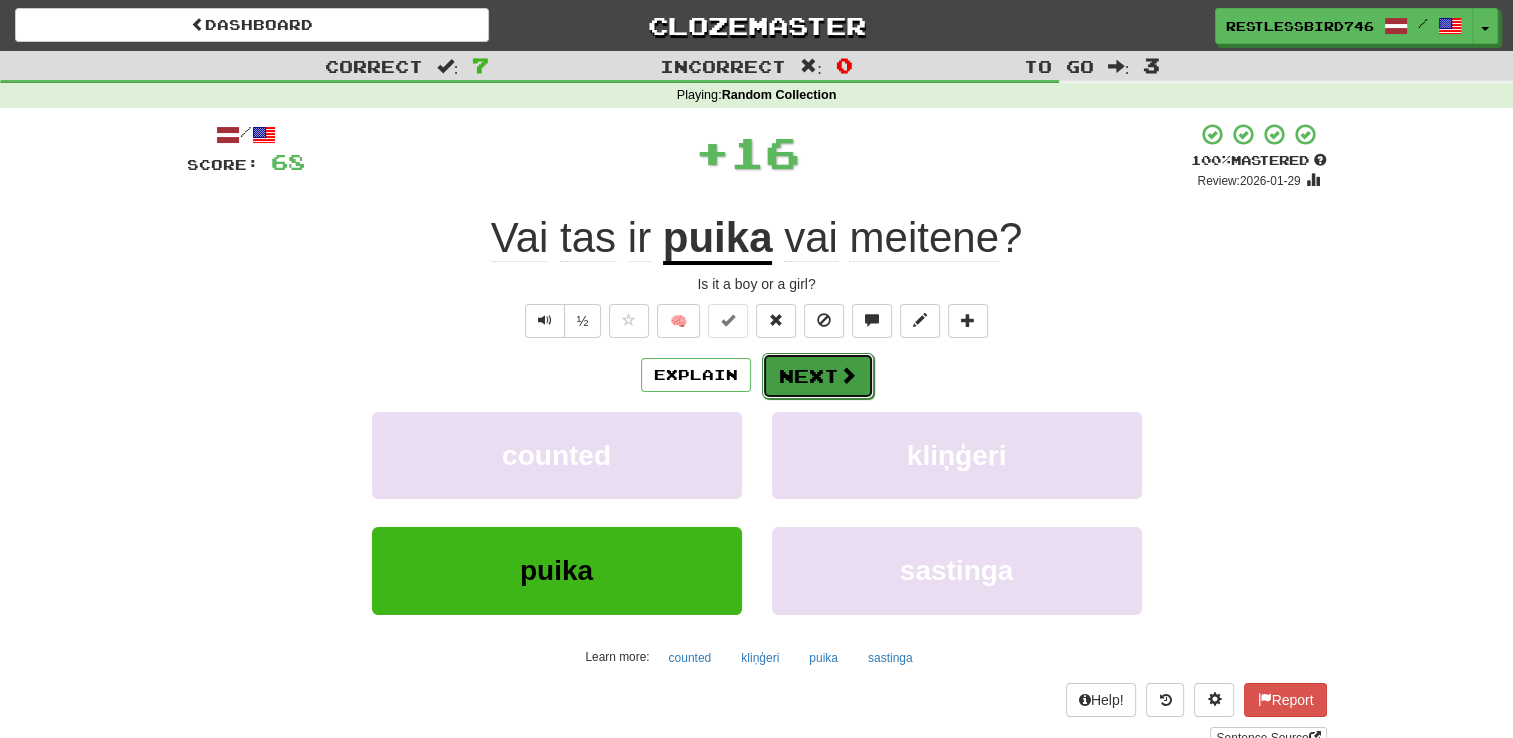 click on "Next" at bounding box center [818, 376] 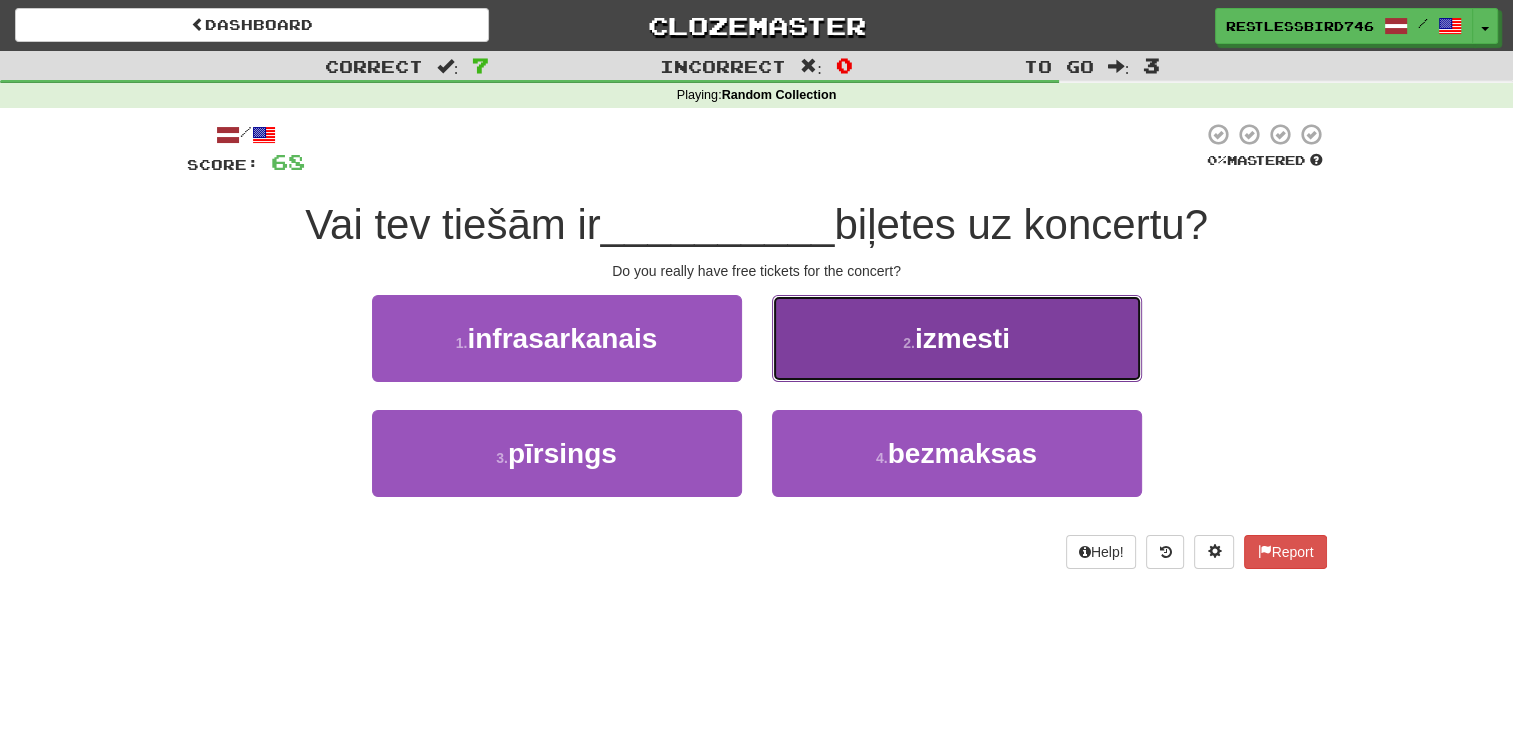 click on "2 .  izmesti" at bounding box center (957, 338) 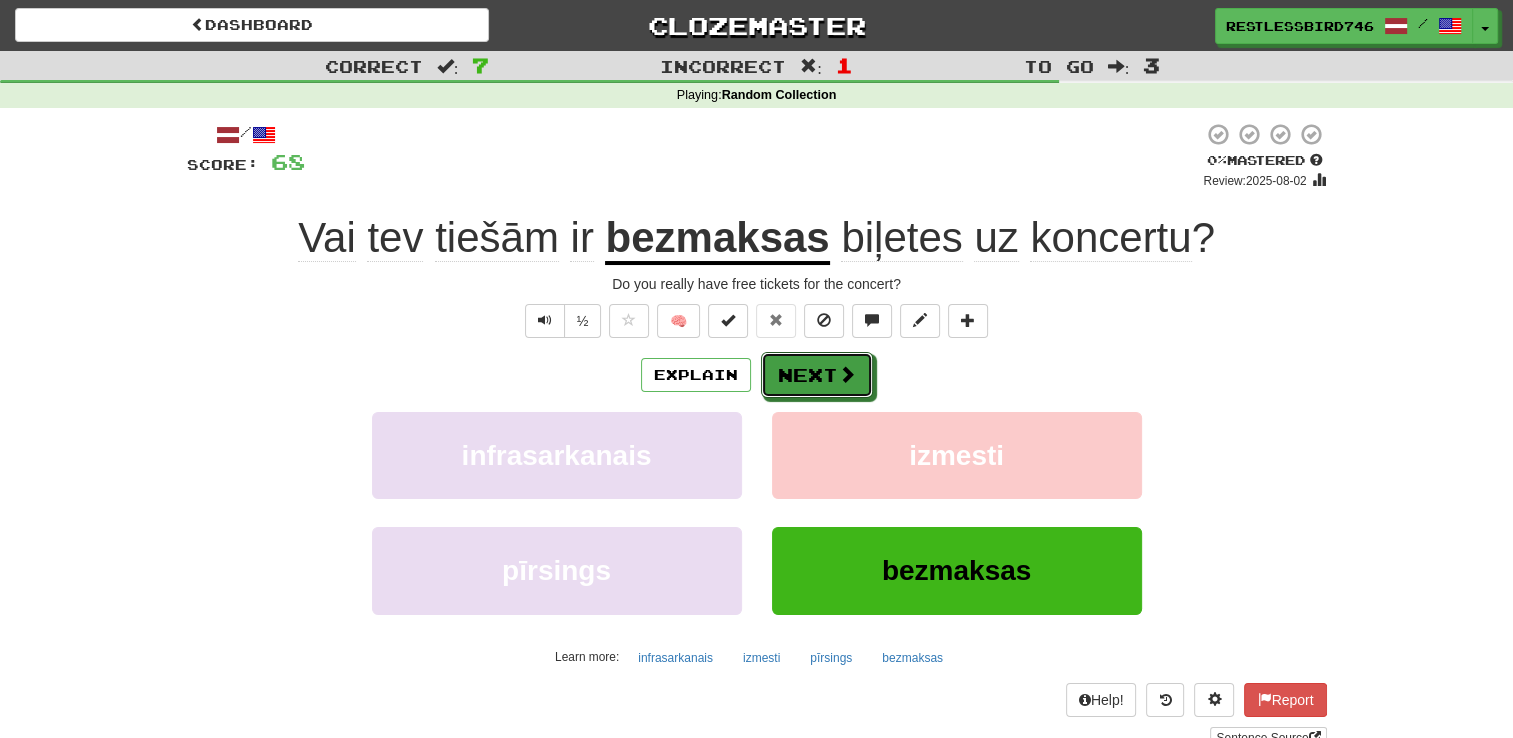 drag, startPoint x: 864, startPoint y: 357, endPoint x: 724, endPoint y: 233, distance: 187.01872 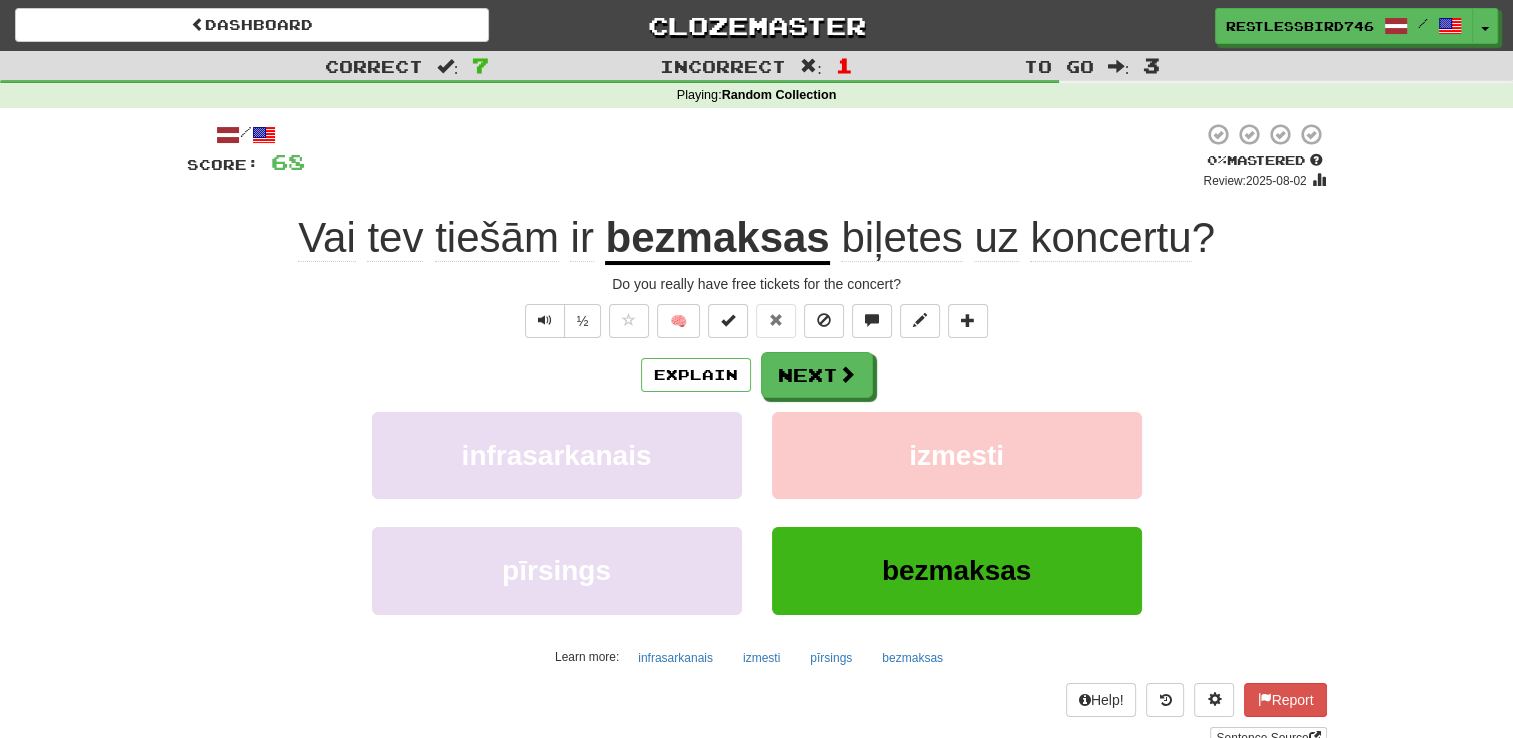 click on "Explain Next" at bounding box center (757, 375) 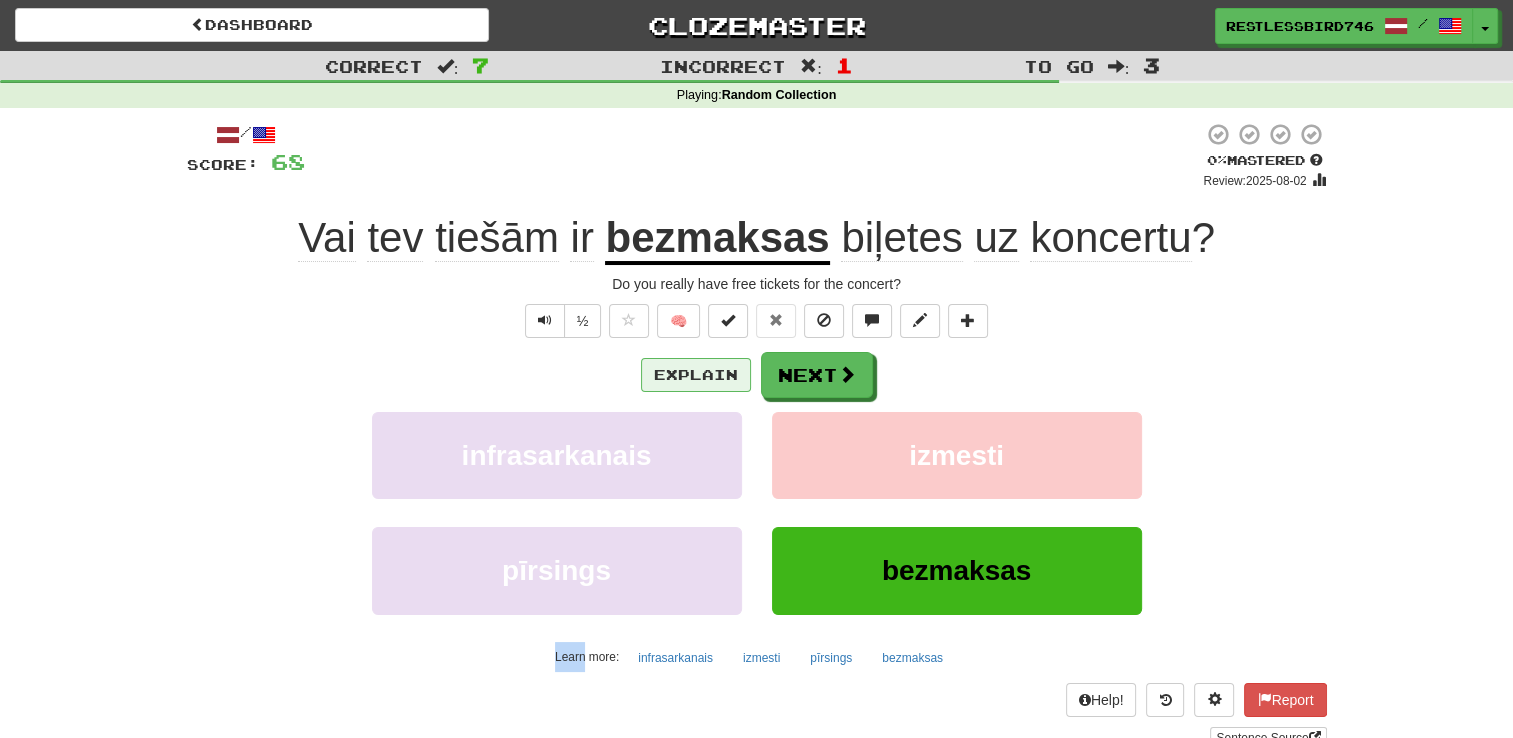drag, startPoint x: 667, startPoint y: 353, endPoint x: 670, endPoint y: 369, distance: 16.27882 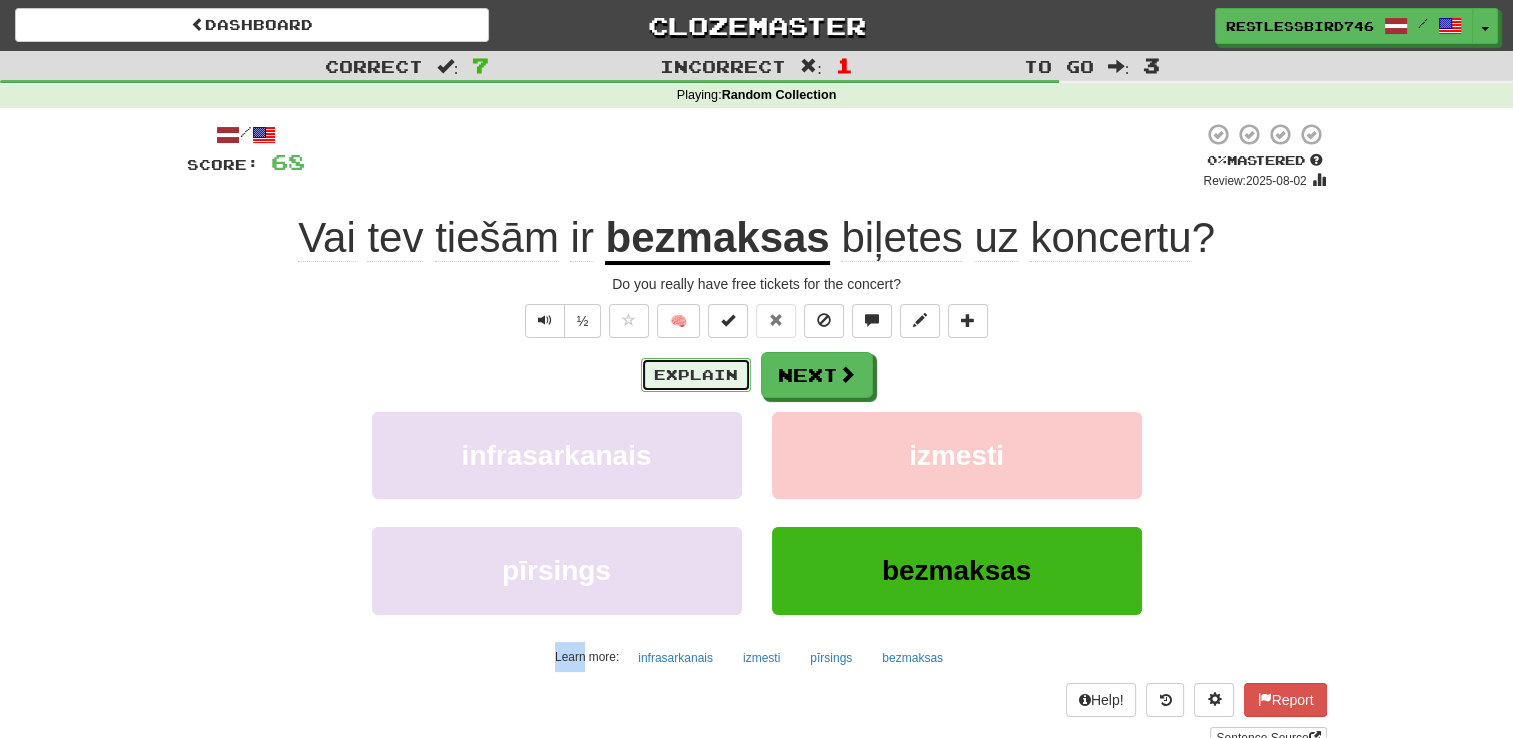 click on "Explain" at bounding box center (696, 375) 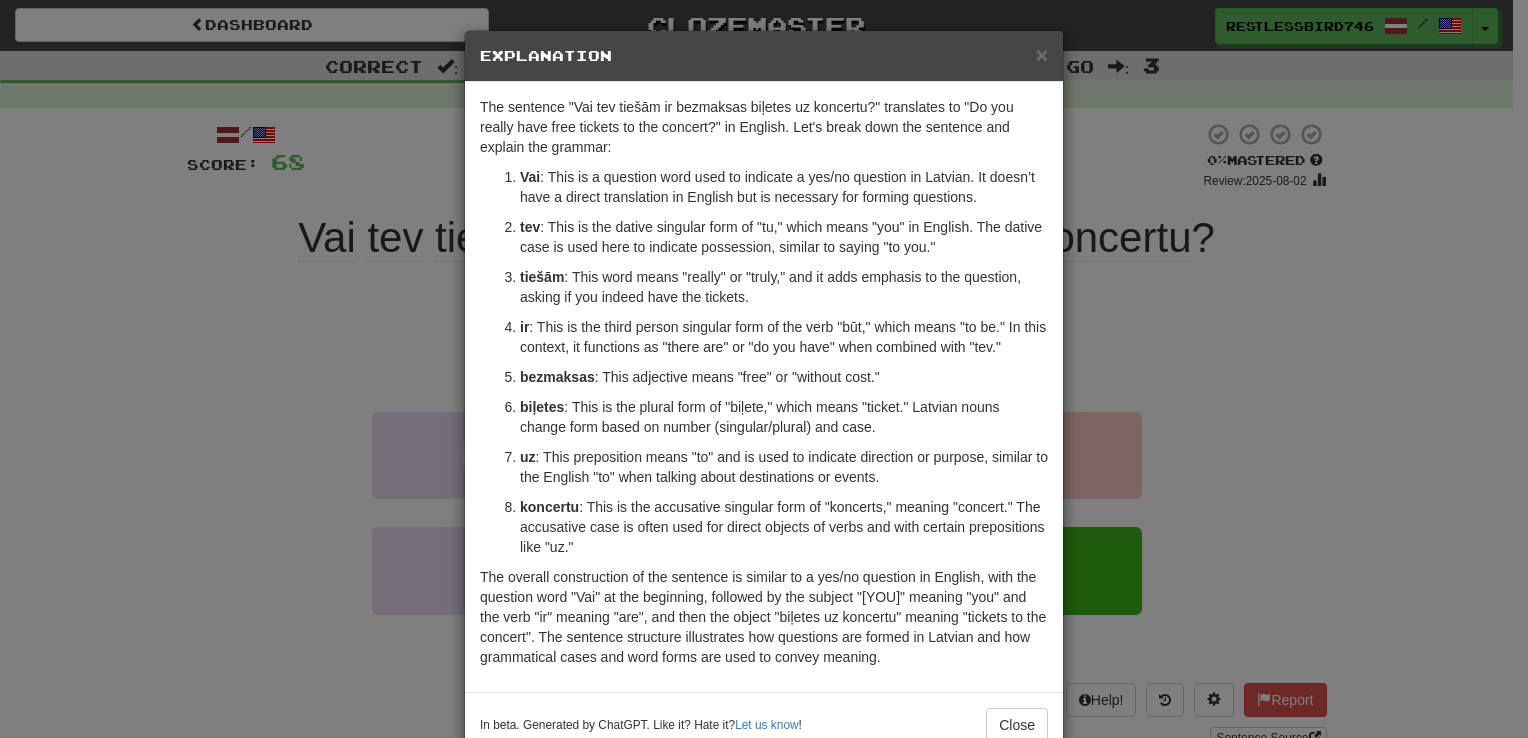 click on "× Explanation The sentence "Vai tev tiešām ir bezmaksas biļetes uz koncertu?" translates to "Do you really have free tickets to the concert?" in English. Let's break down the sentence and explain the grammar: Vai : This is a question word used to indicate a yes/no question in Latvian. It doesn’t have a direct translation in English but is necessary for forming questions. tev : This is the dative singular form of "tu," which means "you" in English. The dative case is used here to indicate possession, similar to saying "to you." tiešām : This word means "really" or "truly," and it adds emphasis to the question, asking if you indeed have the tickets. ir : This is the third person singular form of the verb "būt," which means "to be." In this context, it functions as "there are" or "do you have" when combined with "tev." bezmaksas : This adjective means "free" or "without cost." biļetes uz koncertu In beta. Generated by ChatGPT. Like it? Hate it? !" at bounding box center [764, 369] 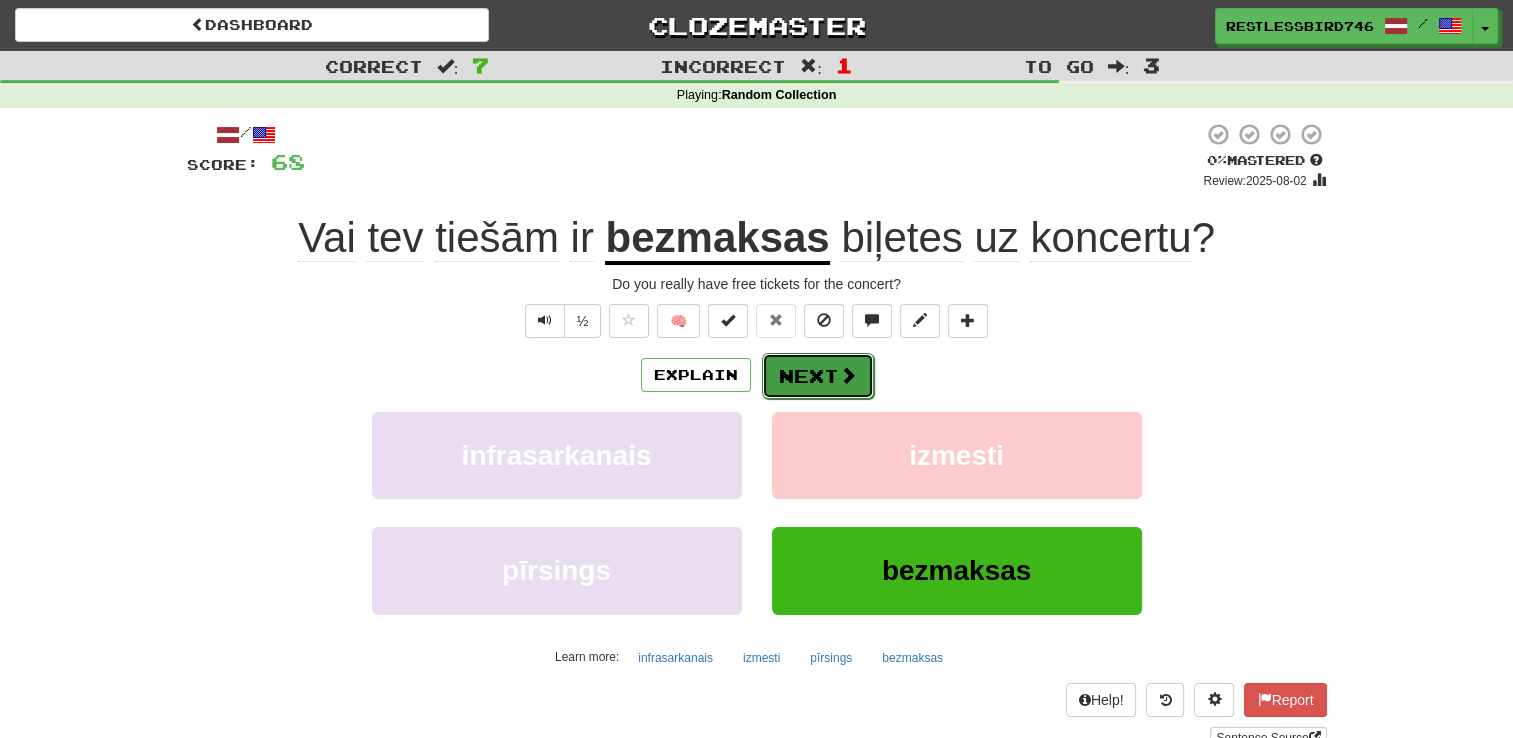 click at bounding box center (848, 375) 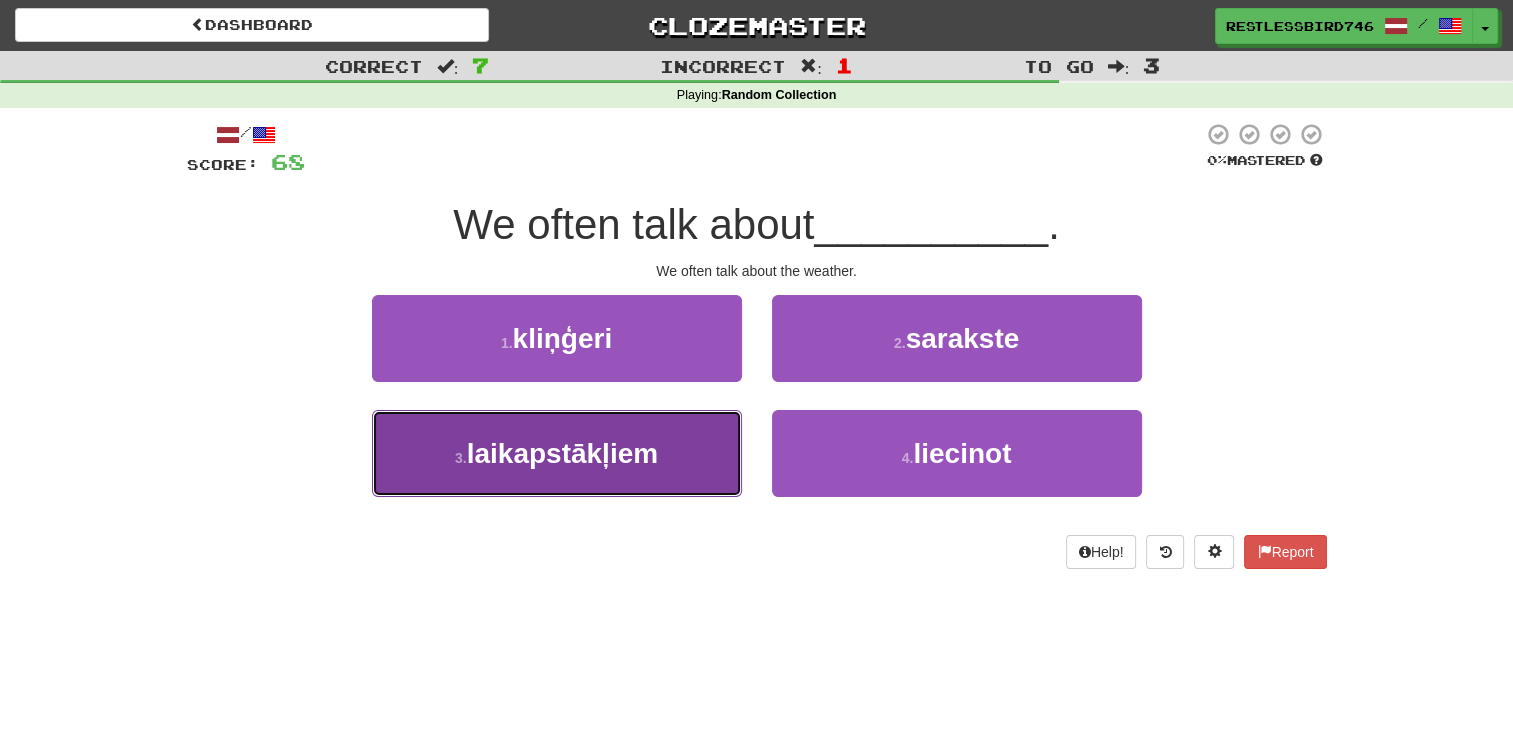 click on "3 .  laikapstākļiem" at bounding box center [557, 453] 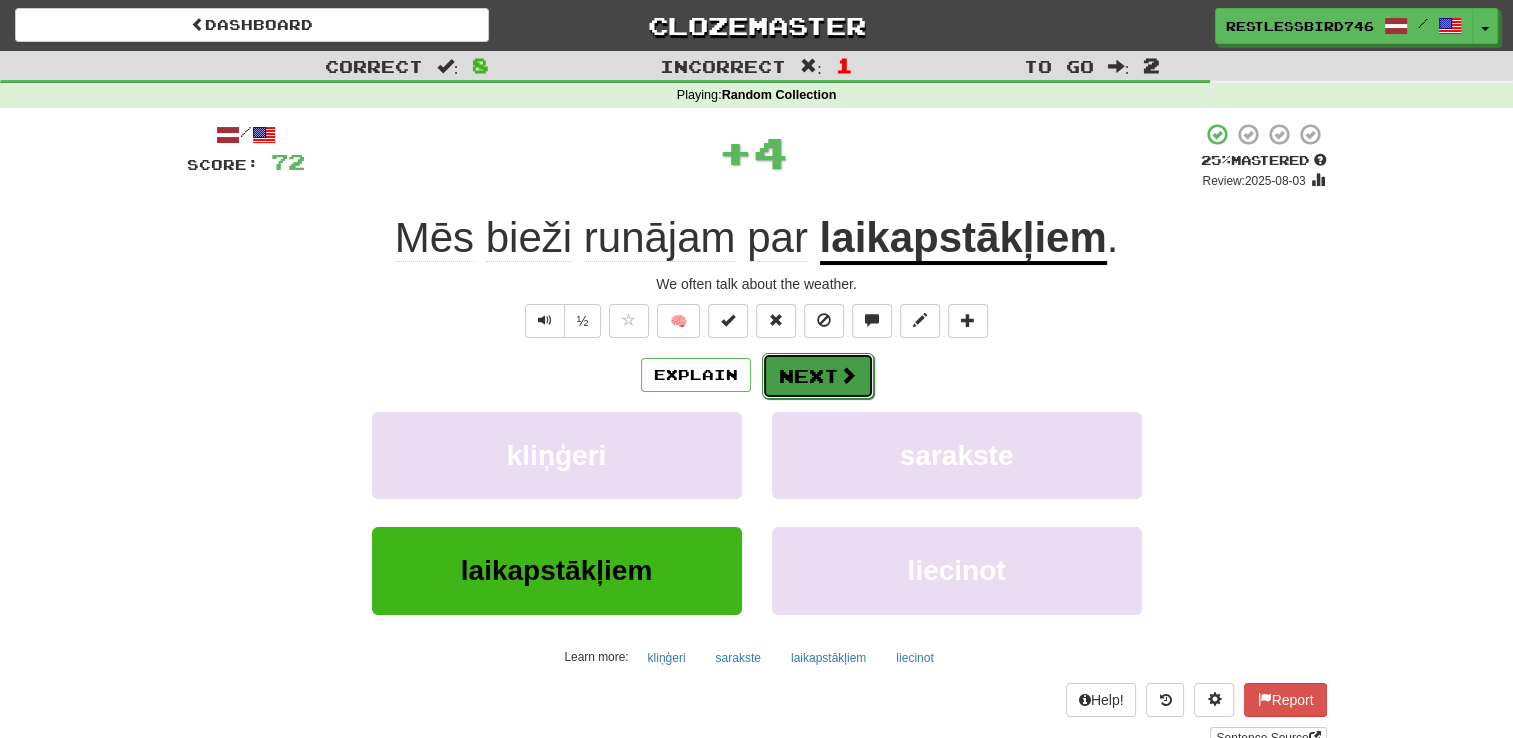 click on "Next" at bounding box center (818, 376) 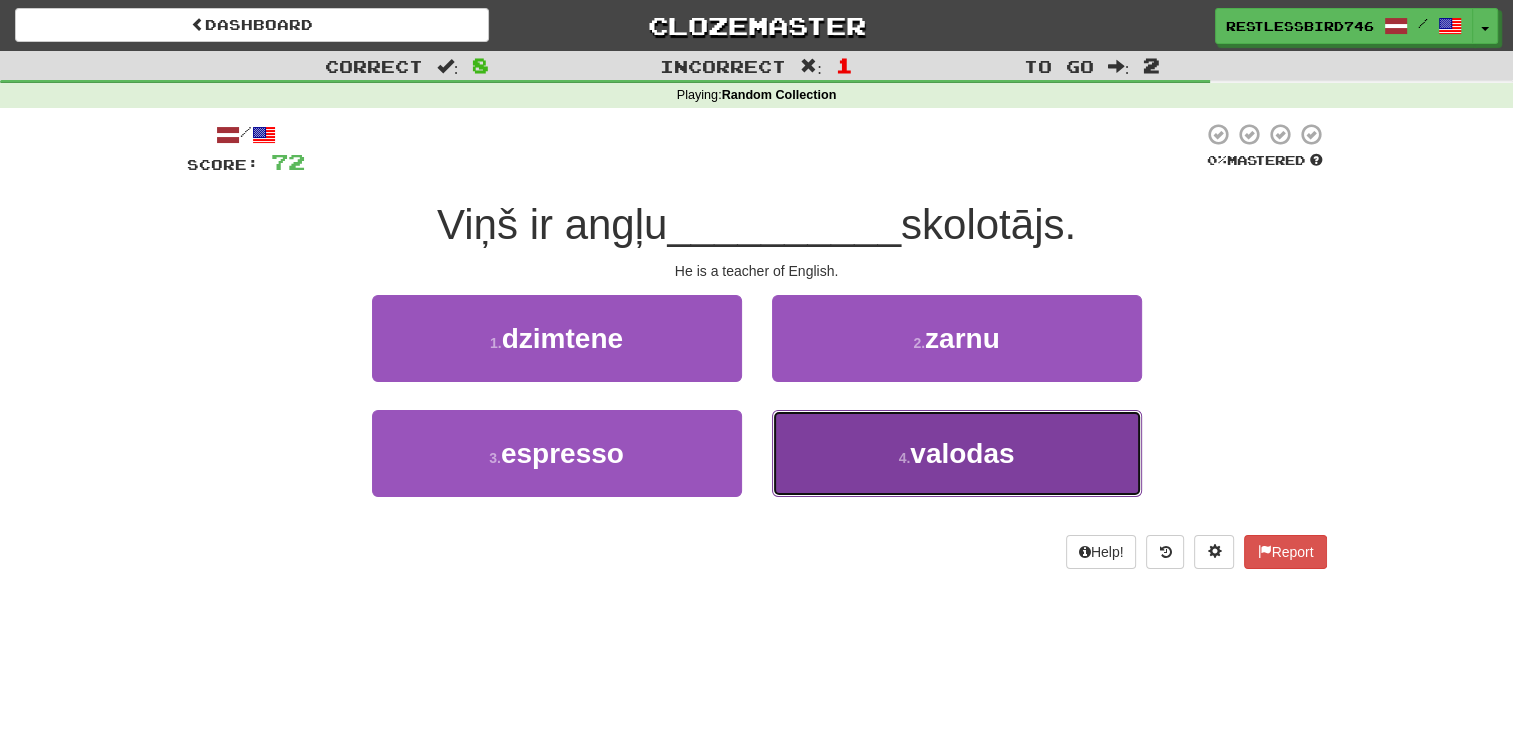 click on "4 .  valodas" at bounding box center (957, 453) 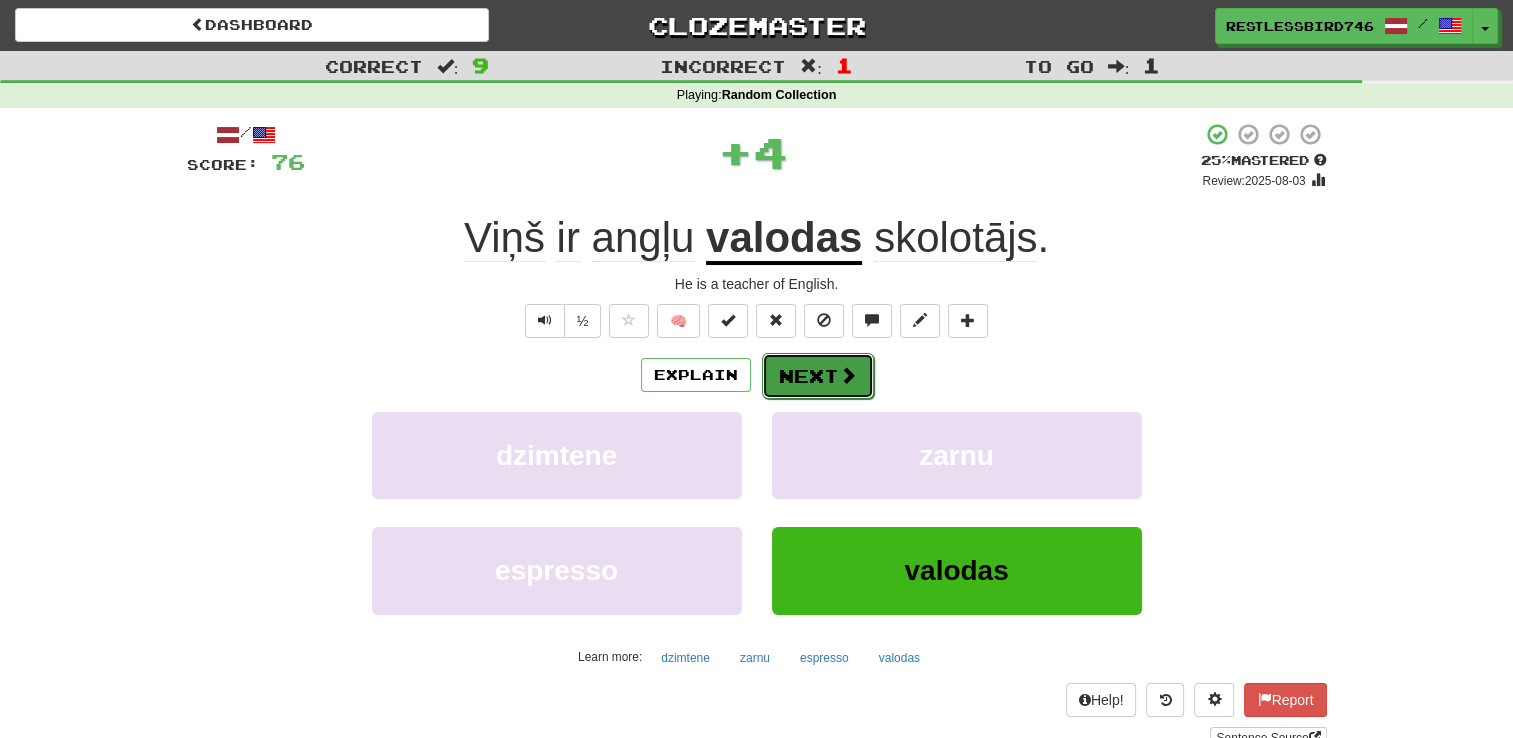 click on "Next" at bounding box center [818, 376] 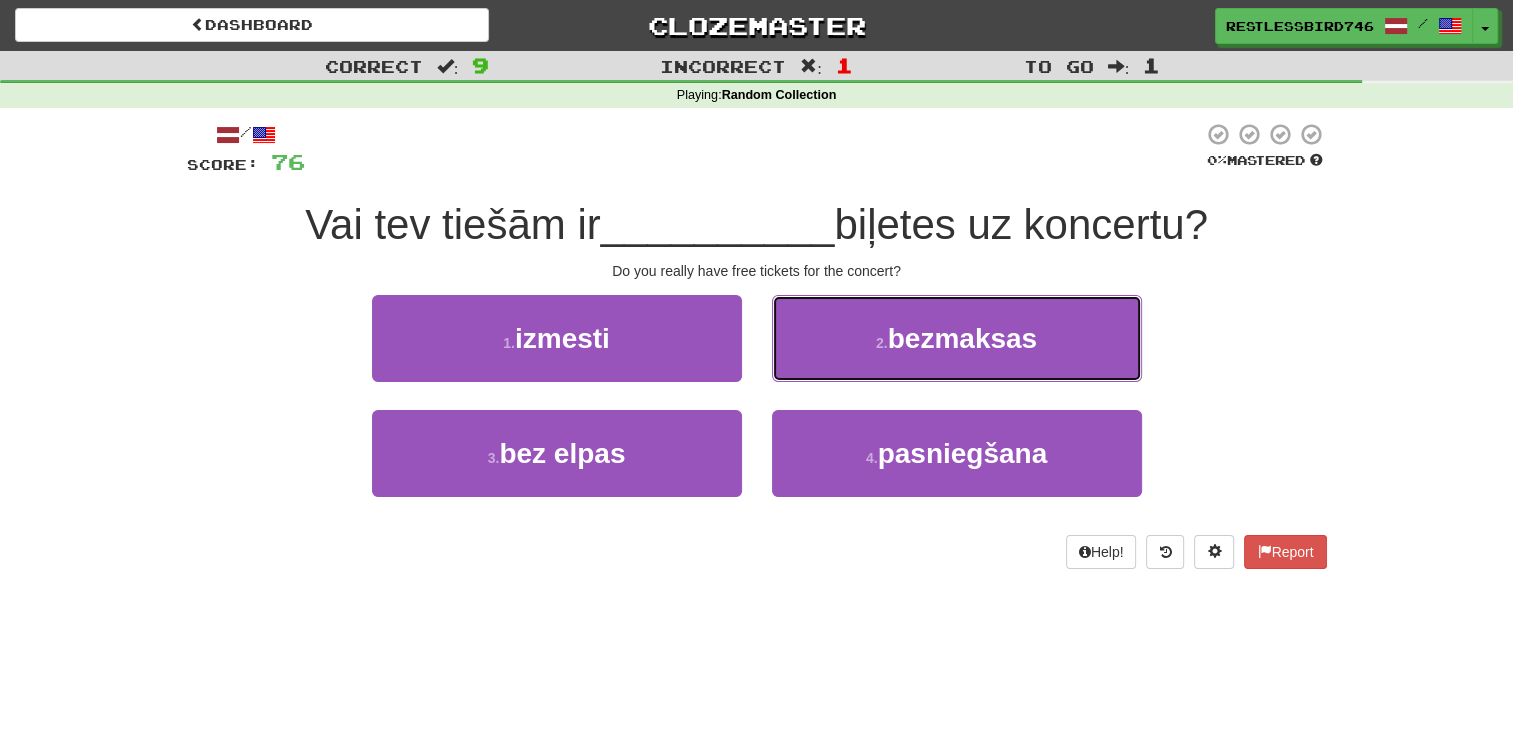 click on "2 .  bezmaksas" at bounding box center [957, 338] 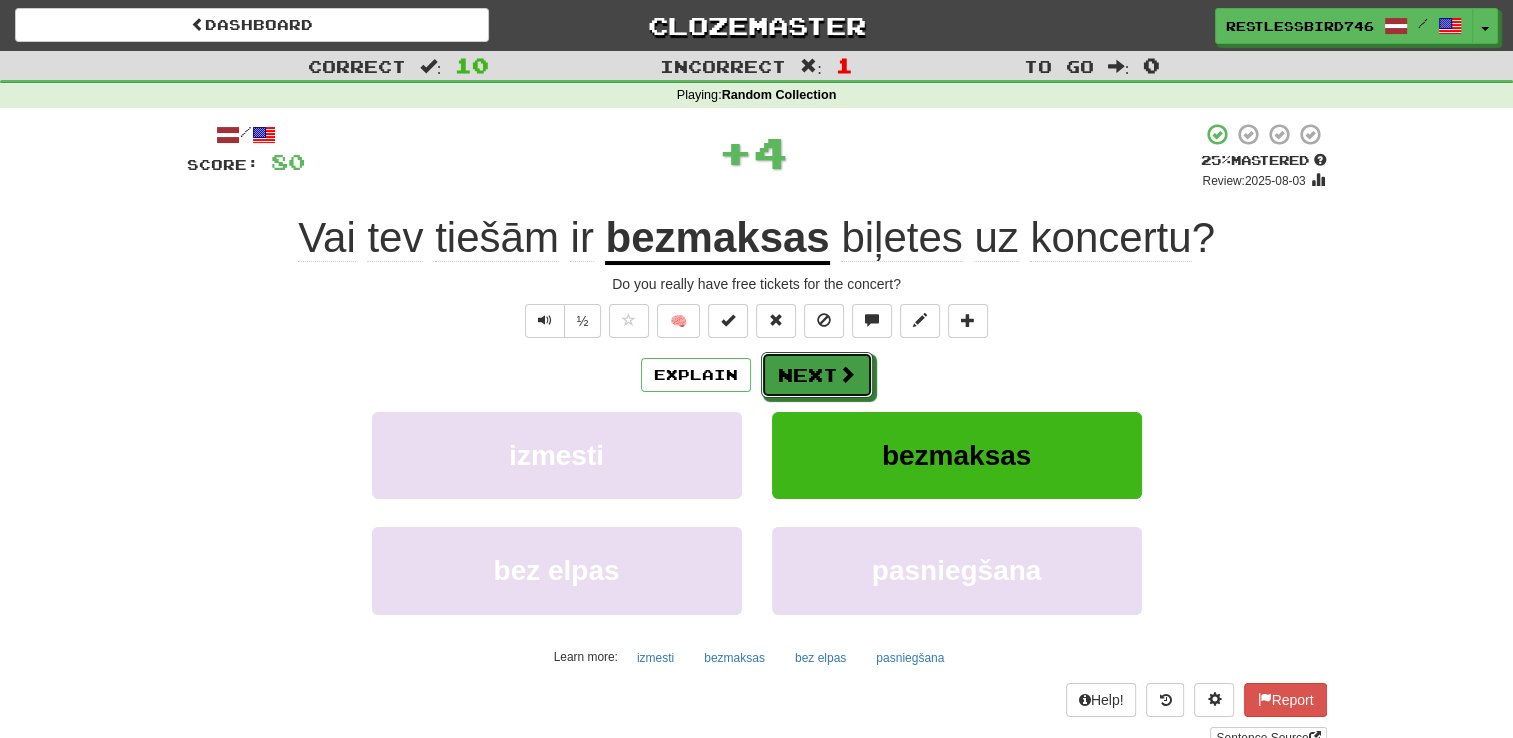 click on "Next" at bounding box center [817, 375] 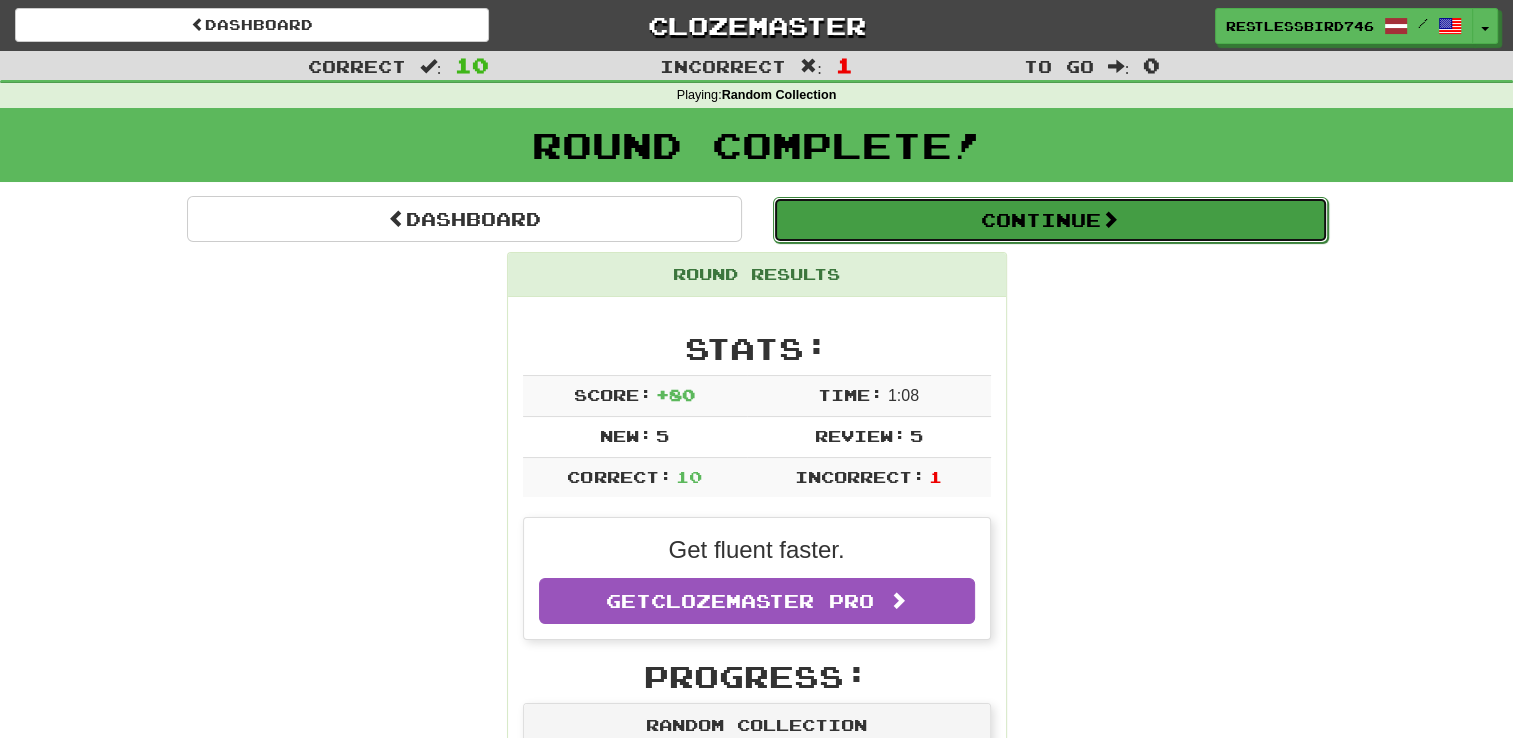 click on "Continue" at bounding box center (1050, 220) 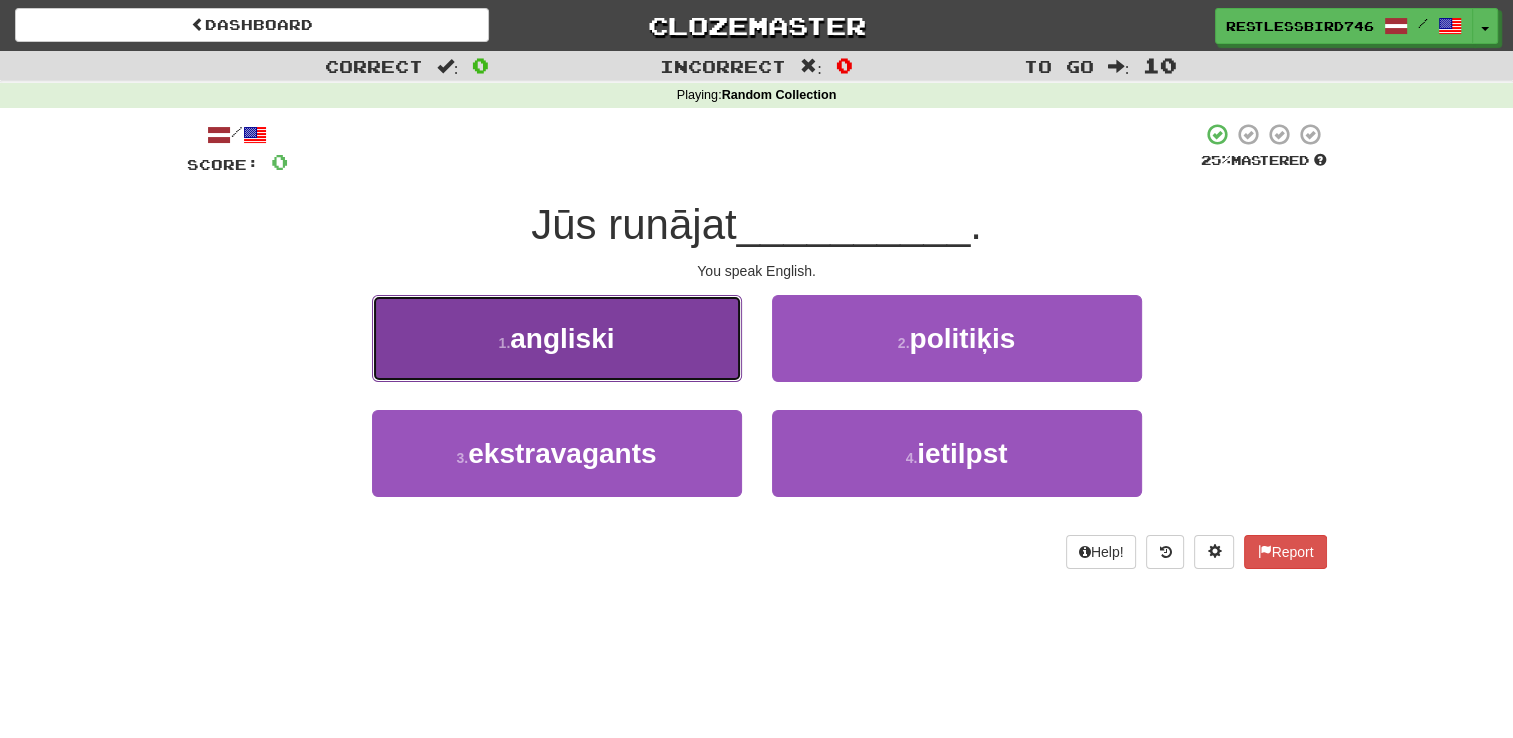 click on "1 .  angliski" at bounding box center (557, 338) 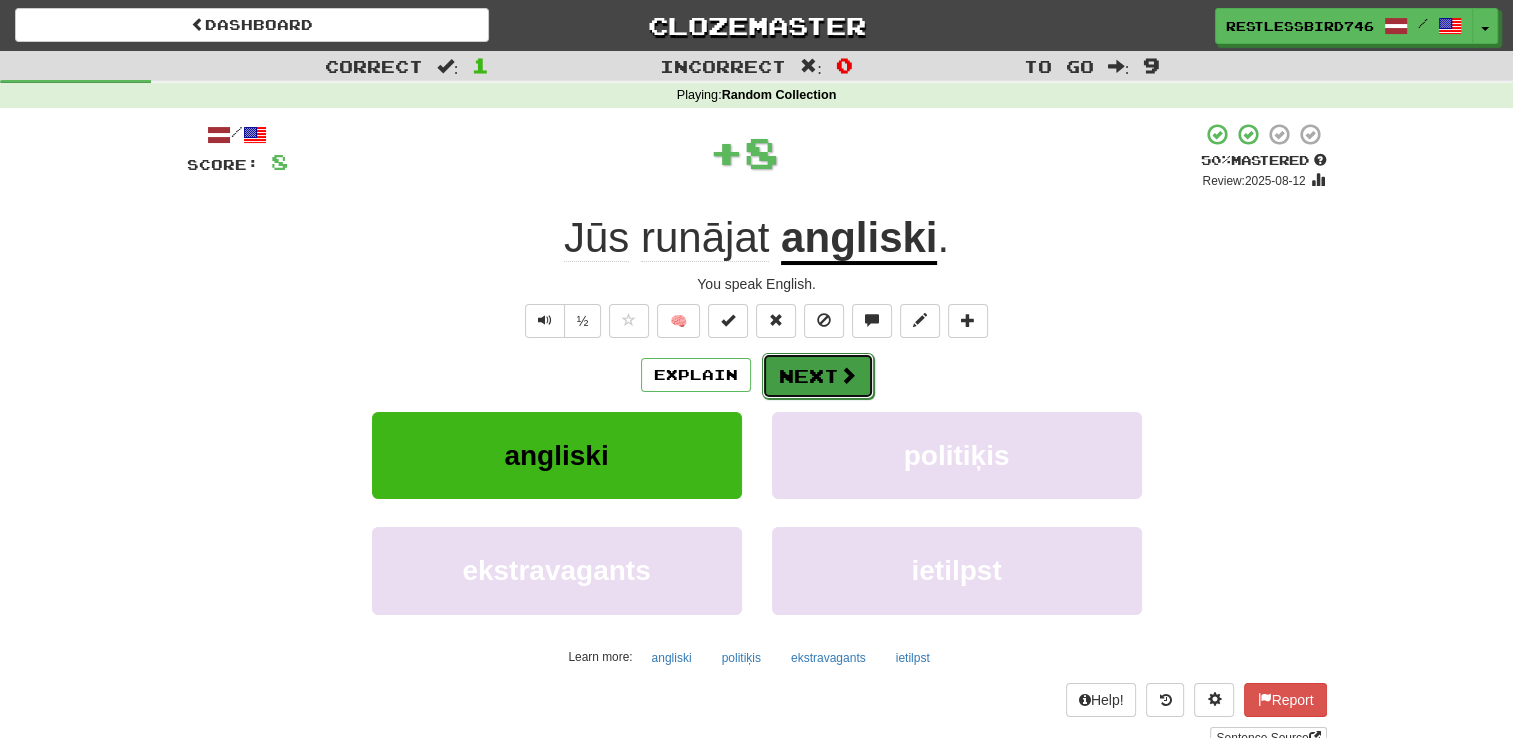 click on "Next" at bounding box center [818, 376] 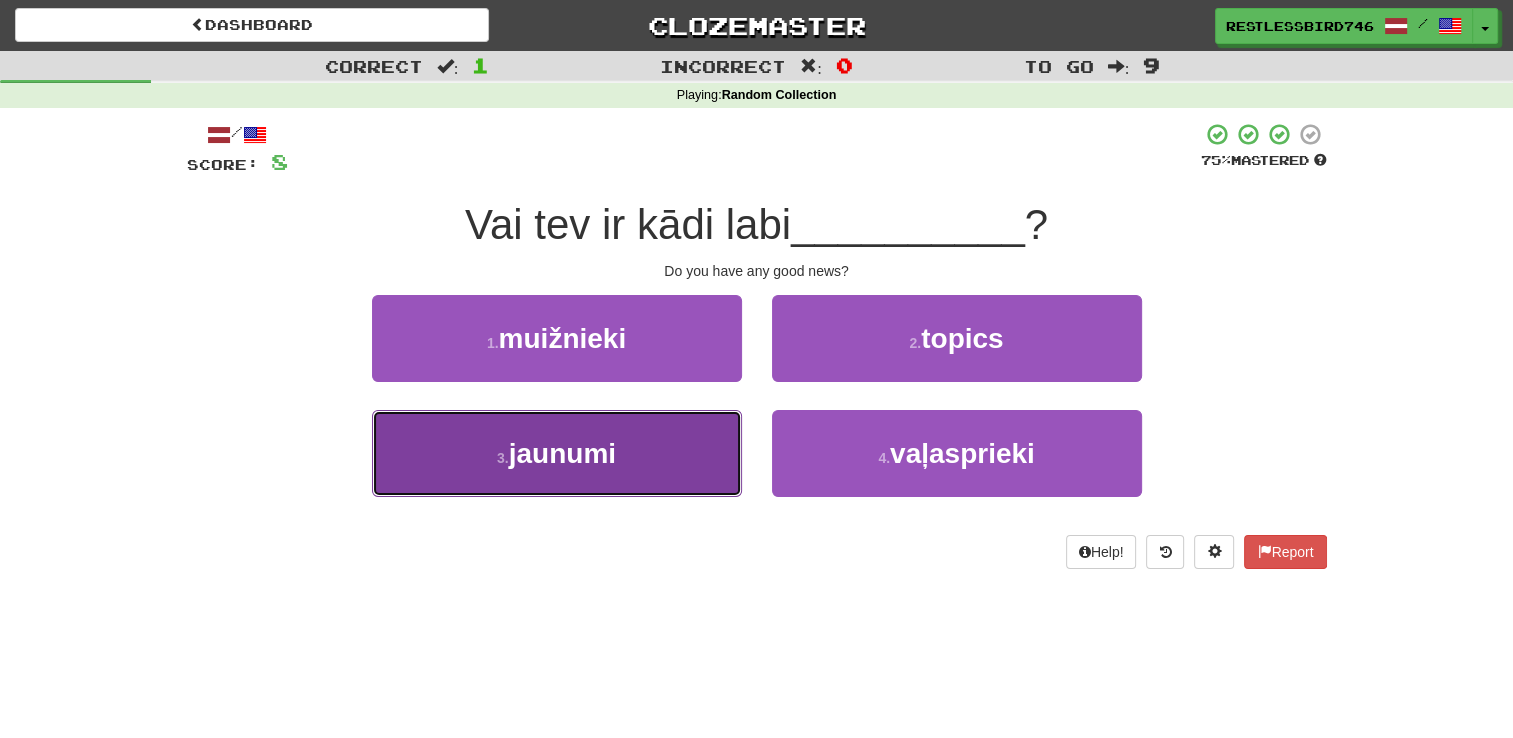 click on "3 .  jaunumi" at bounding box center [557, 453] 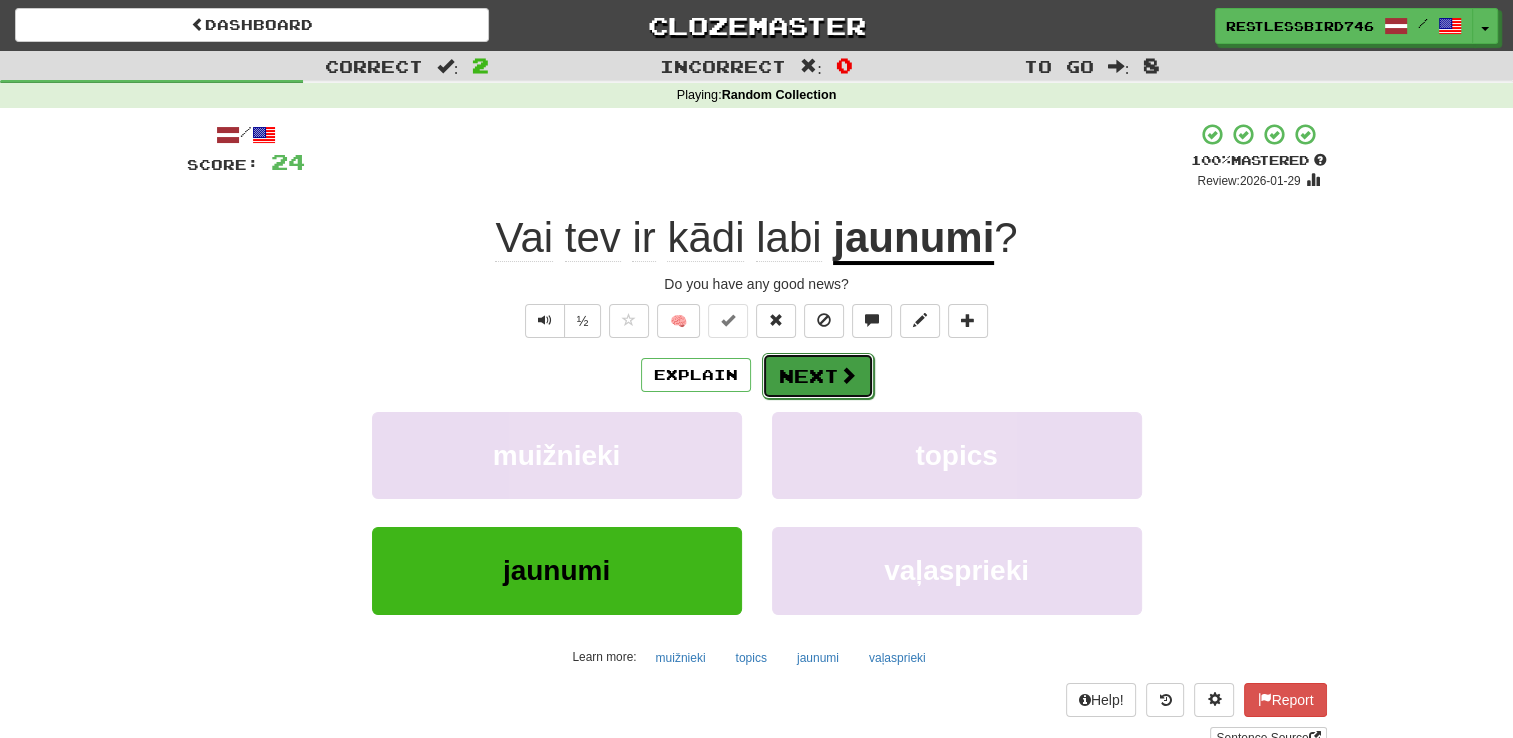 click at bounding box center (848, 375) 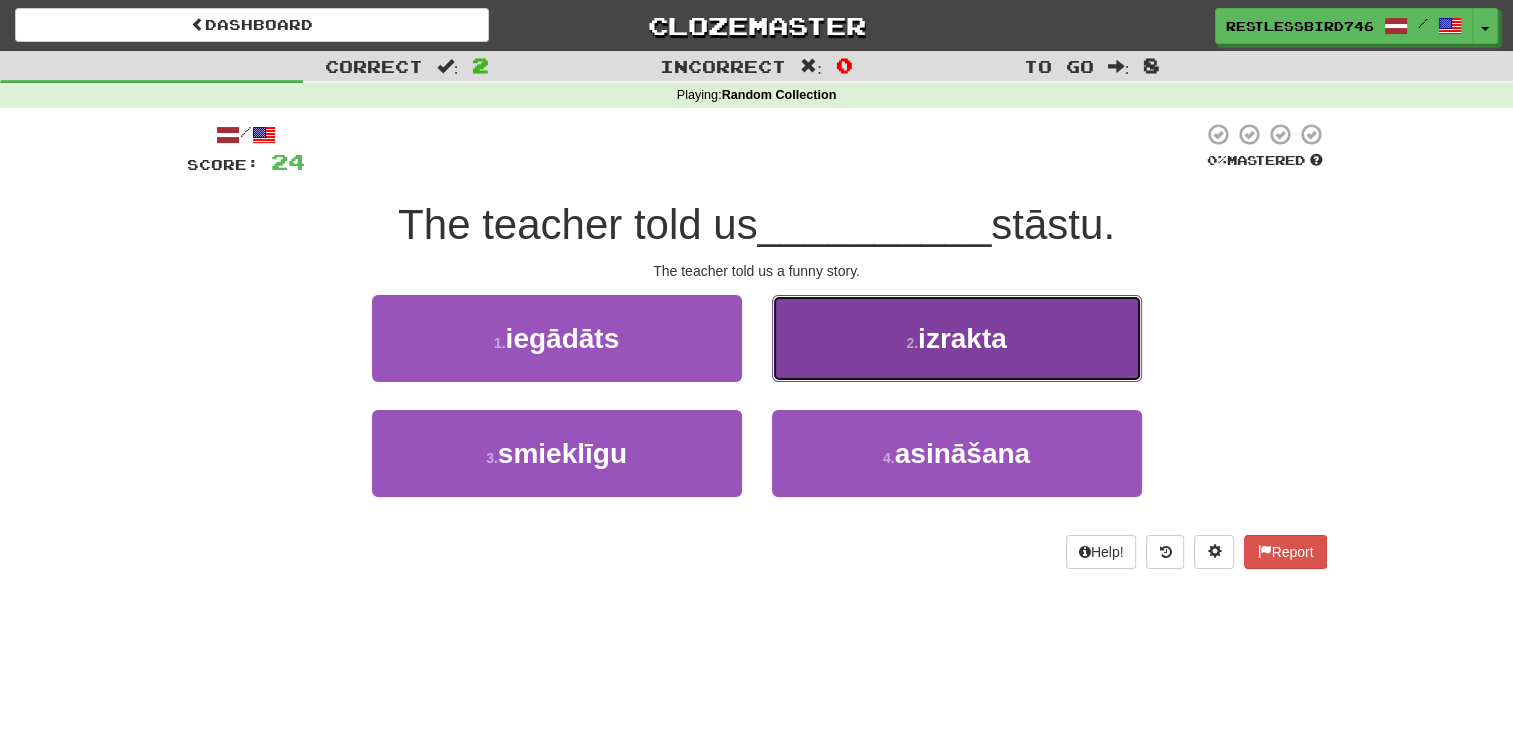 click on "2 .  izrakta" at bounding box center (957, 338) 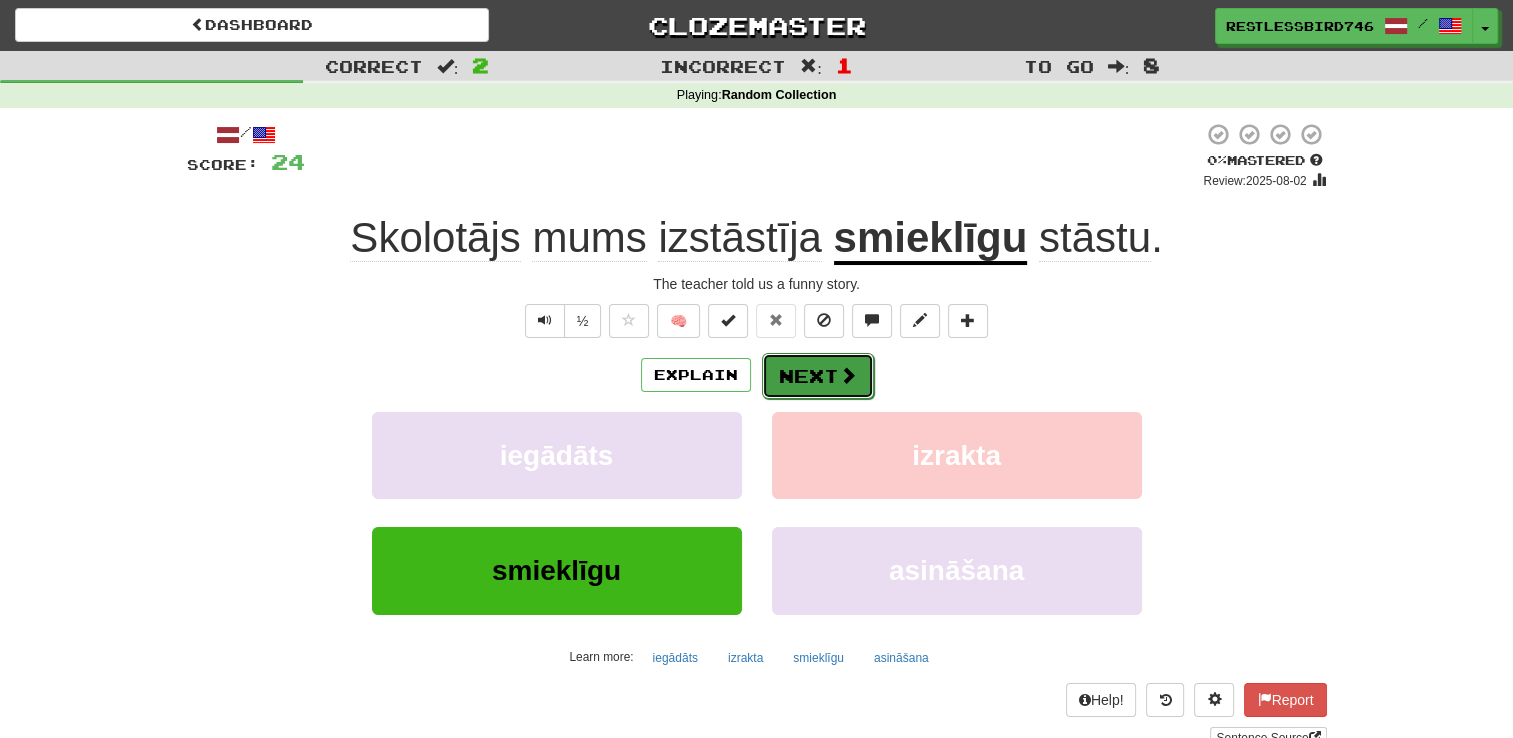 click at bounding box center [848, 375] 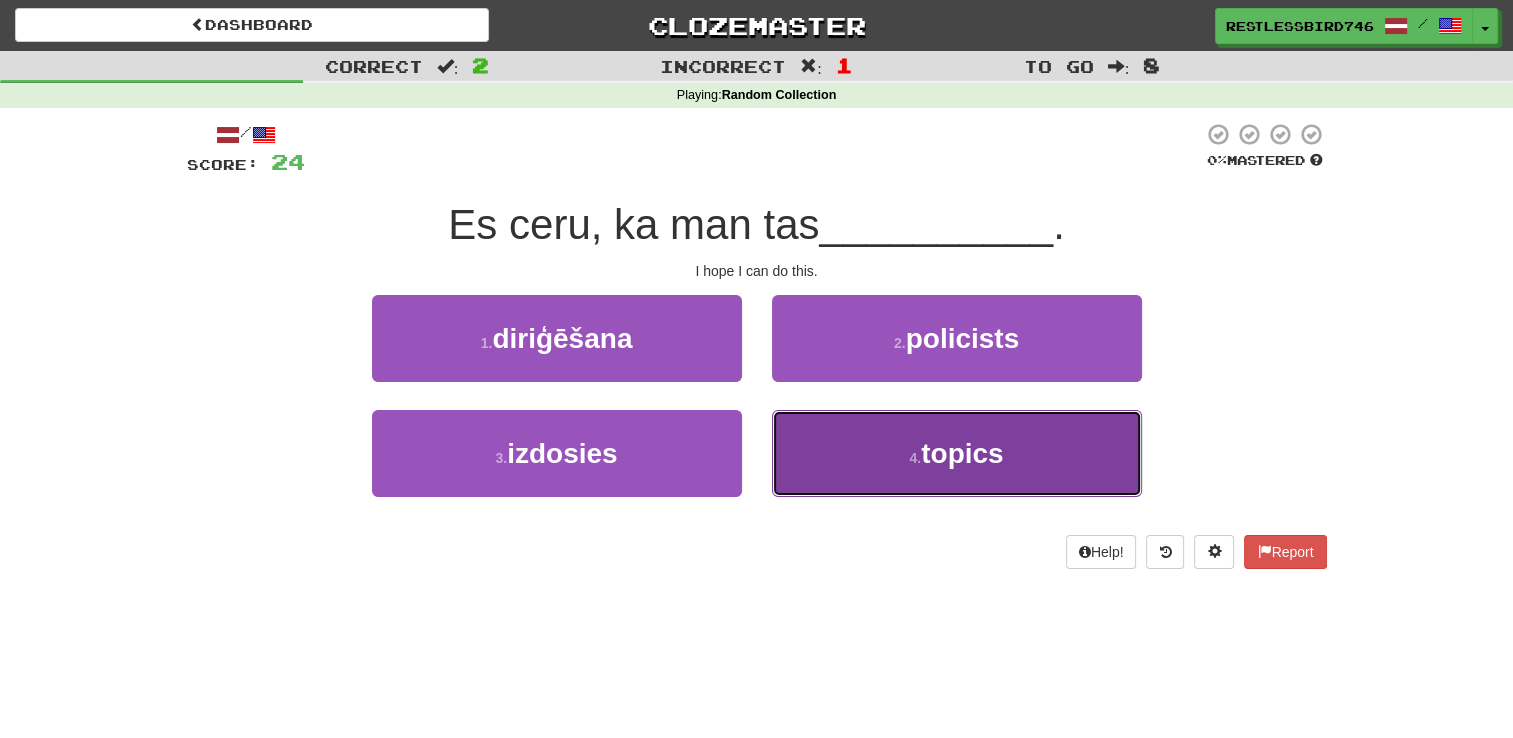 click on "4 .  tēmas" at bounding box center [957, 453] 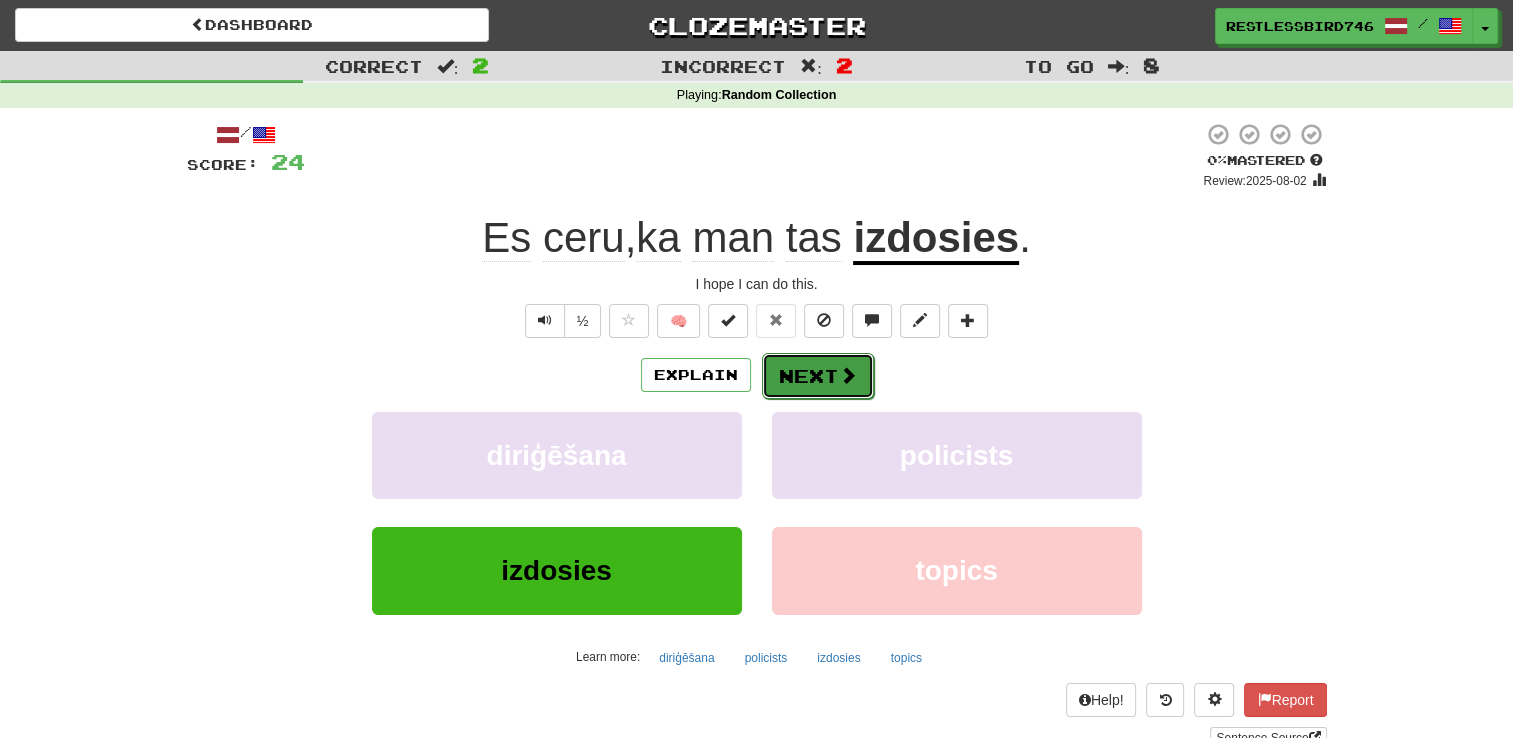 click on "Next" at bounding box center (818, 376) 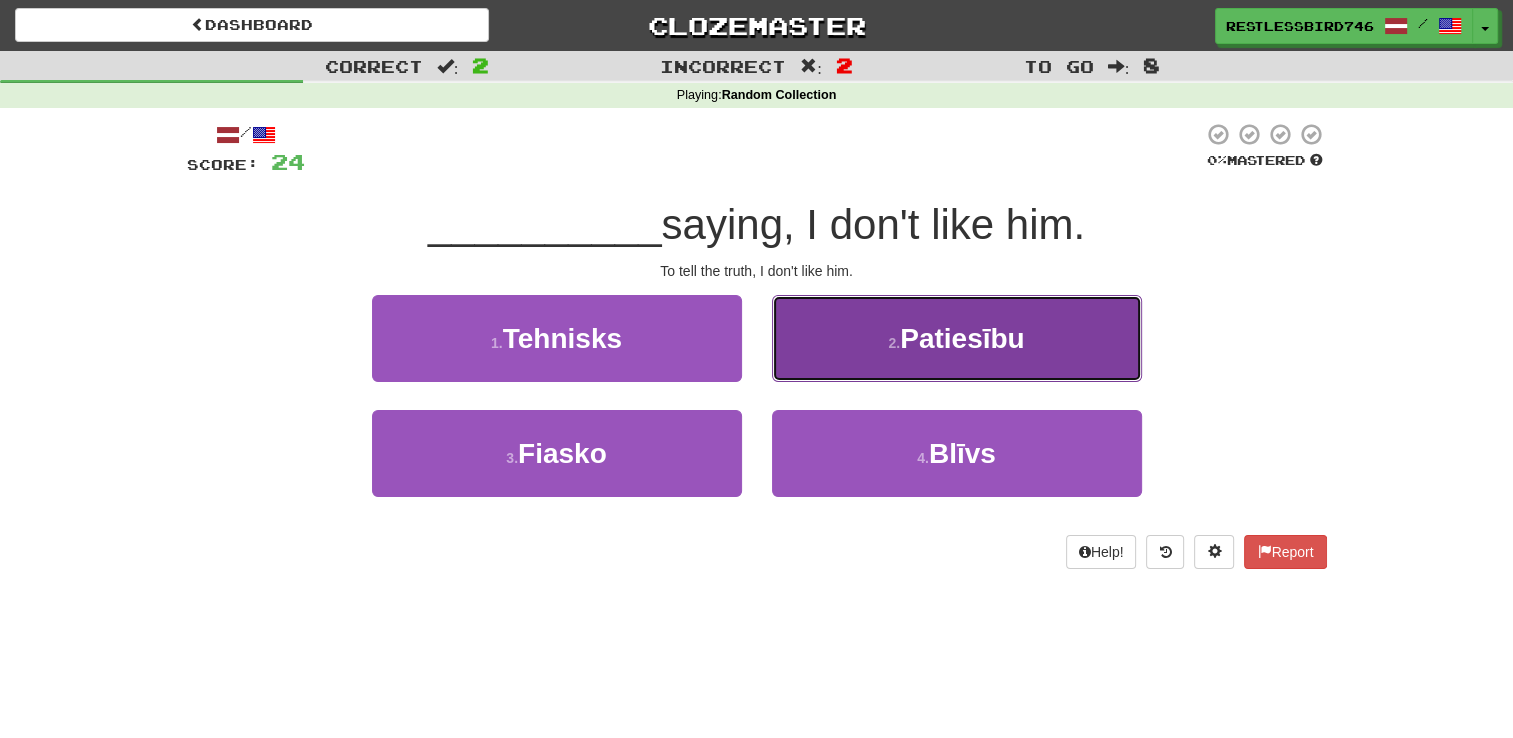 click on "2 .  Patiesību" at bounding box center (957, 338) 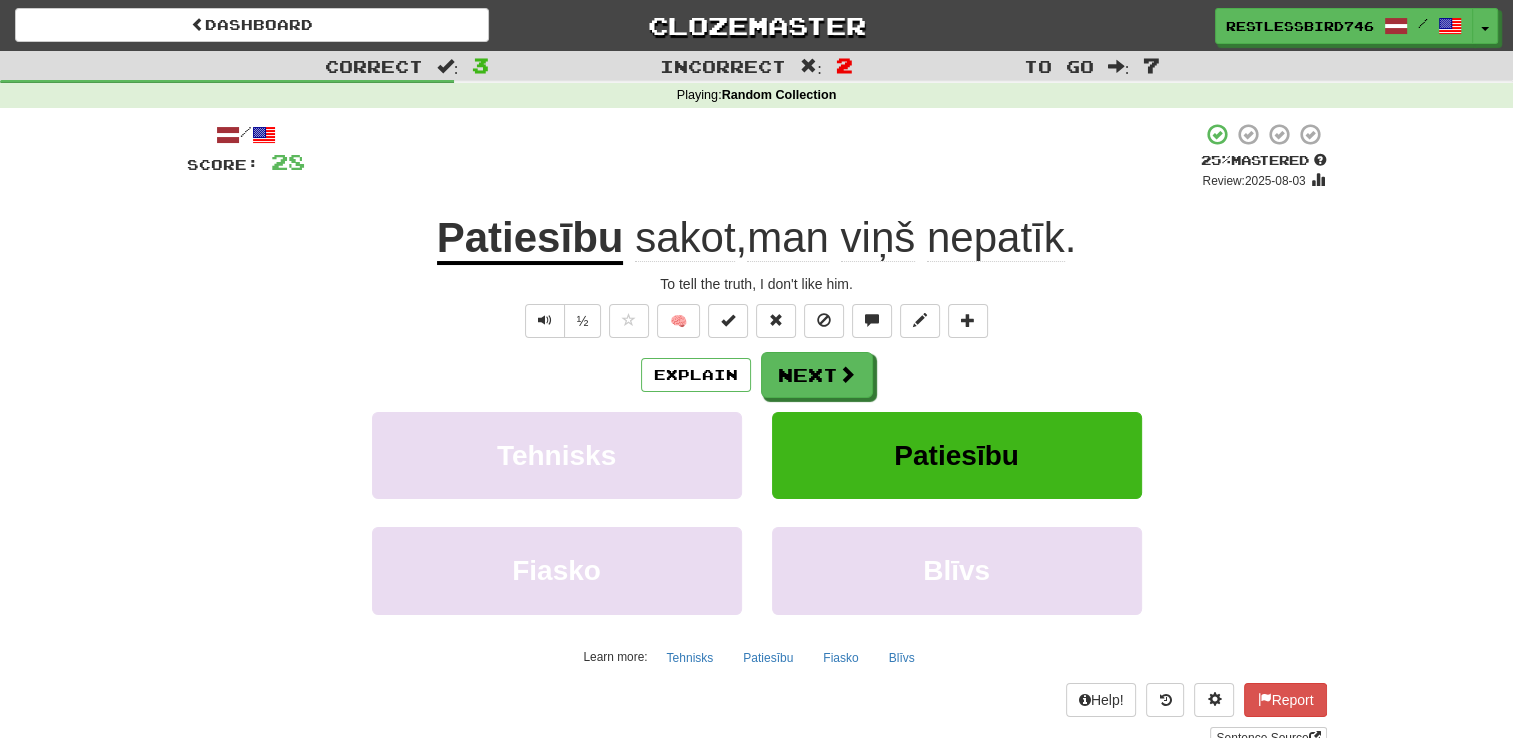 click on "Patiesību" at bounding box center [530, 239] 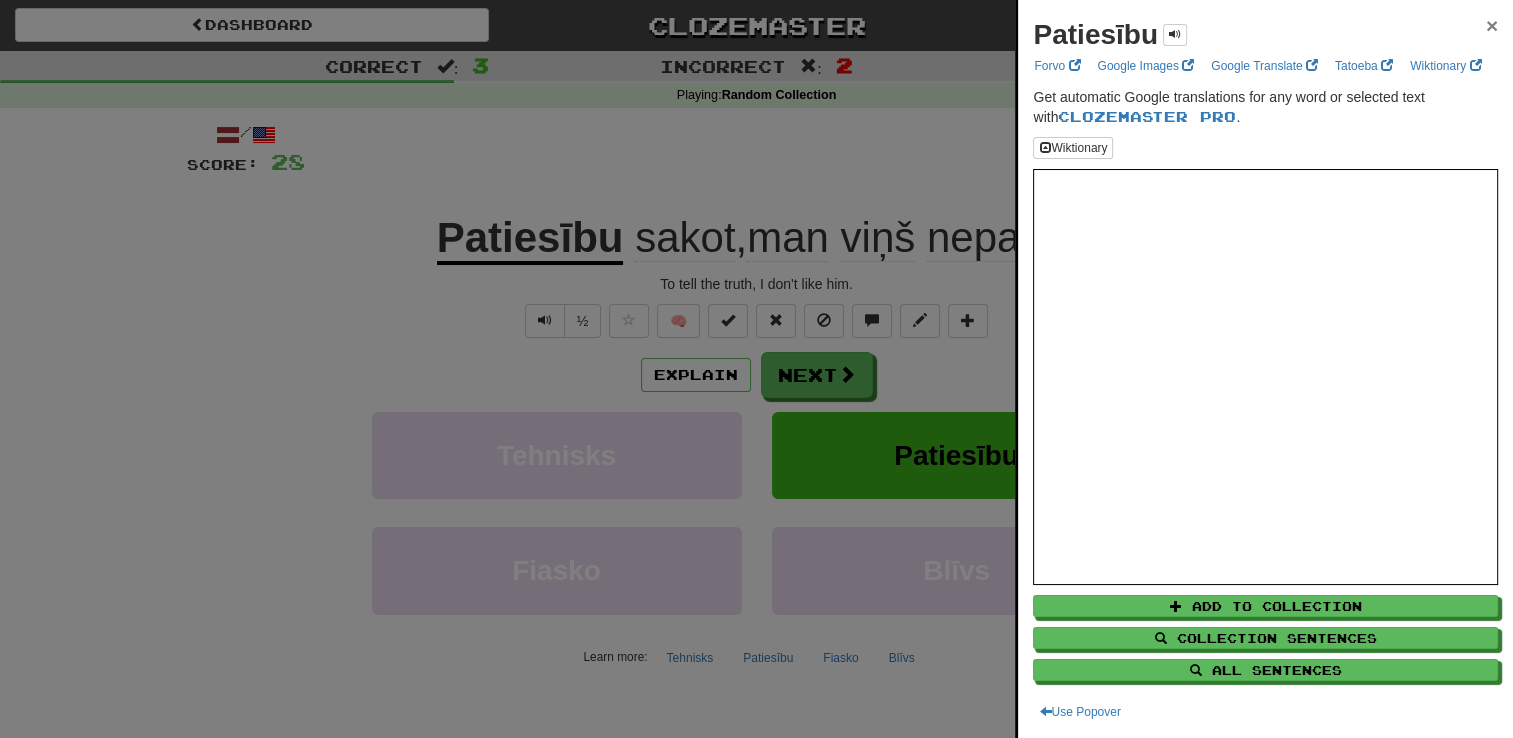 click on "×" at bounding box center (1492, 25) 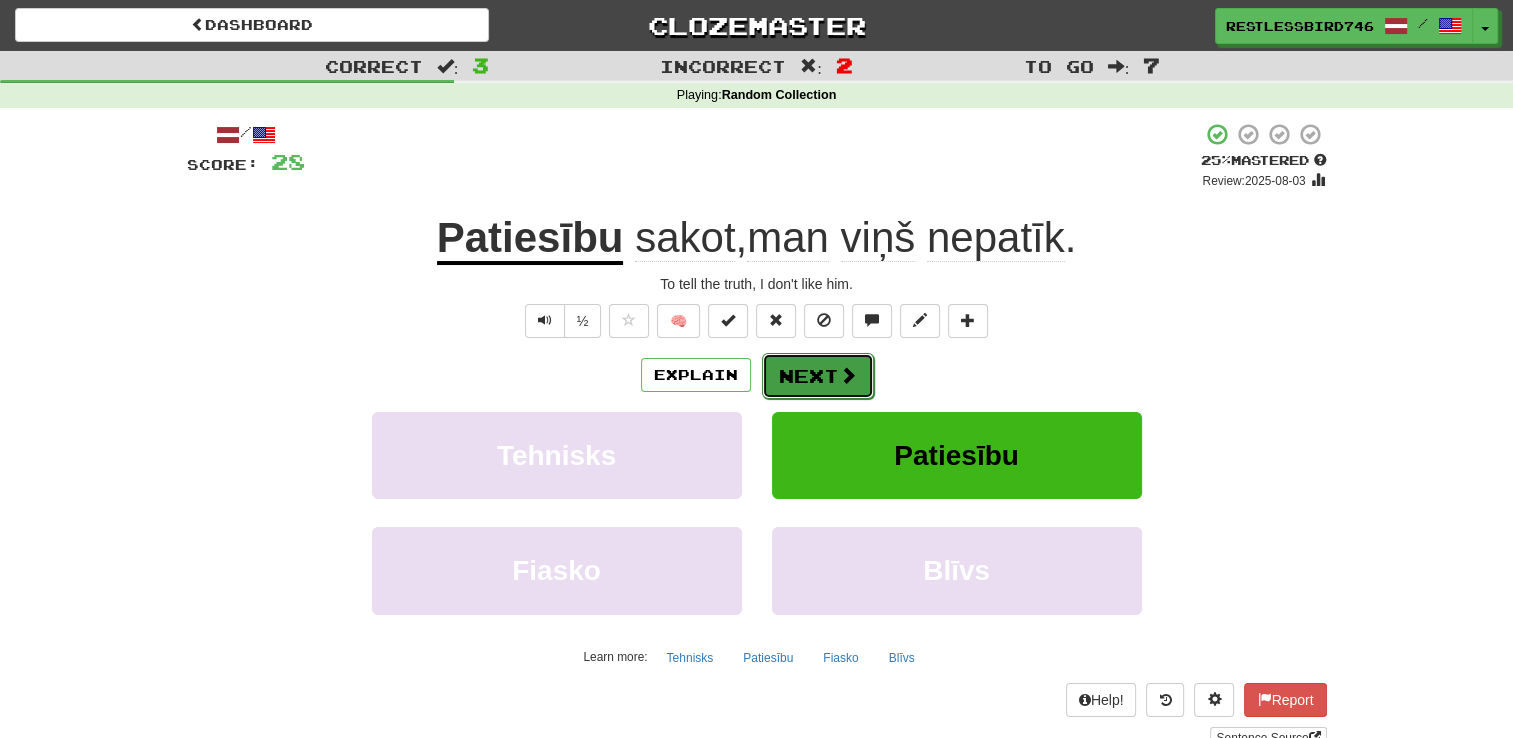 click on "Next" at bounding box center (818, 376) 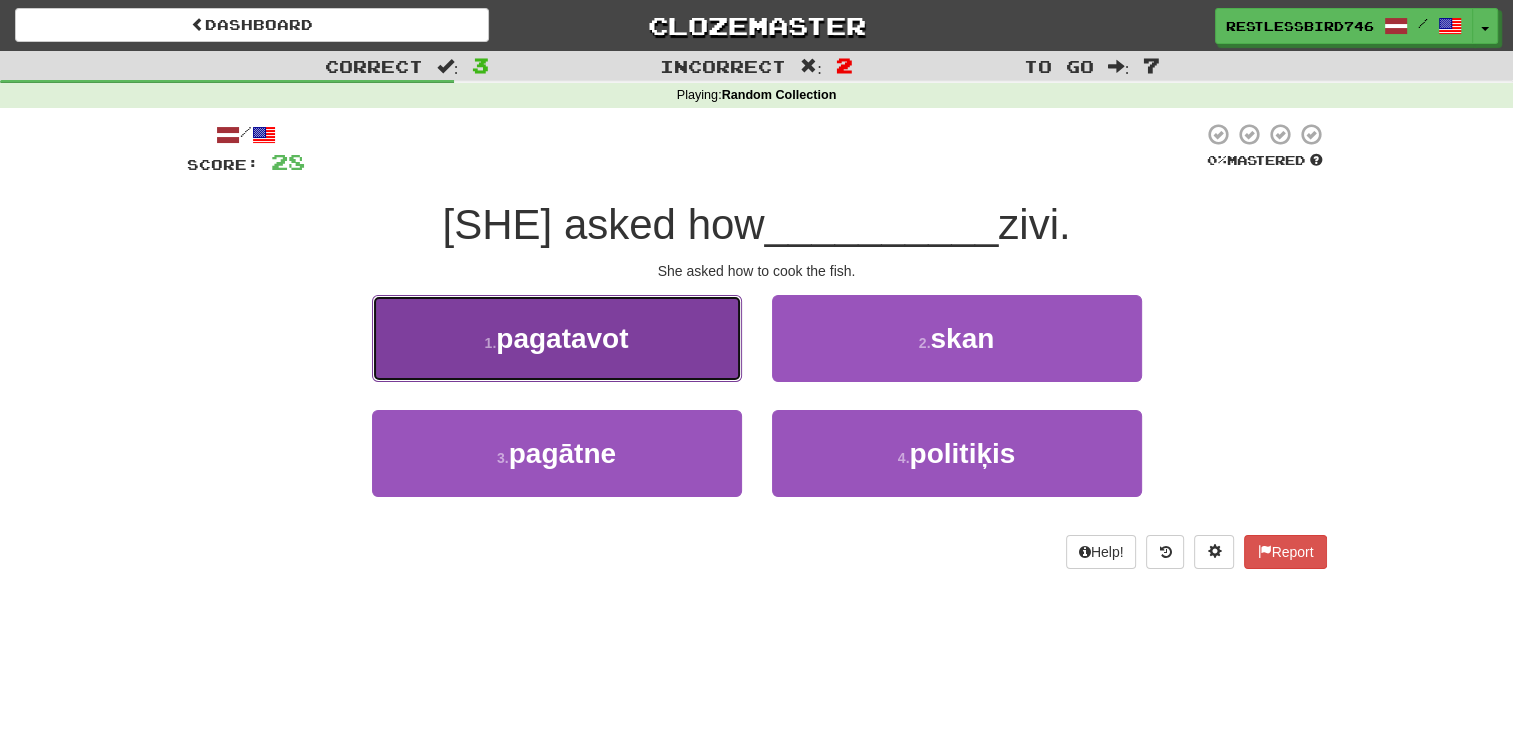 click on "1 .  pagatavot" at bounding box center [557, 338] 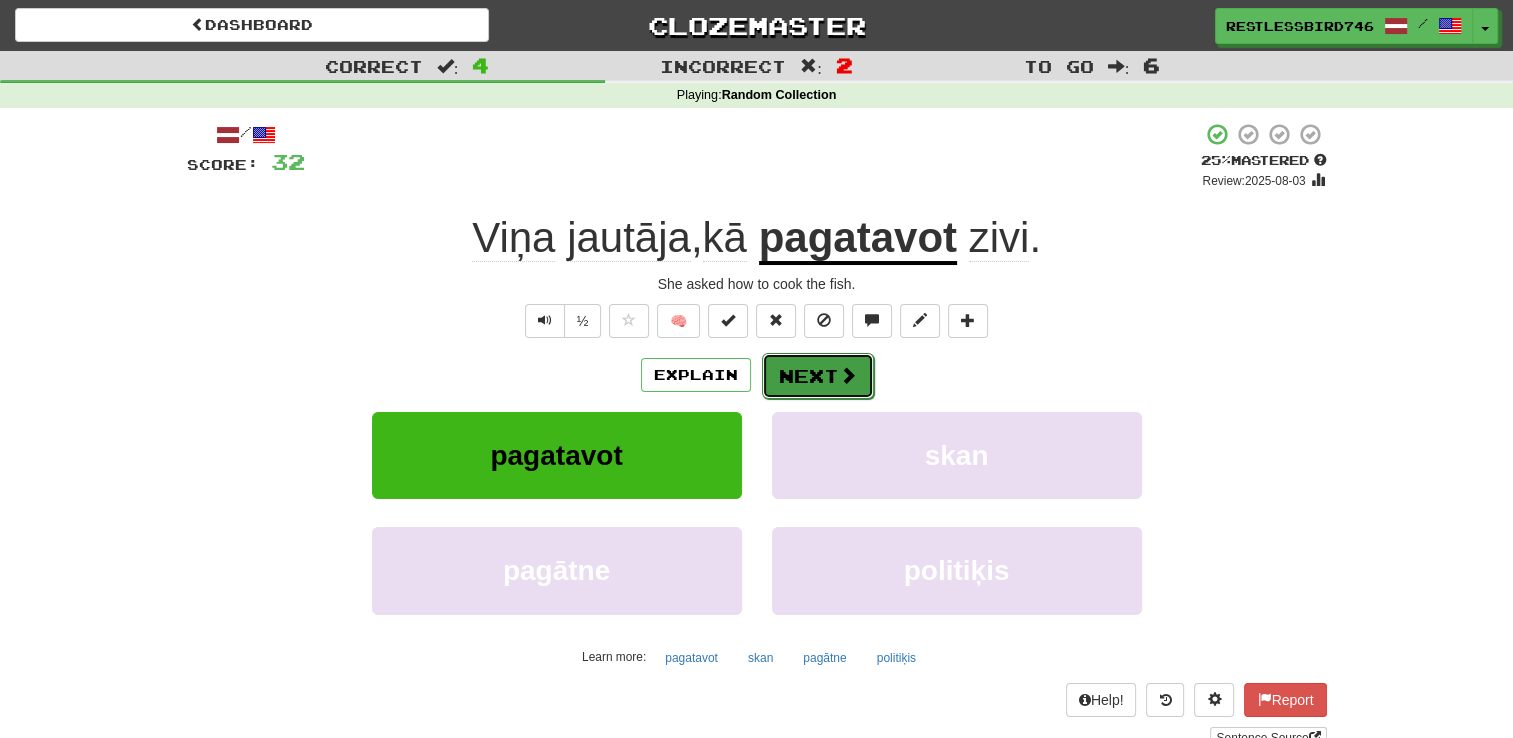 click on "Next" at bounding box center (818, 376) 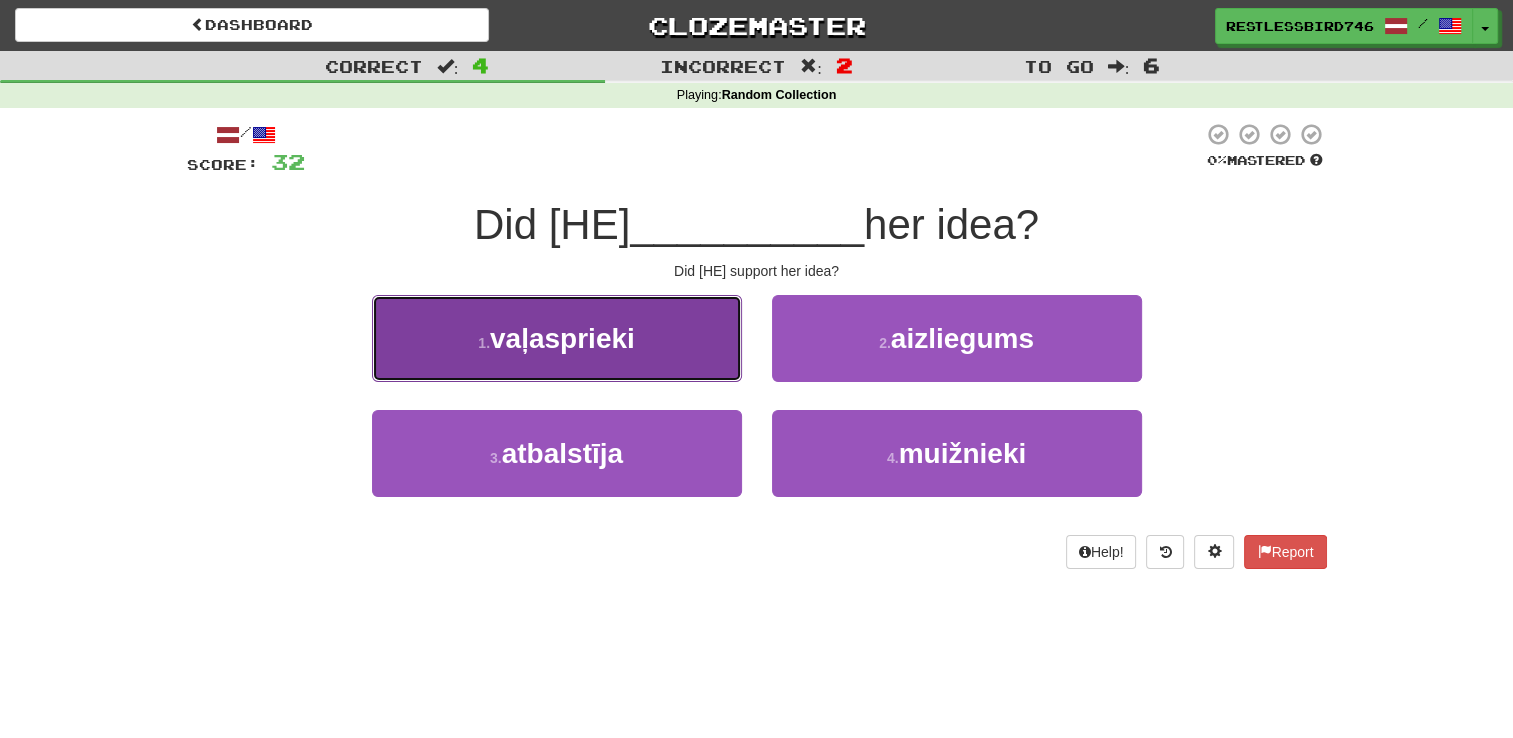 click on "1 .  vaļasprieki" at bounding box center [557, 338] 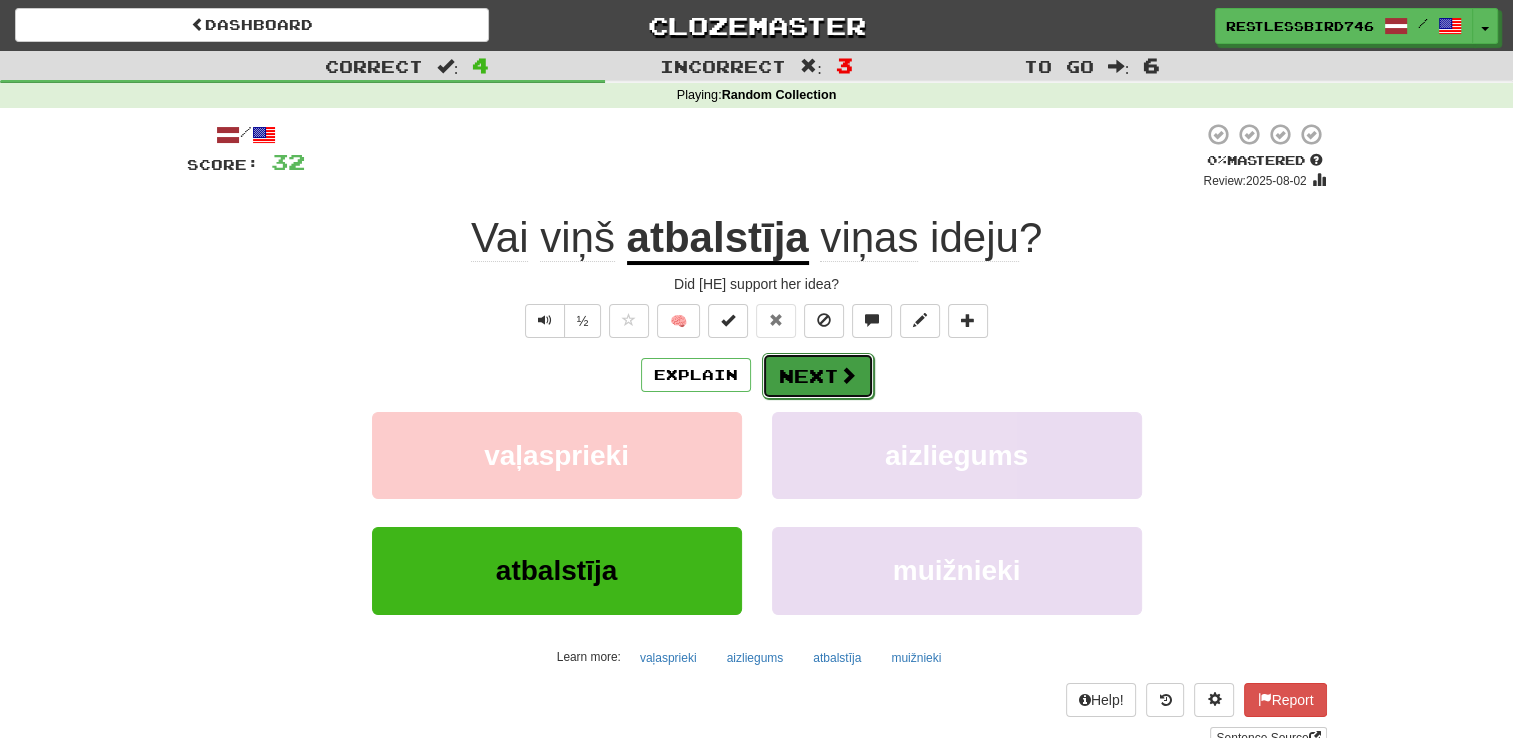 click on "Next" at bounding box center (818, 376) 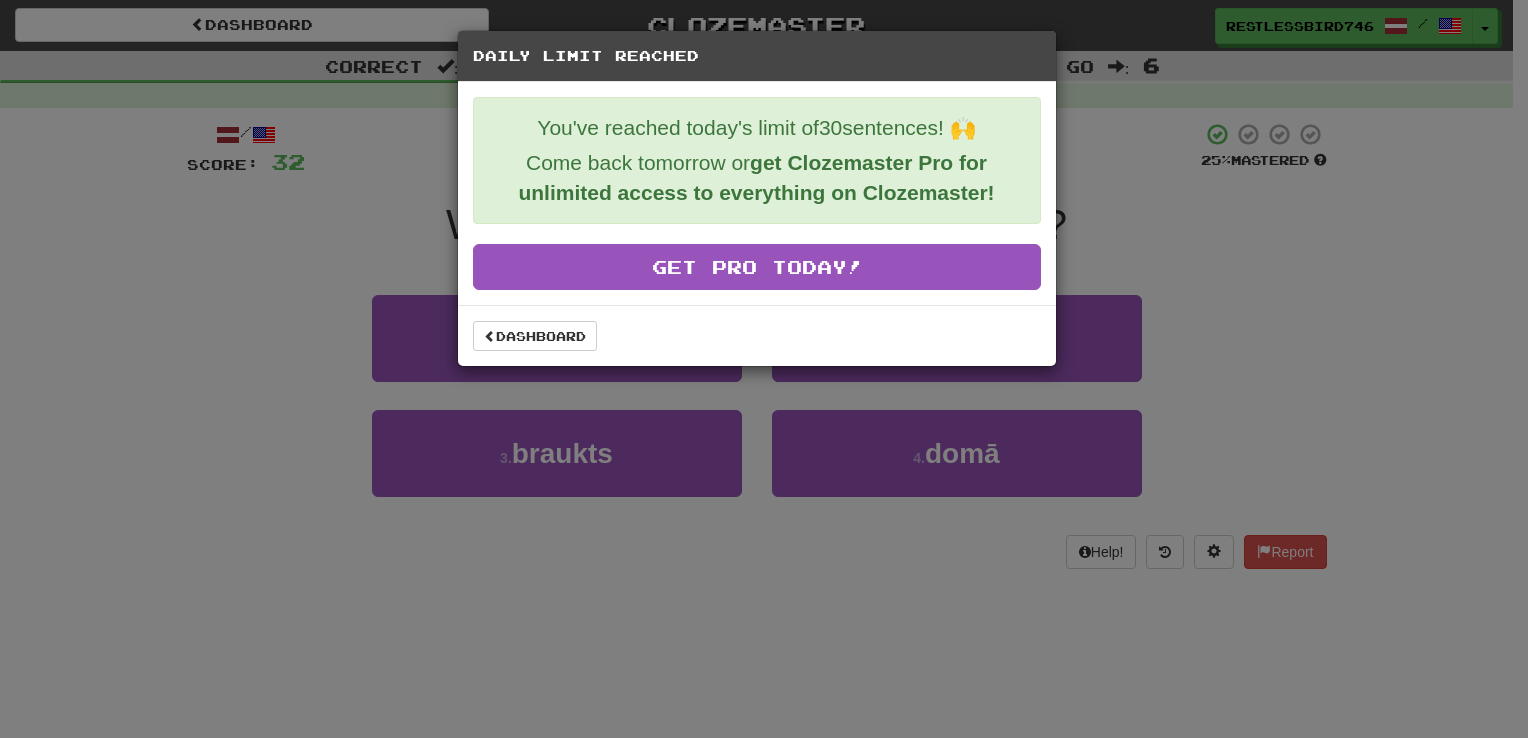 click on "Daily Limit Reached You've reached today's limit of  30  sentences! 🙌  Come back tomorrow or  get Clozemaster Pro for unlimited access to everything on Clozemaster! Get Pro Today! Dashboard" at bounding box center (764, 369) 